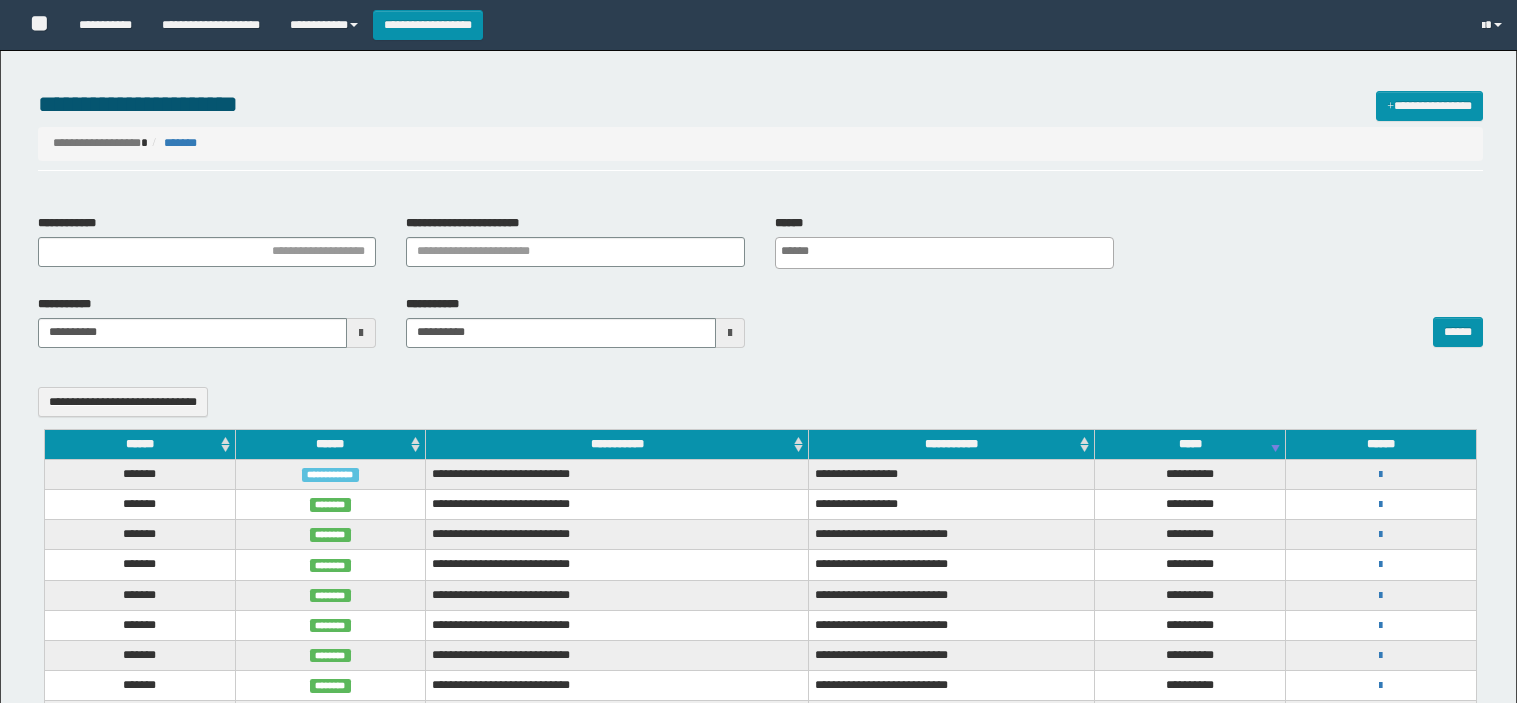 select 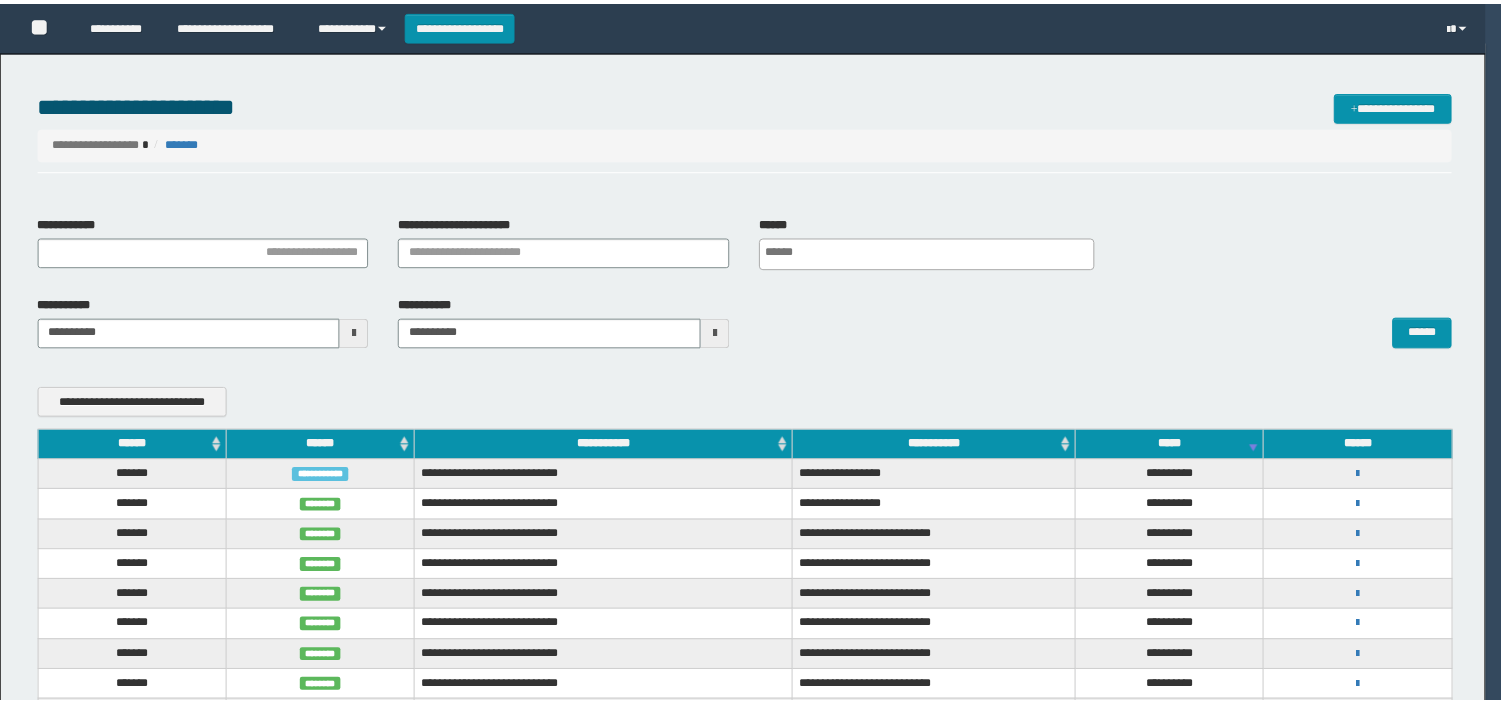 scroll, scrollTop: 0, scrollLeft: 0, axis: both 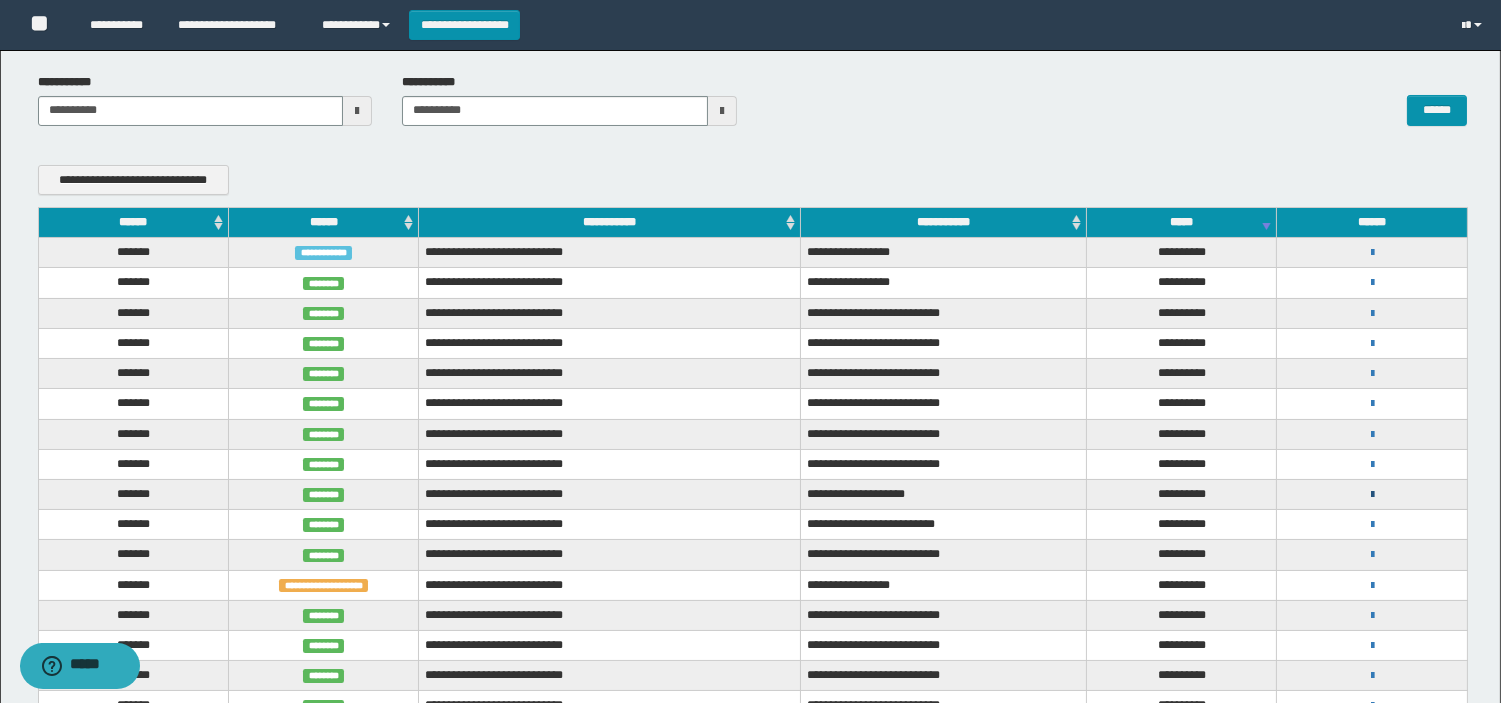 click at bounding box center [1372, 495] 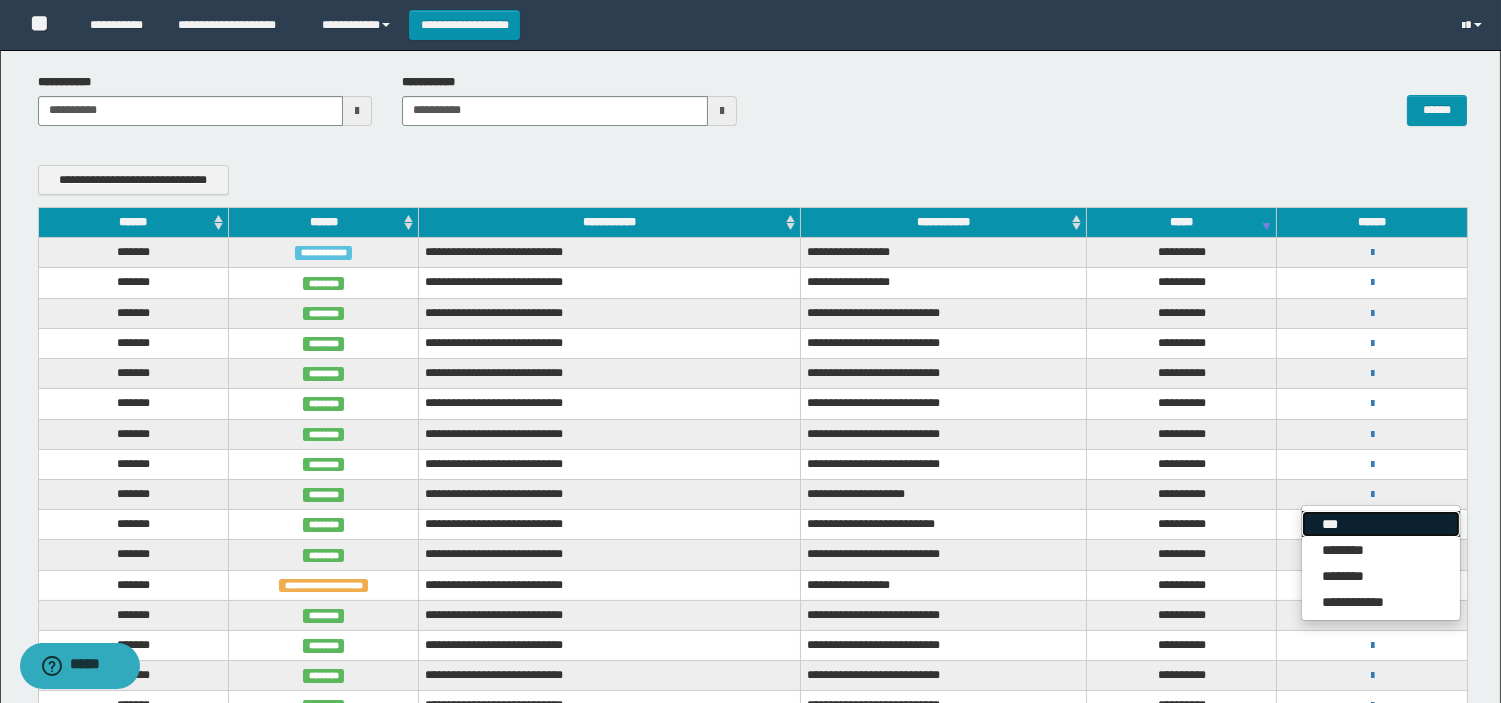 click on "***" at bounding box center [1381, 524] 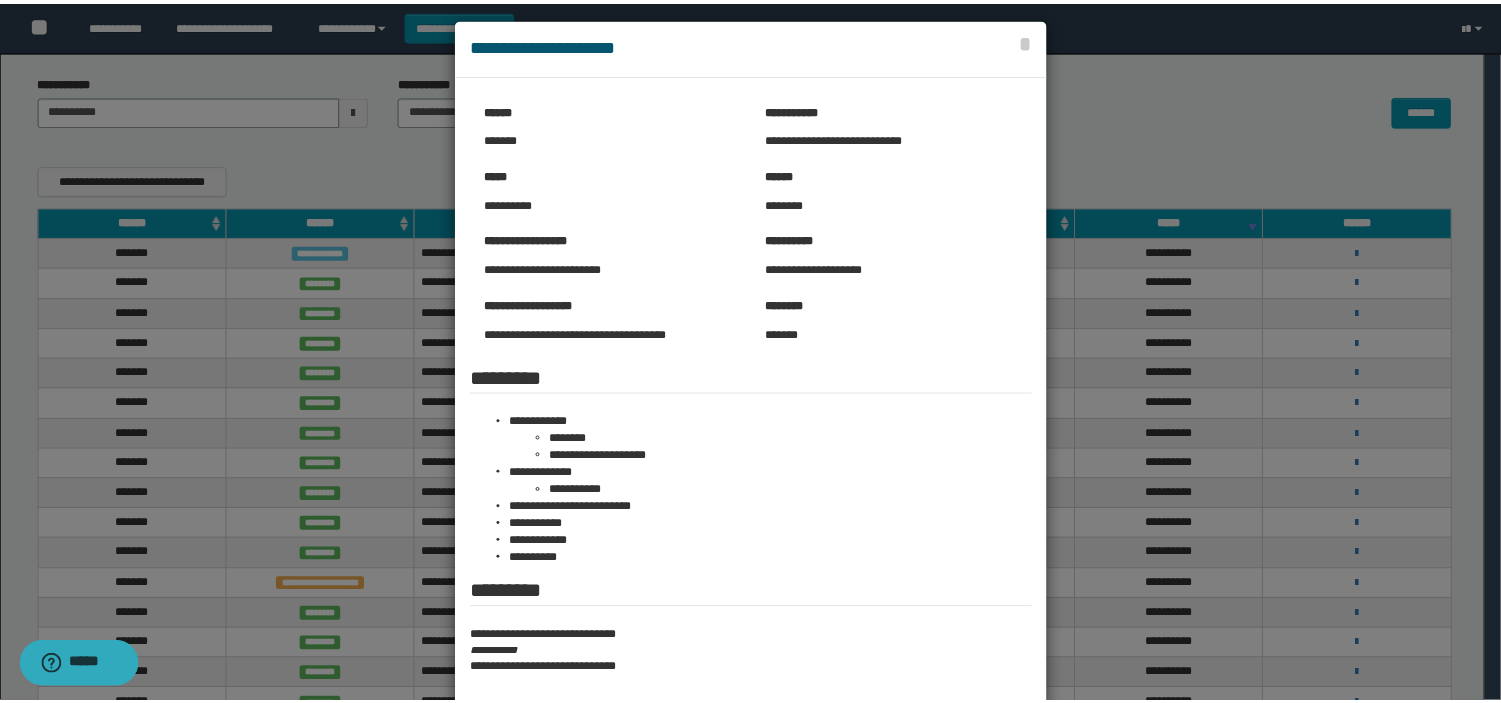 scroll, scrollTop: 0, scrollLeft: 0, axis: both 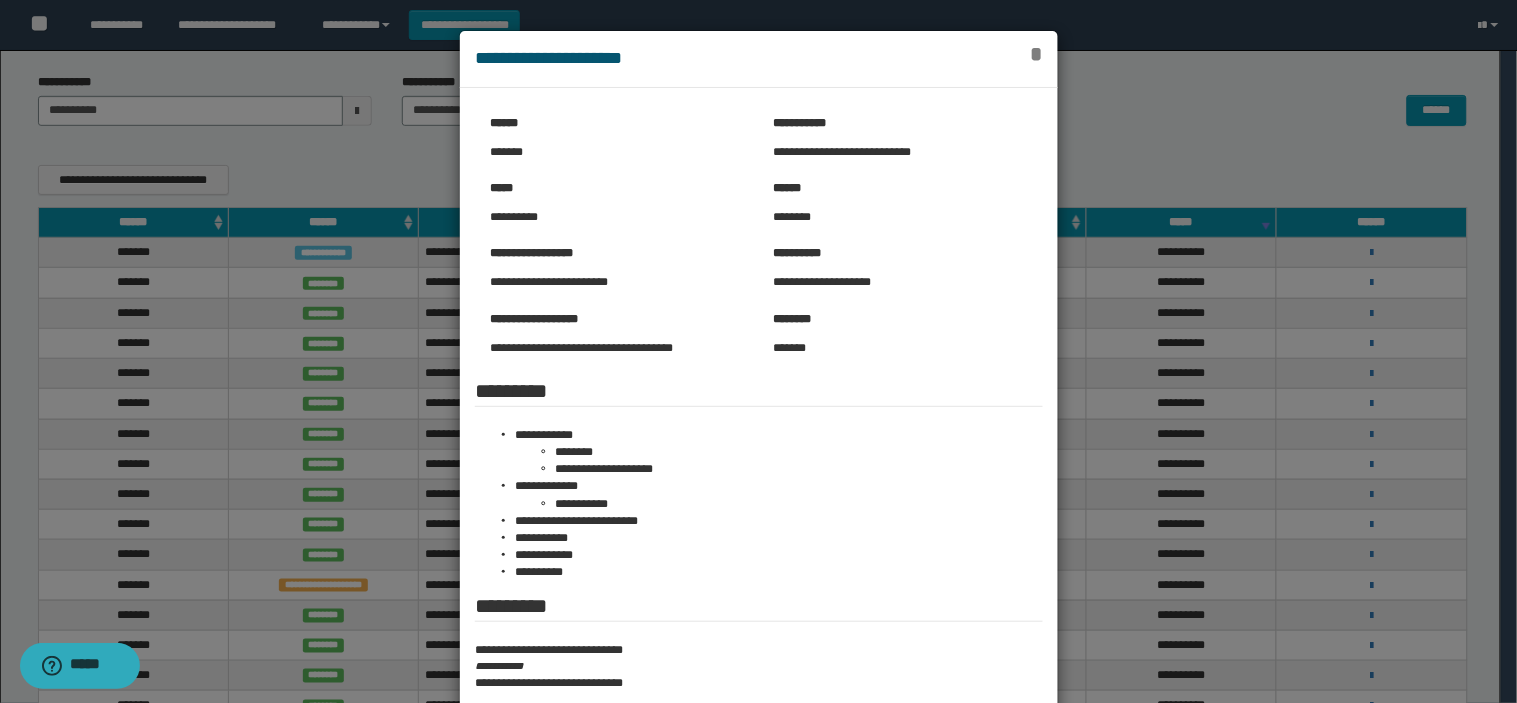 click on "*" at bounding box center (1036, 54) 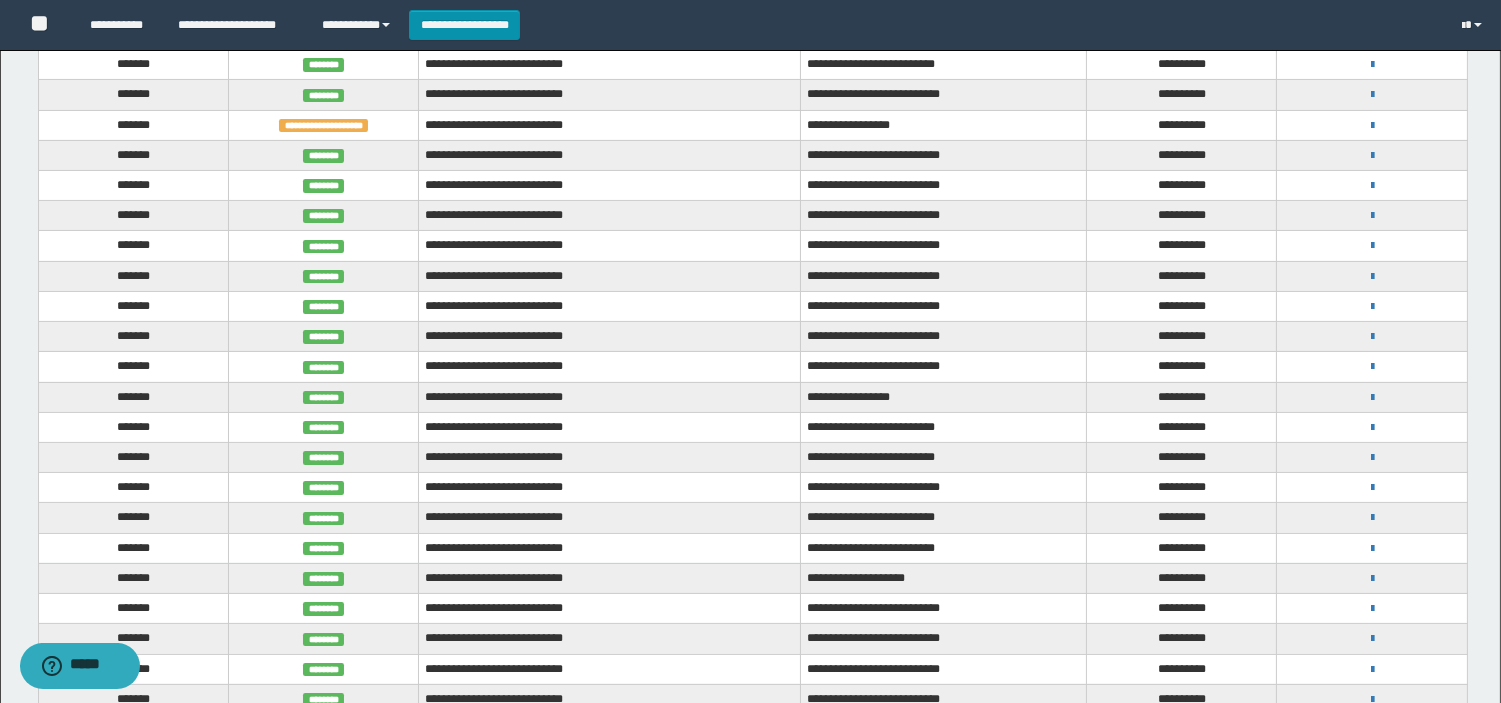 scroll, scrollTop: 741, scrollLeft: 0, axis: vertical 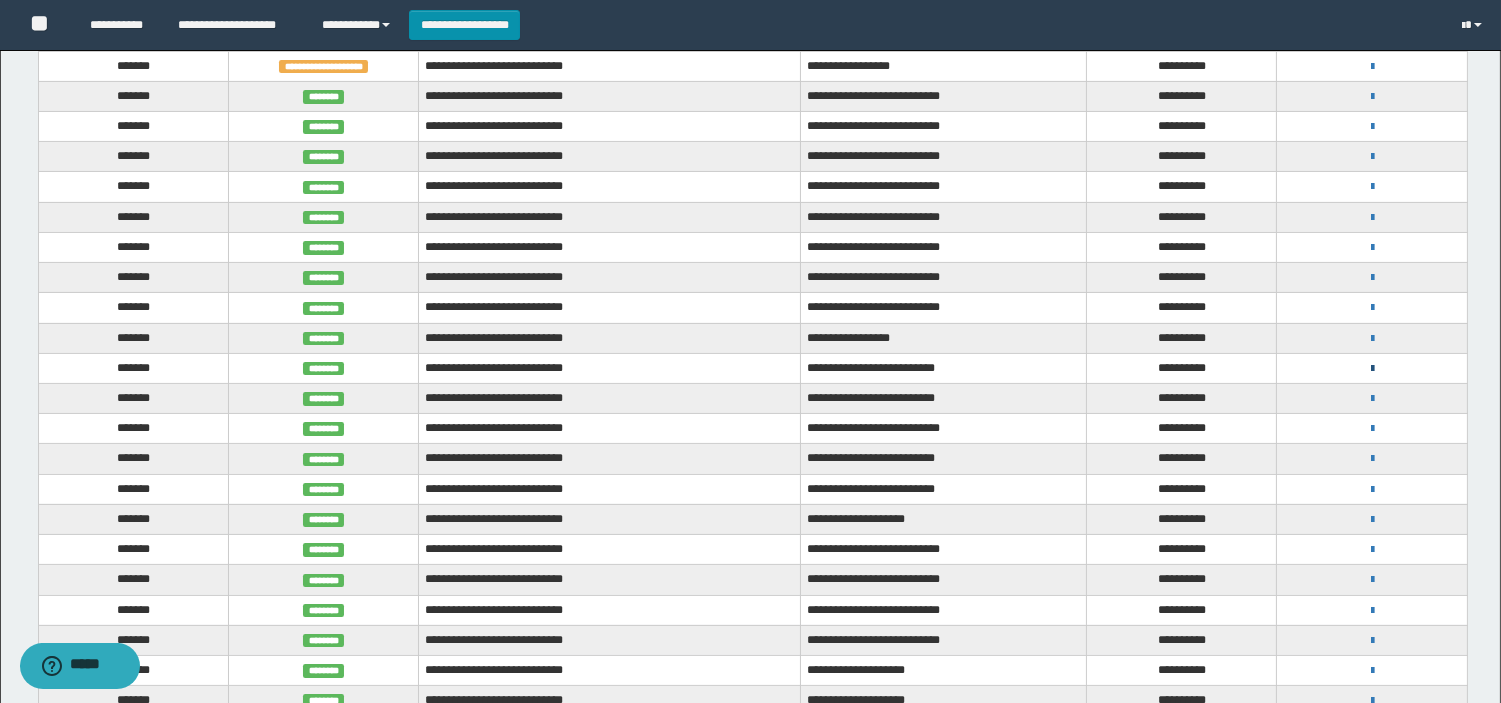 click at bounding box center (1372, 369) 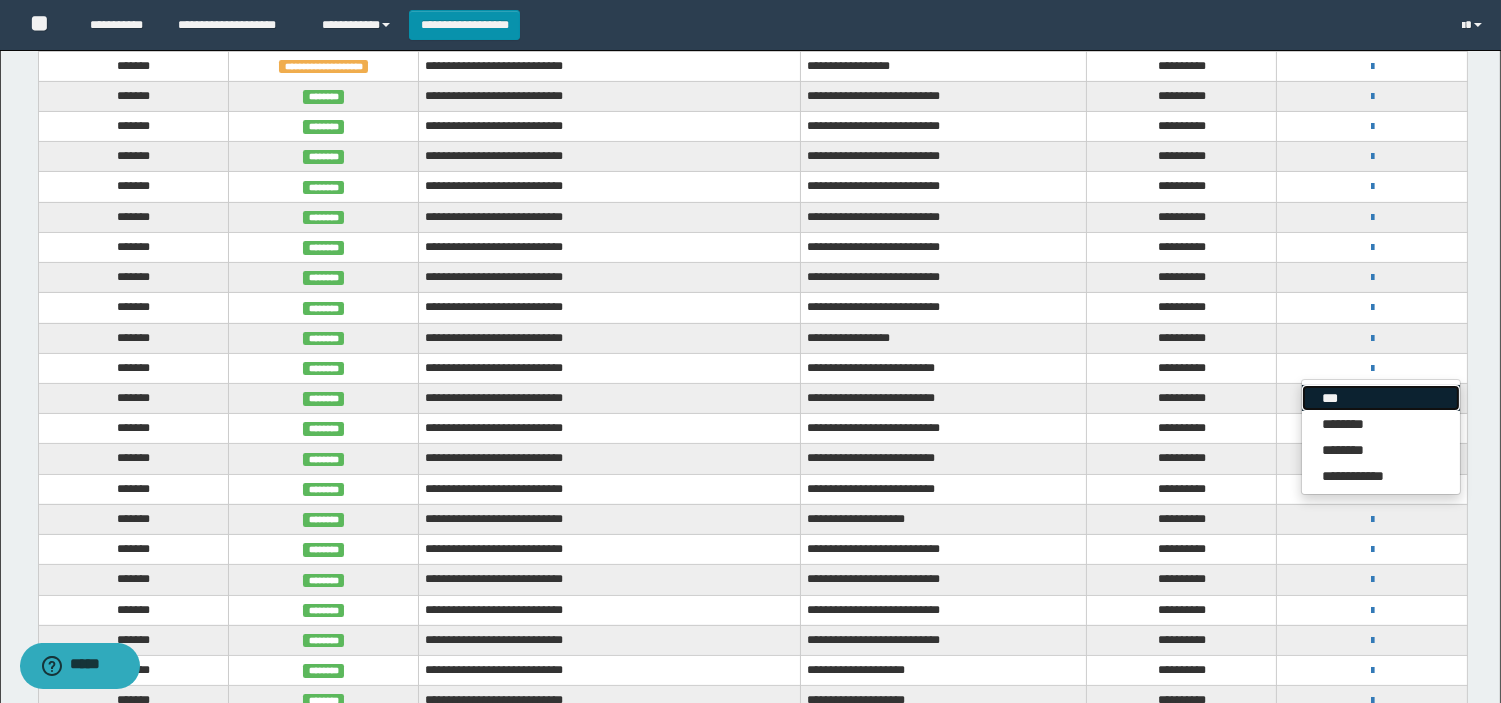 click on "***" at bounding box center [1381, 398] 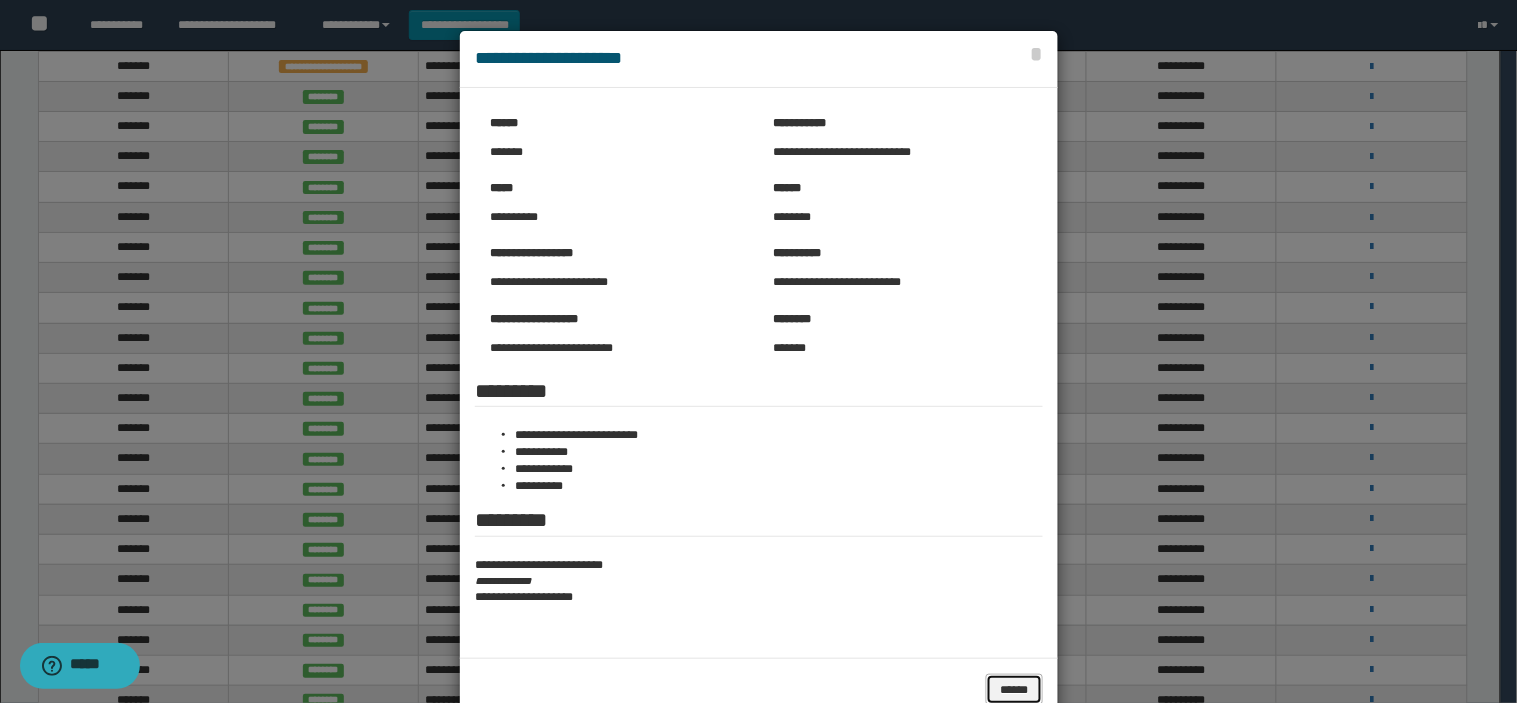 click on "******" at bounding box center (1014, 689) 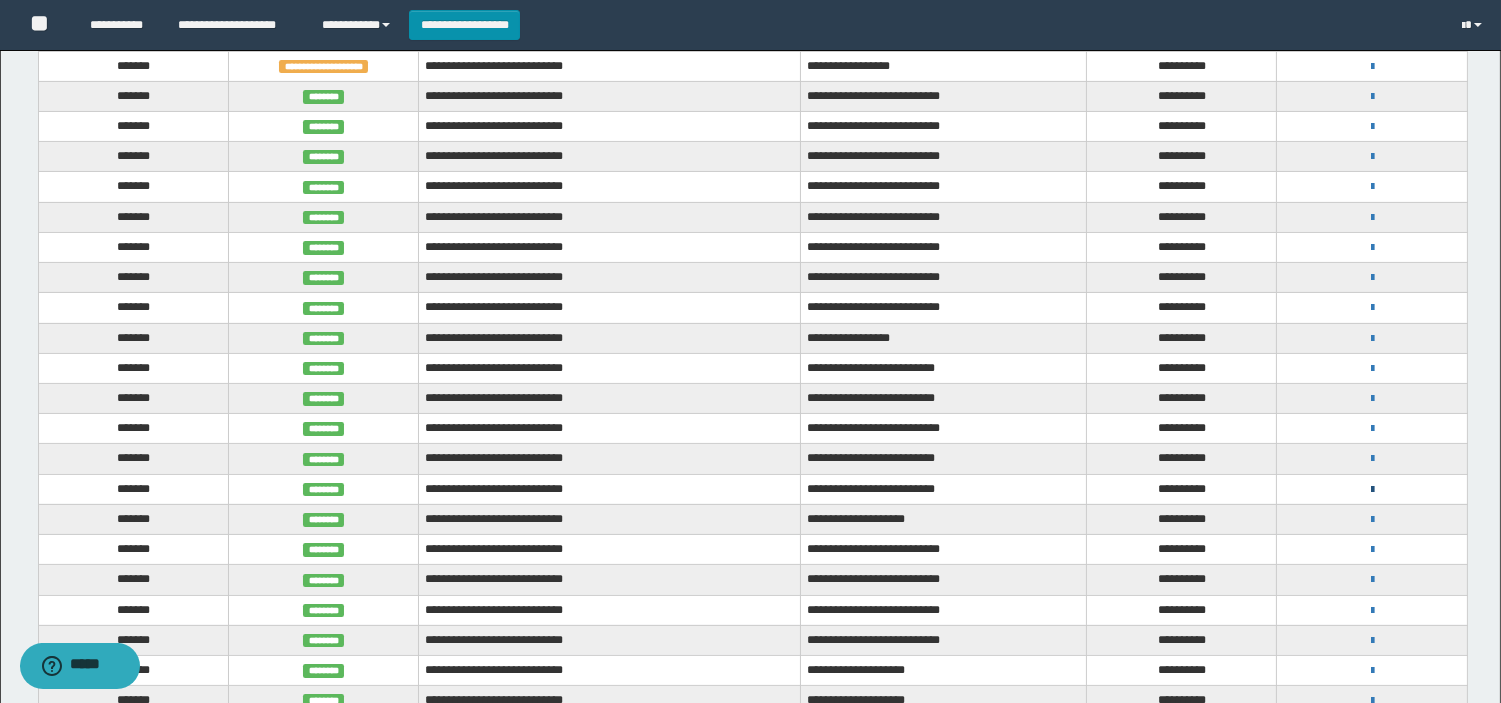 click at bounding box center (1372, 490) 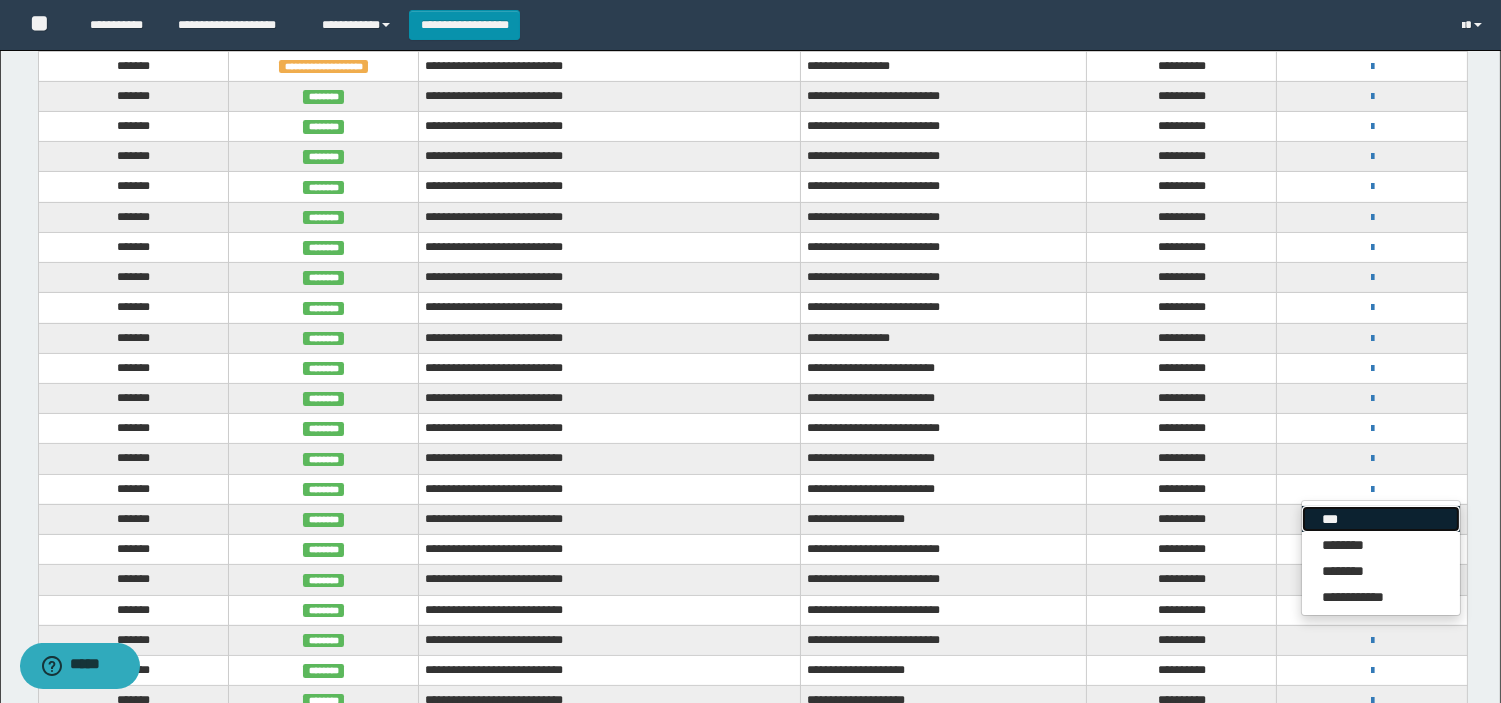 click on "***" at bounding box center [1381, 519] 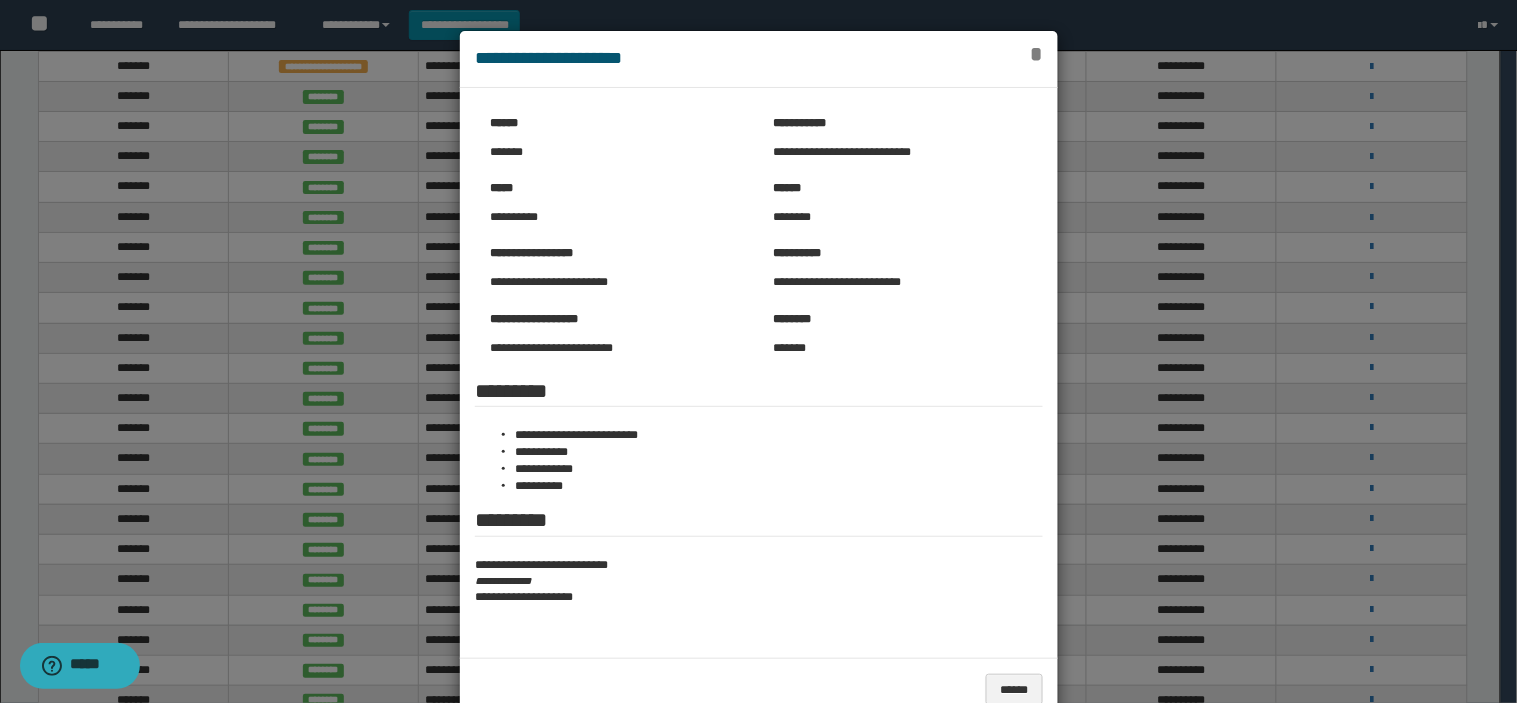 click on "*" at bounding box center [1036, 54] 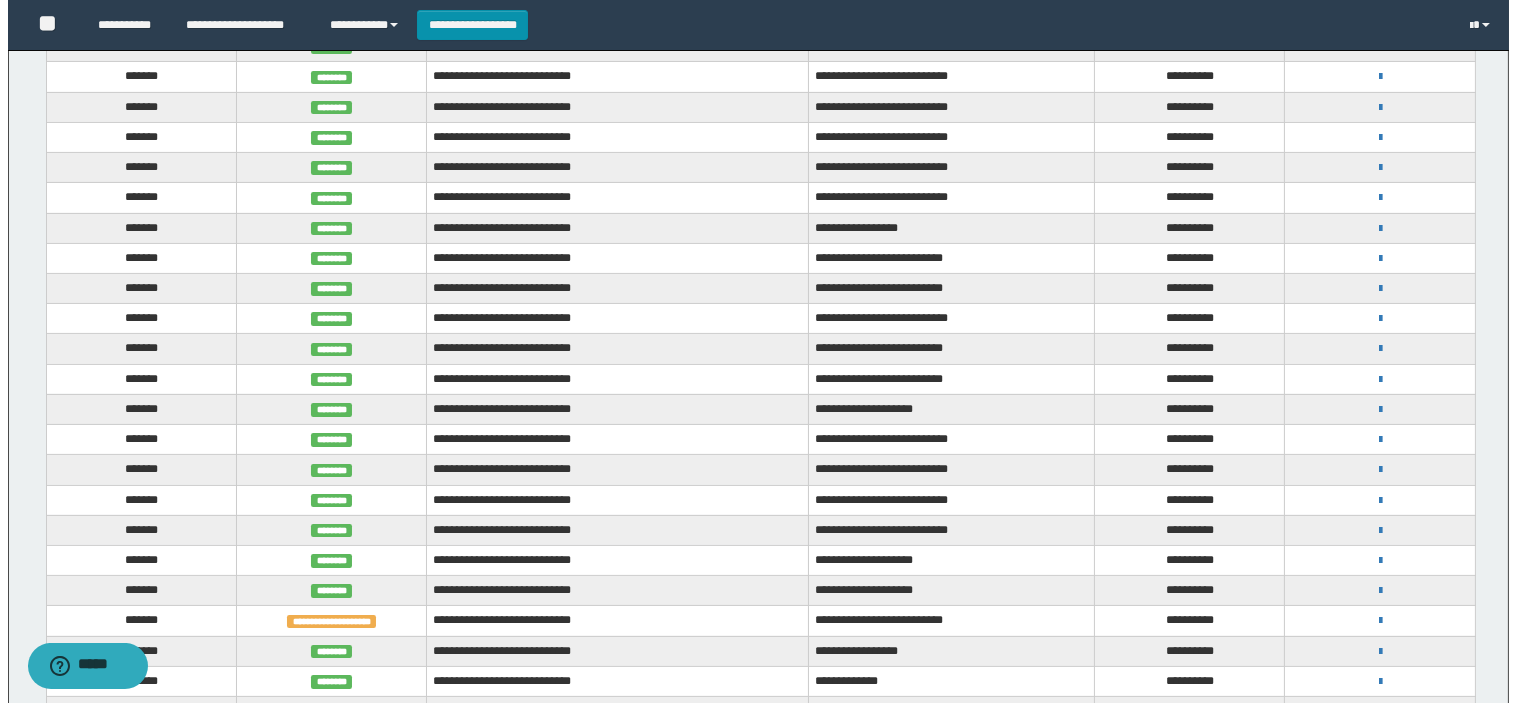 scroll, scrollTop: 852, scrollLeft: 0, axis: vertical 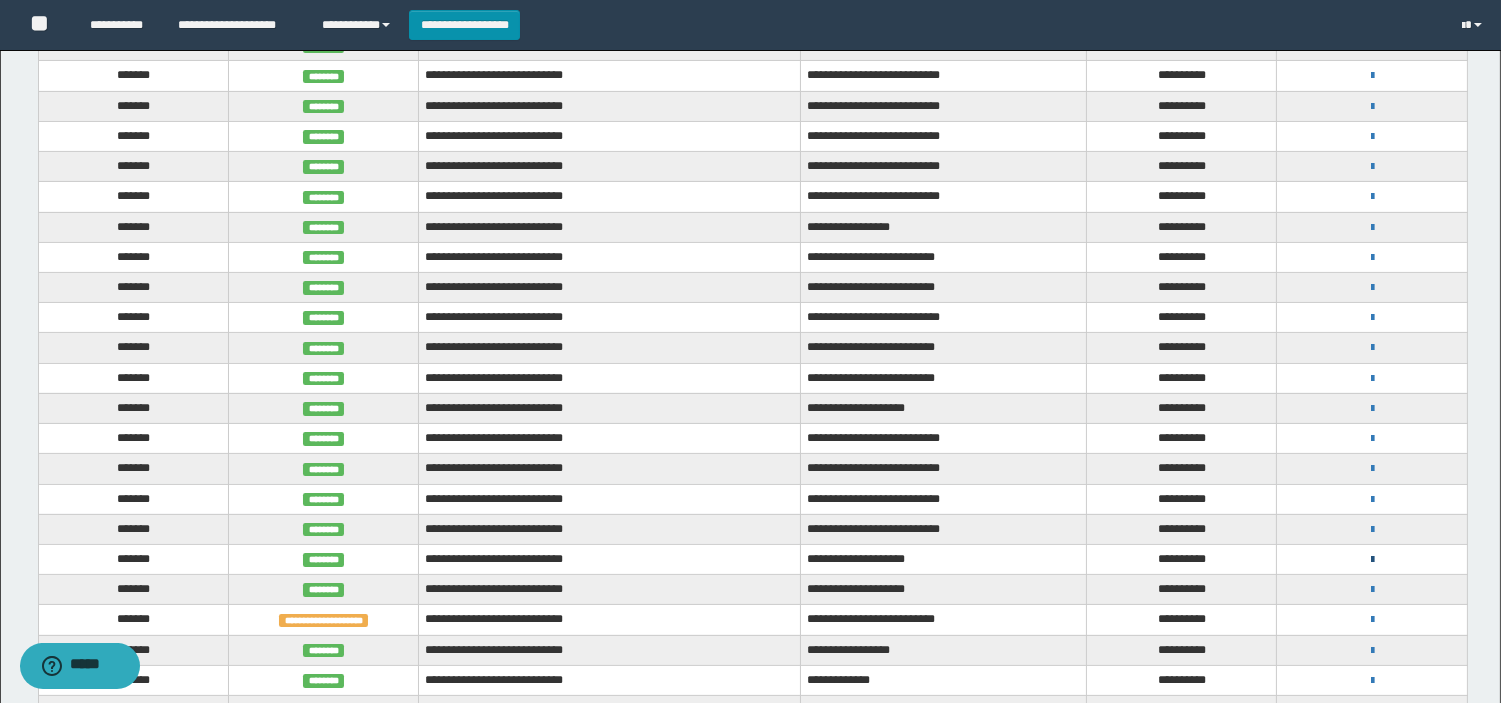 click at bounding box center (1372, 560) 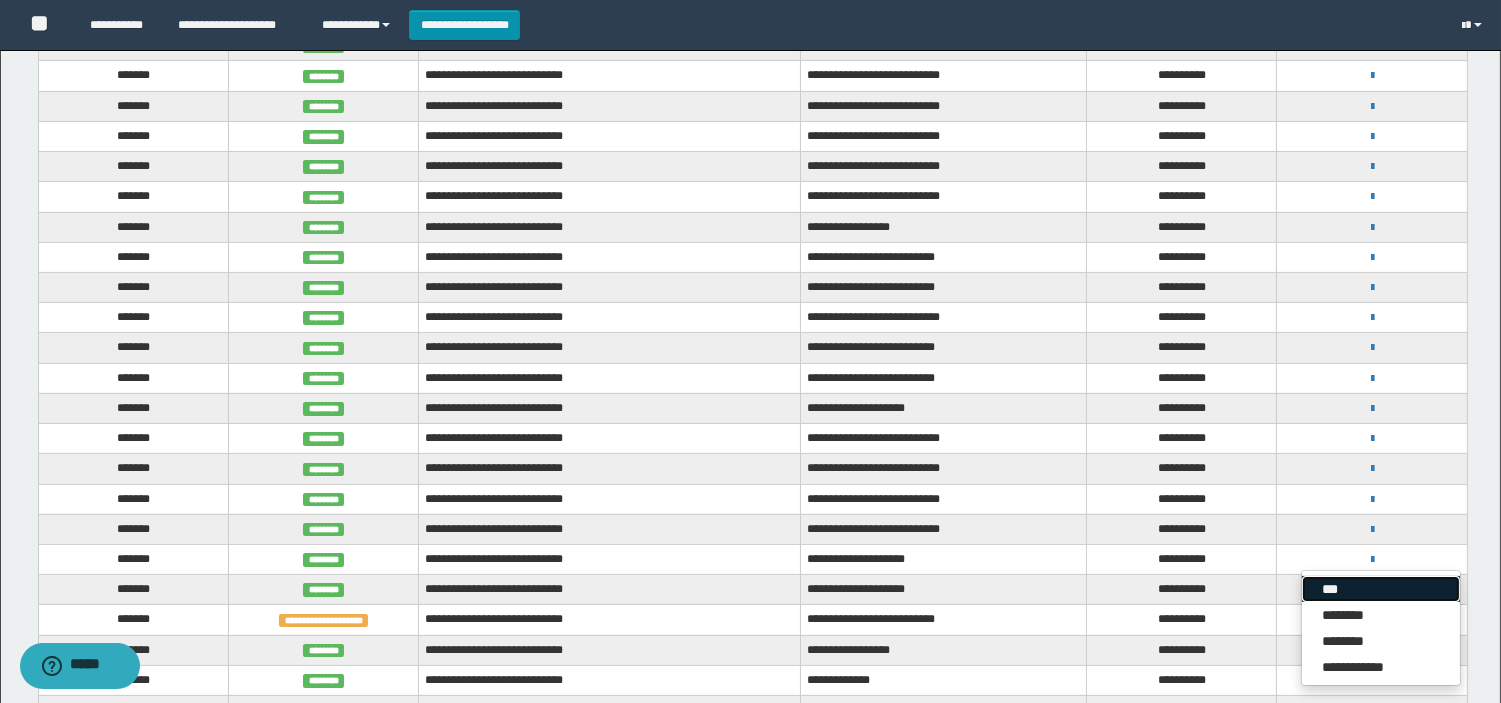 click on "***" at bounding box center (1381, 589) 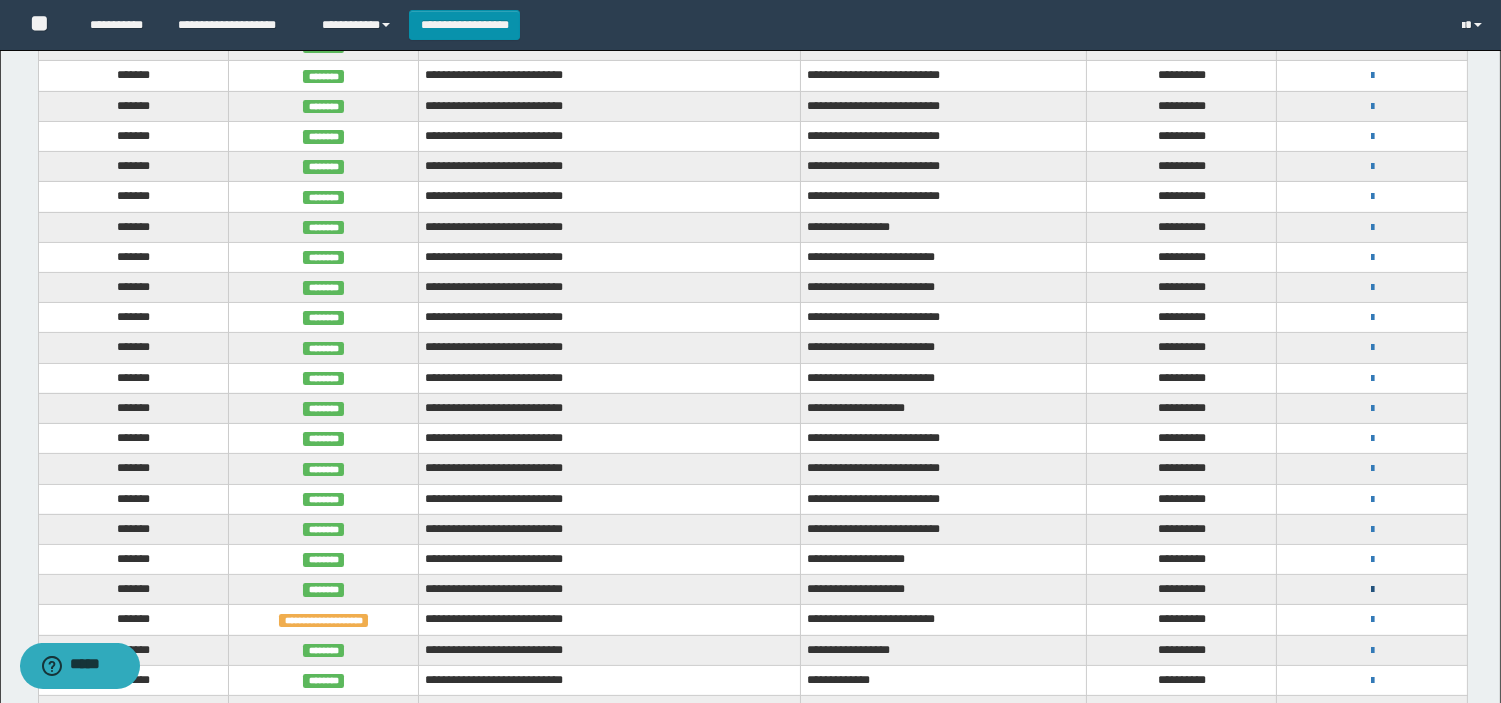 click at bounding box center (1372, 590) 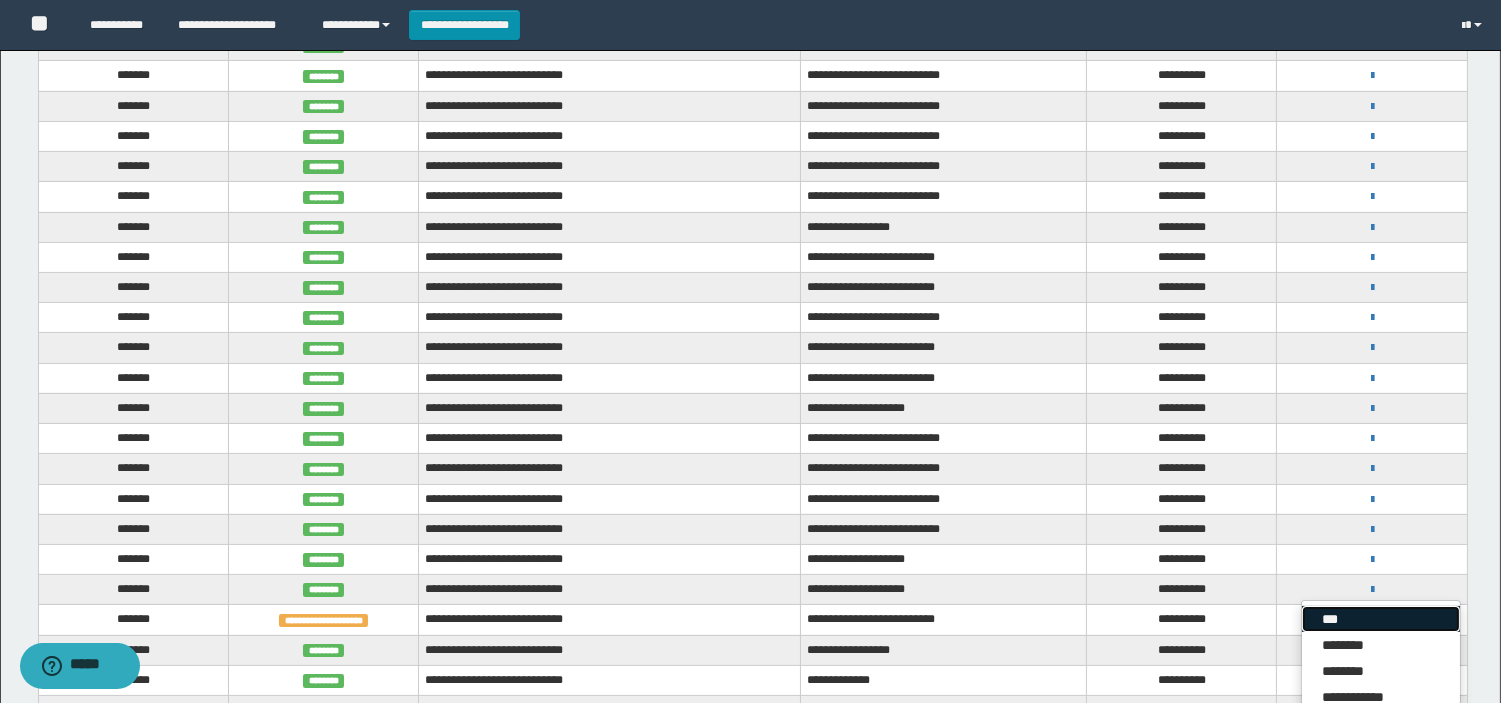 click on "***" at bounding box center [1381, 619] 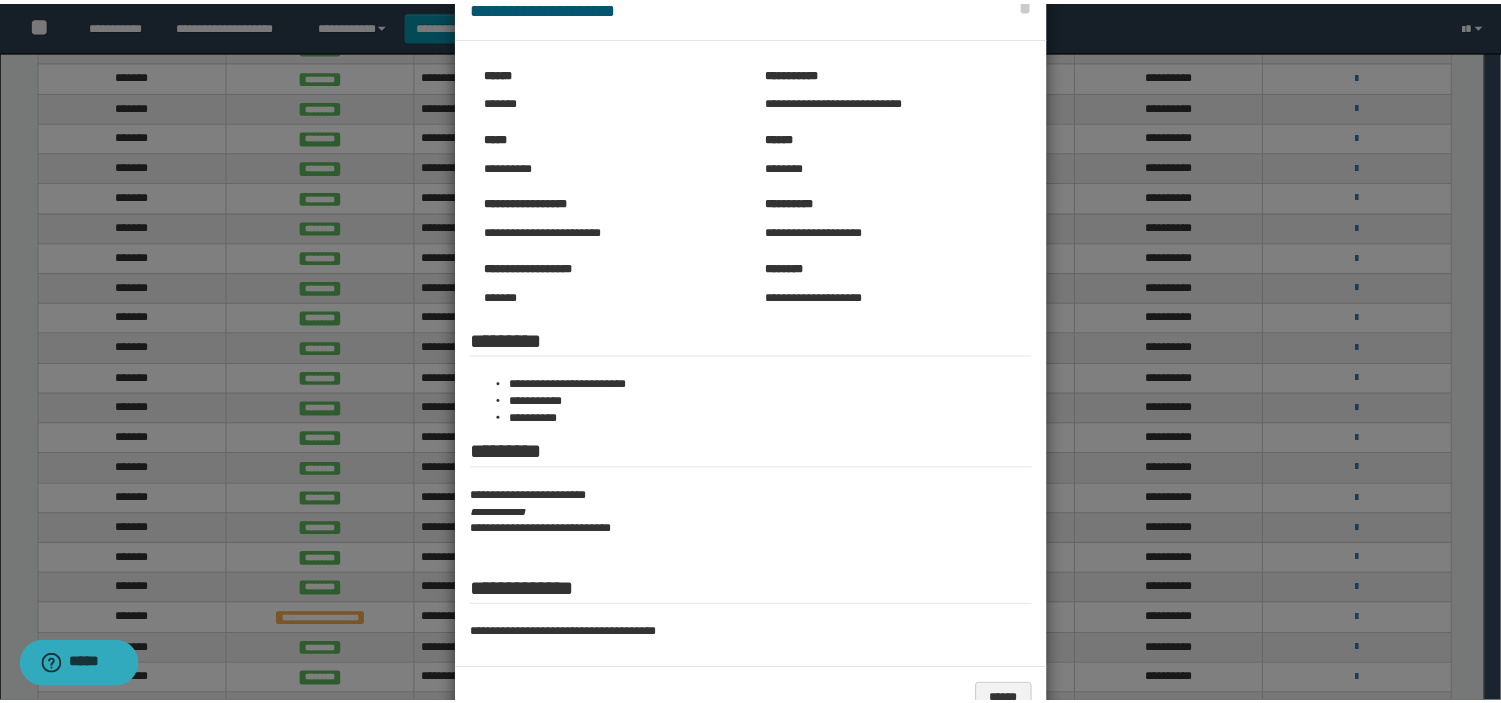 scroll, scrollTop: 74, scrollLeft: 0, axis: vertical 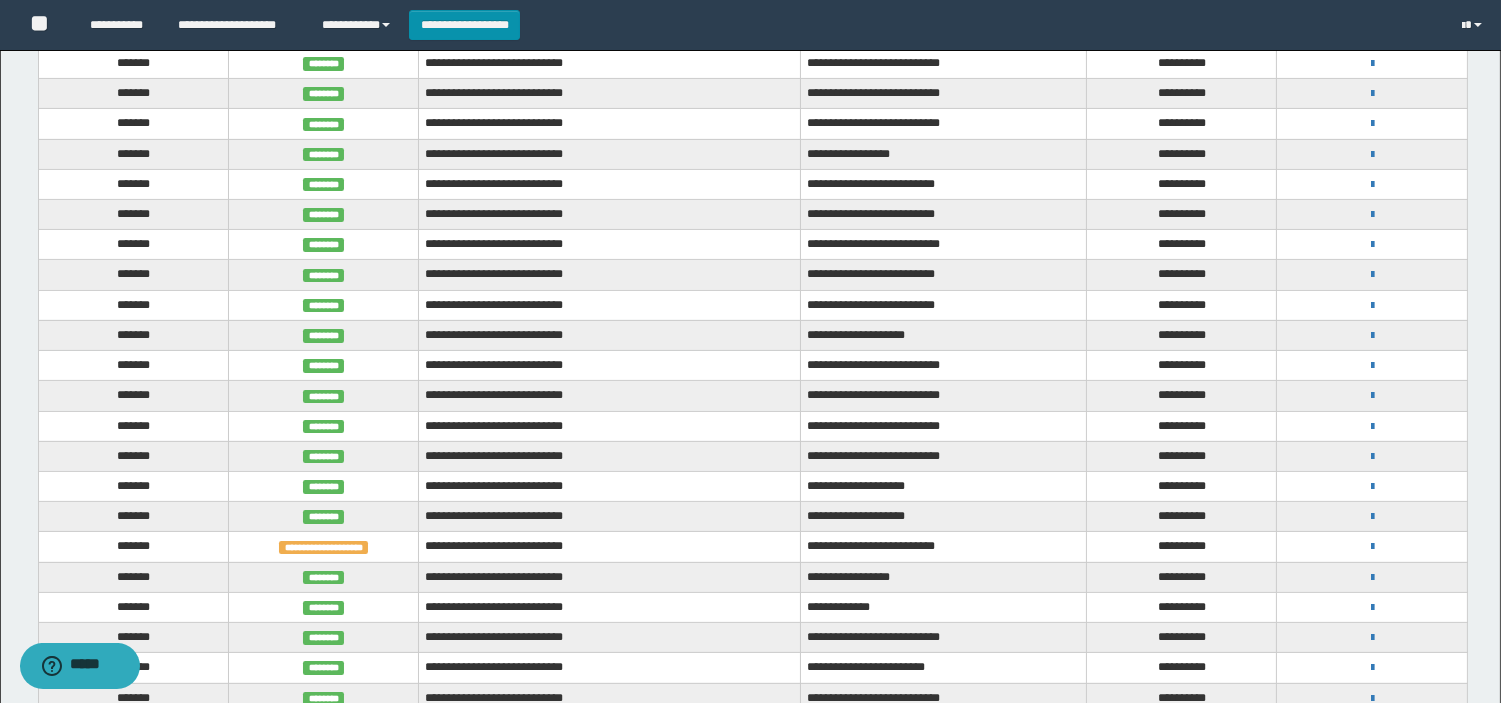 click on "**********" at bounding box center (1372, 516) 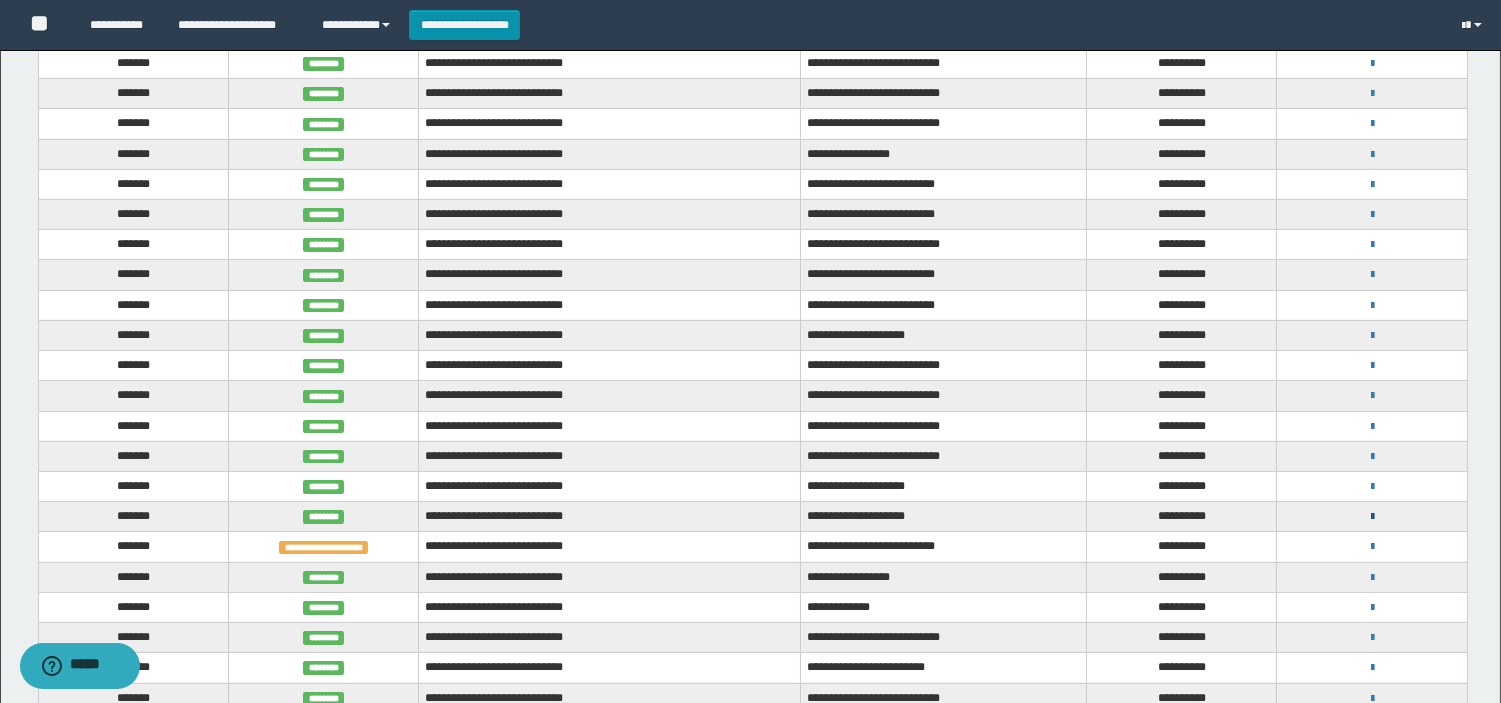 click at bounding box center (1372, 517) 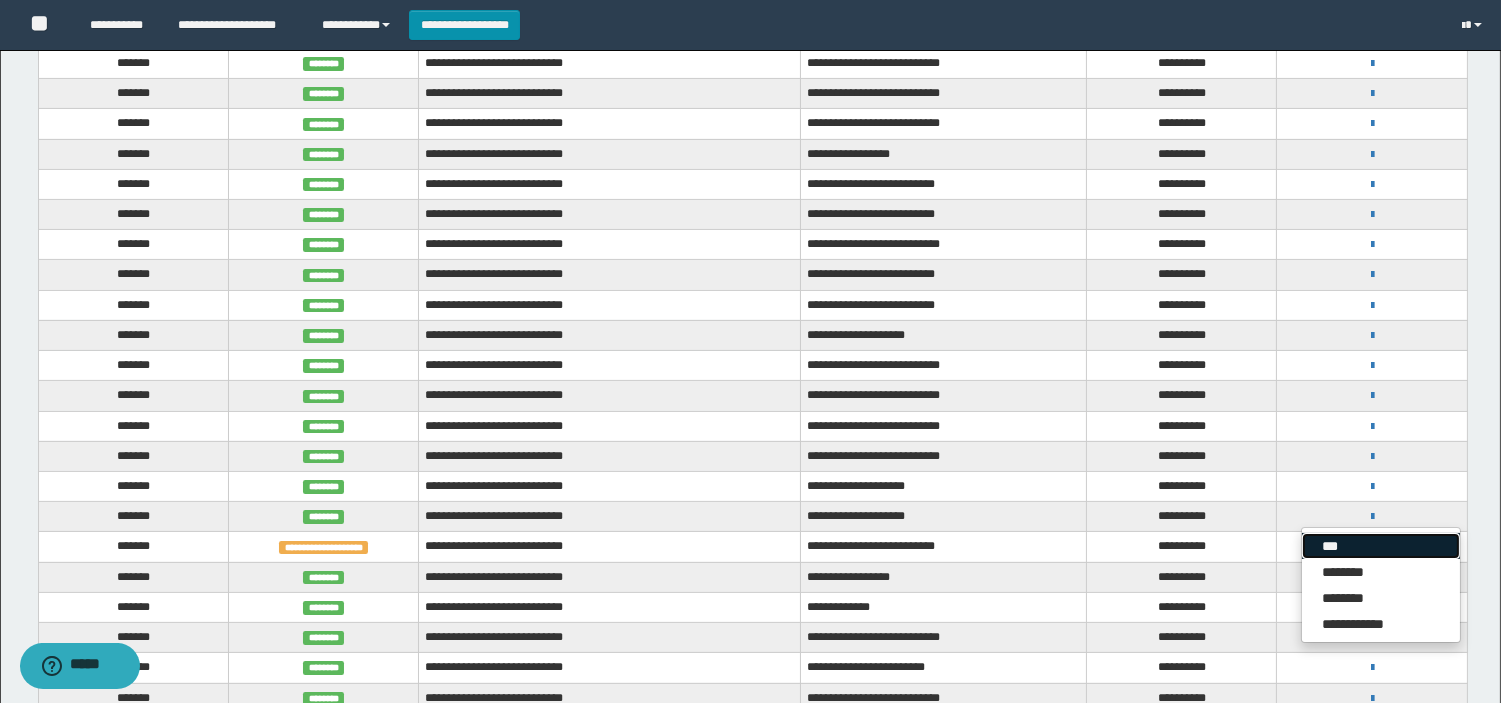 click on "***" at bounding box center (1381, 546) 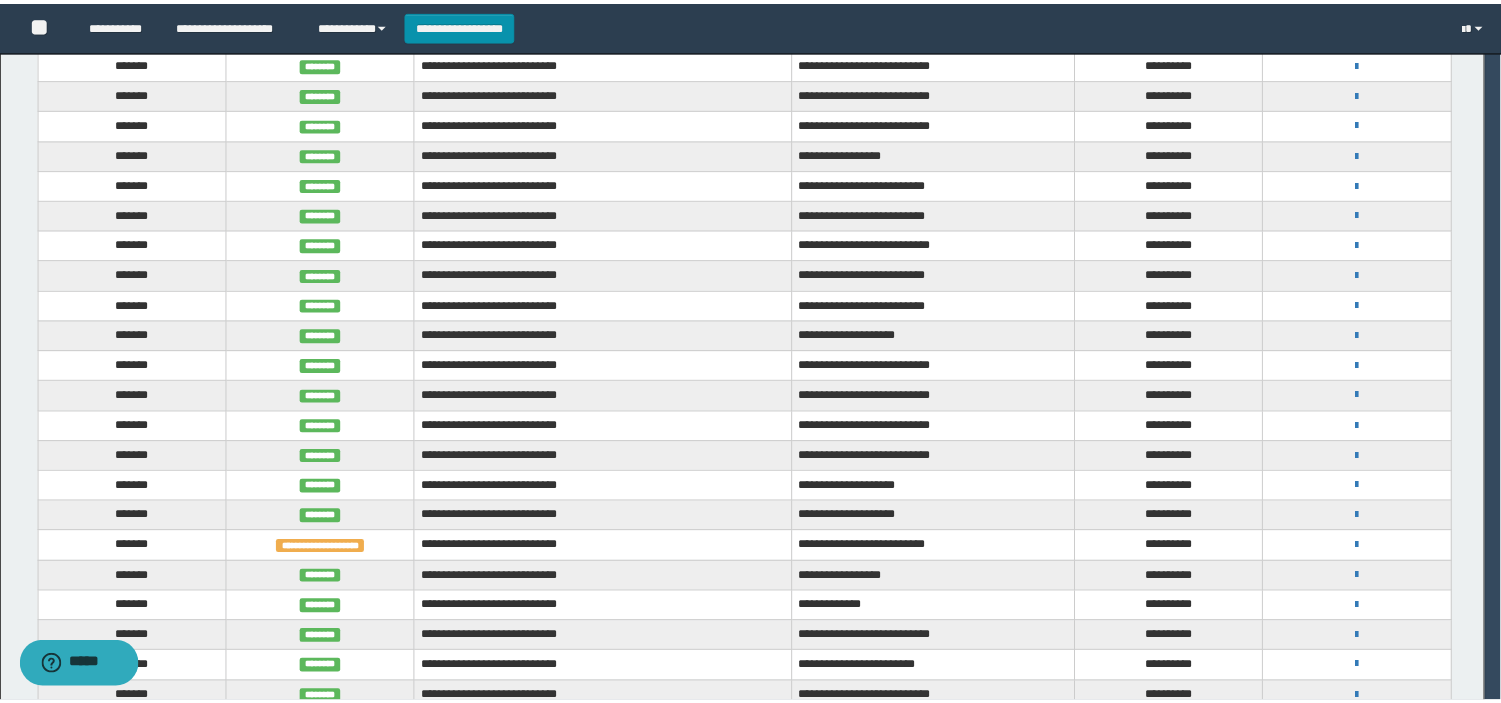 scroll, scrollTop: 0, scrollLeft: 0, axis: both 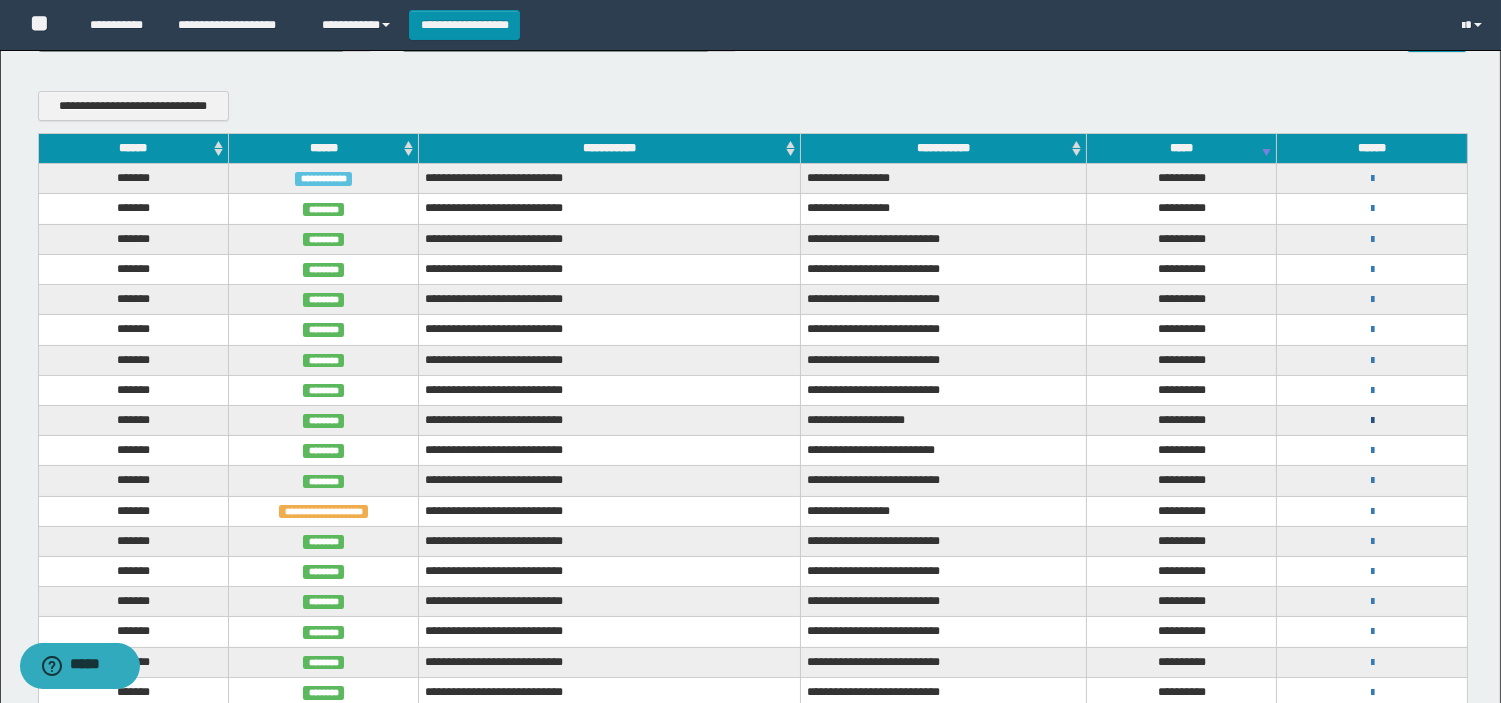 click at bounding box center (1372, 421) 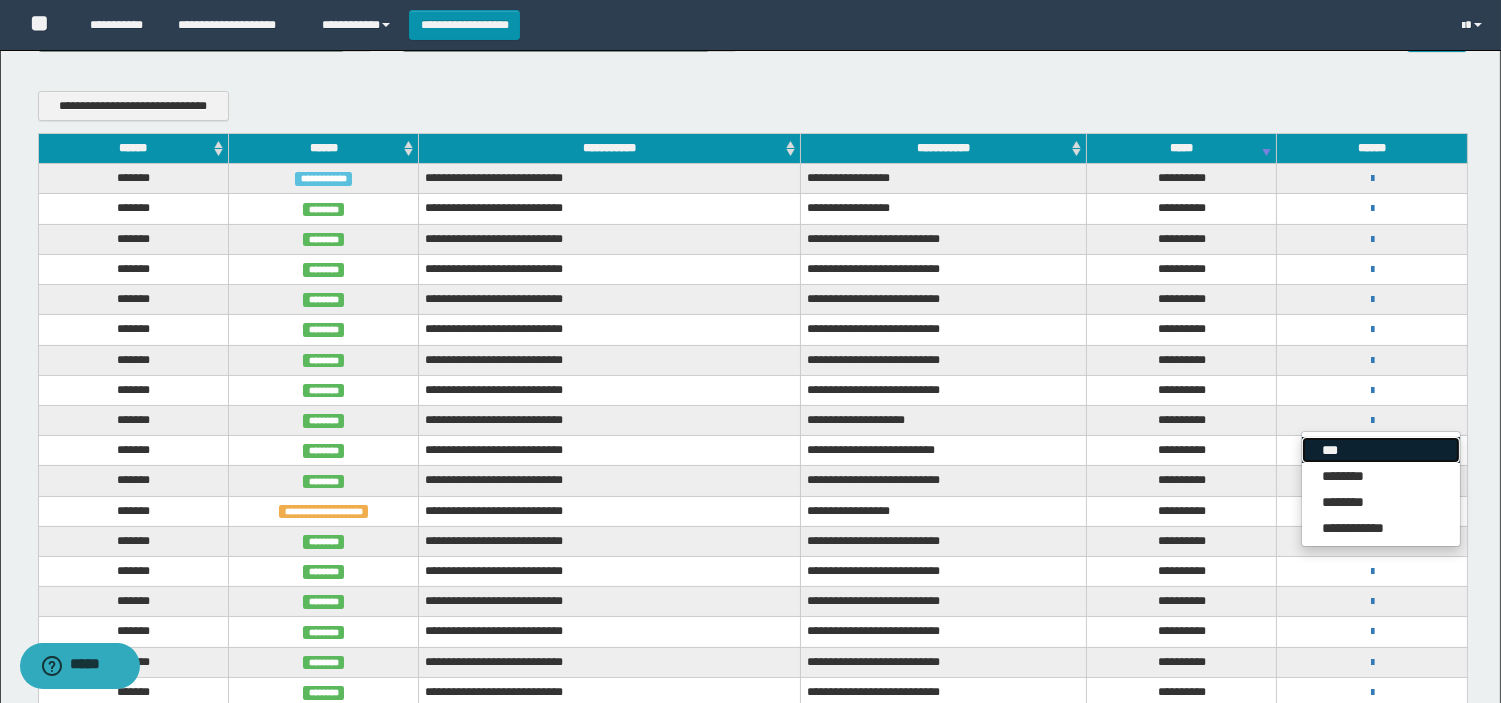 click on "***" at bounding box center [1381, 450] 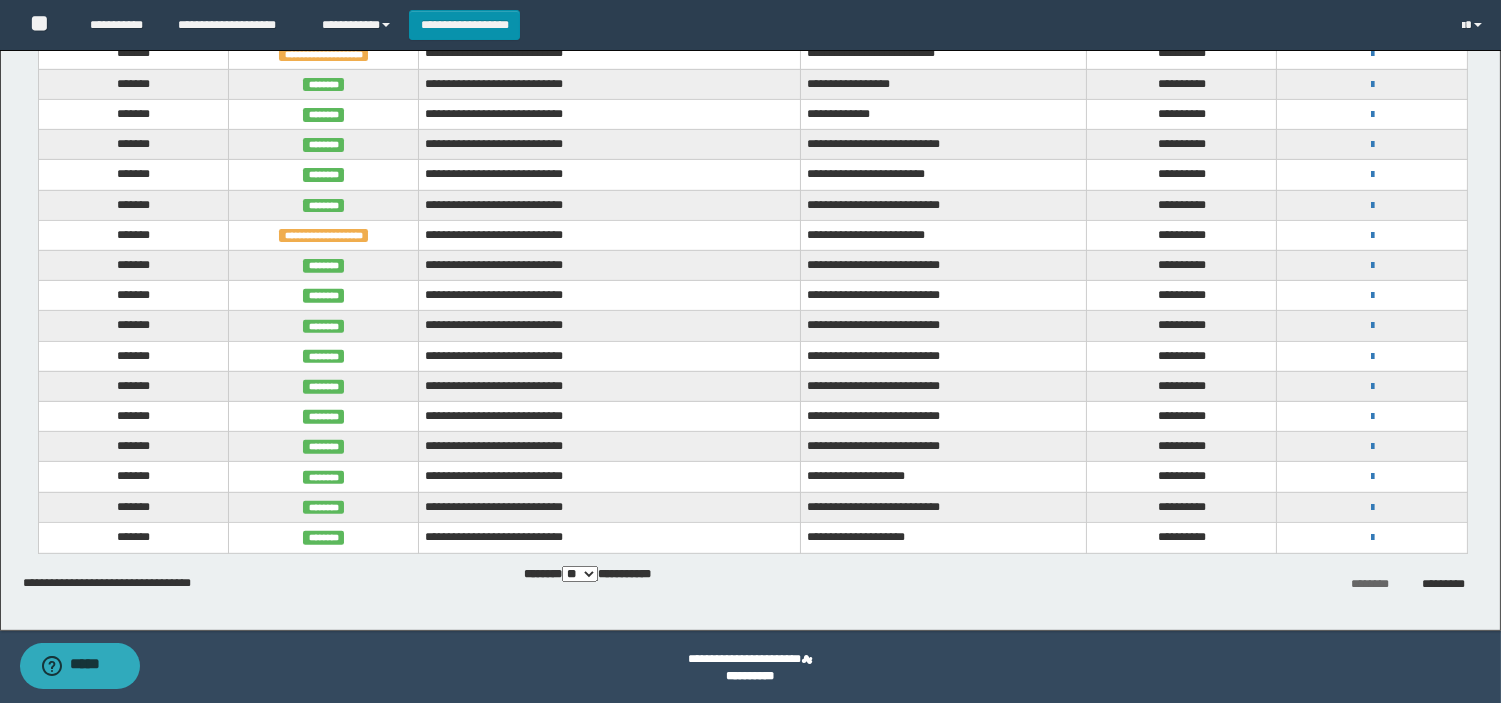 scroll, scrollTop: 1420, scrollLeft: 0, axis: vertical 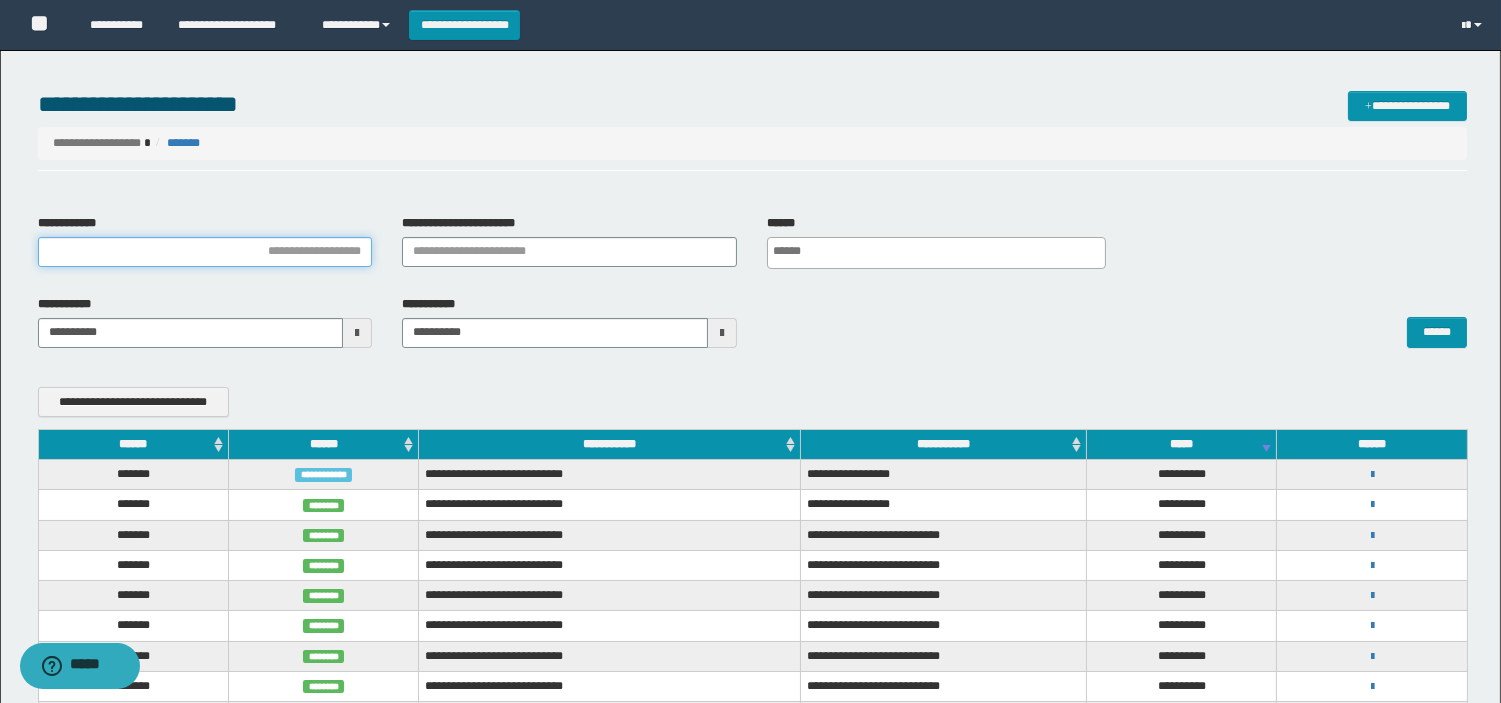 click on "**********" at bounding box center (205, 252) 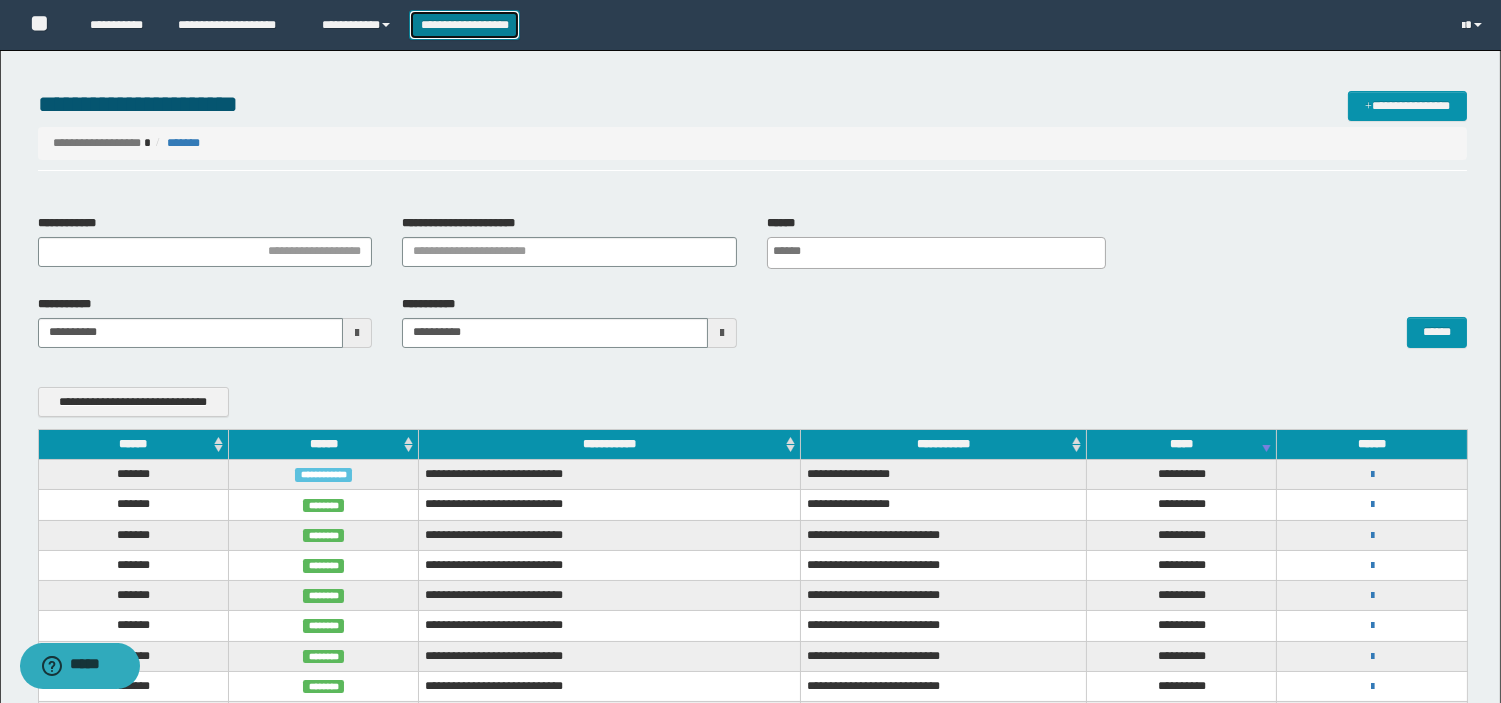 click on "**********" at bounding box center (464, 25) 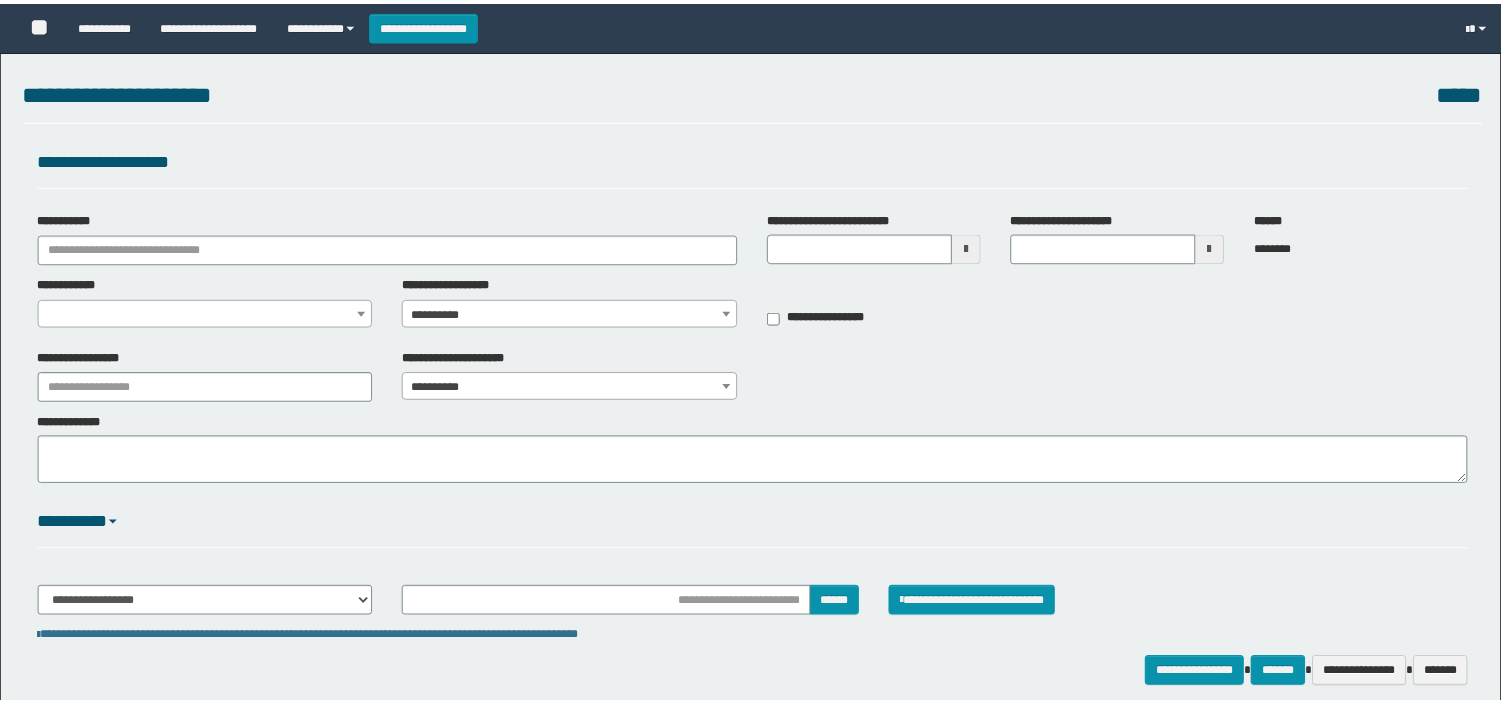 scroll, scrollTop: 0, scrollLeft: 0, axis: both 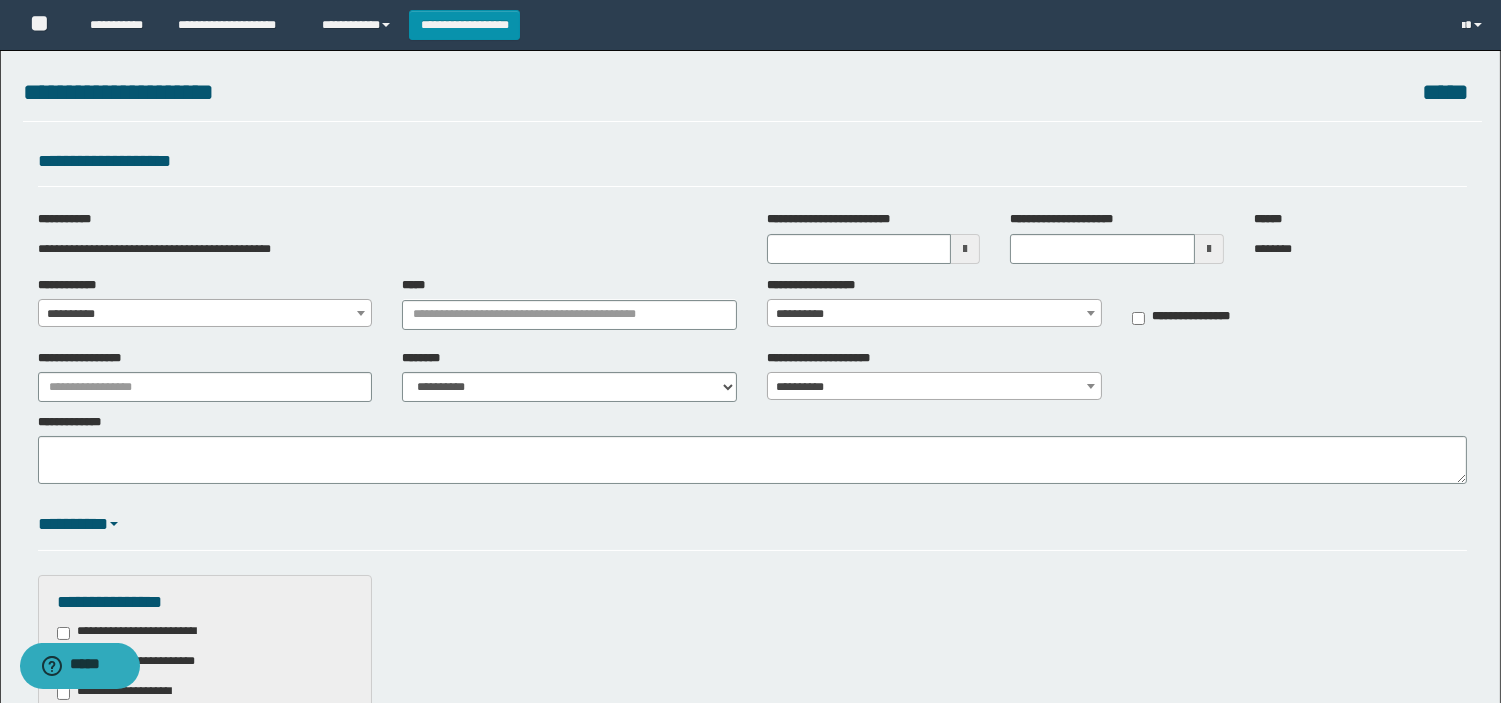 click on "**********" at bounding box center (205, 314) 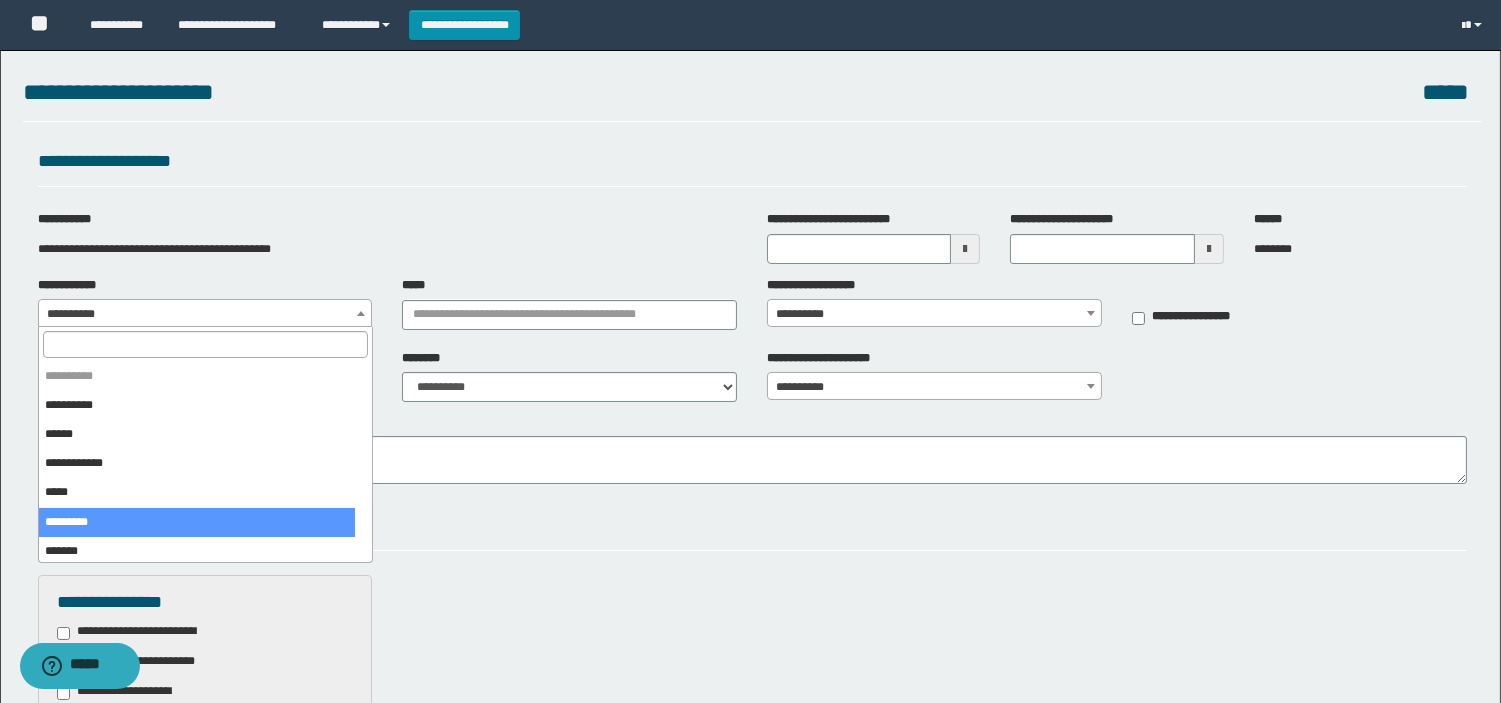 select on "*" 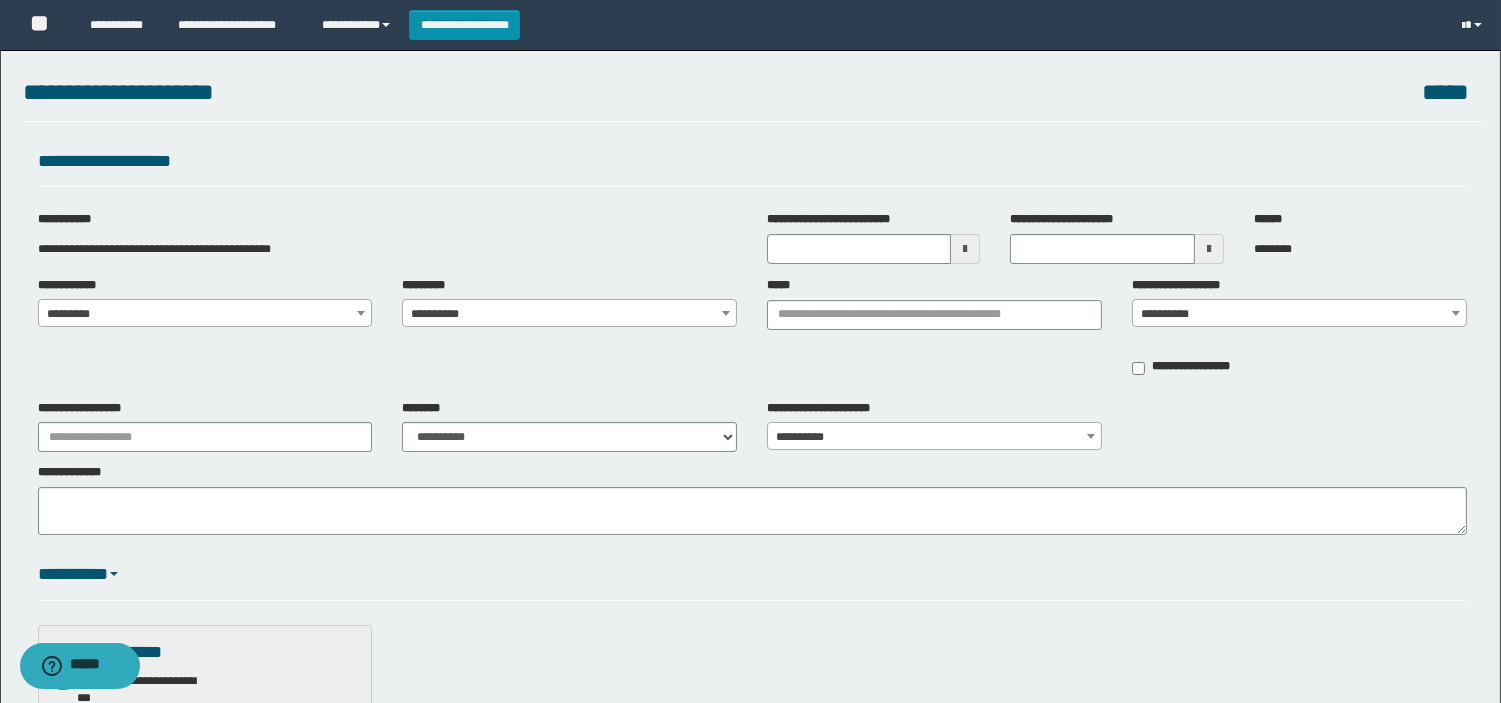 click on "**********" at bounding box center [569, 314] 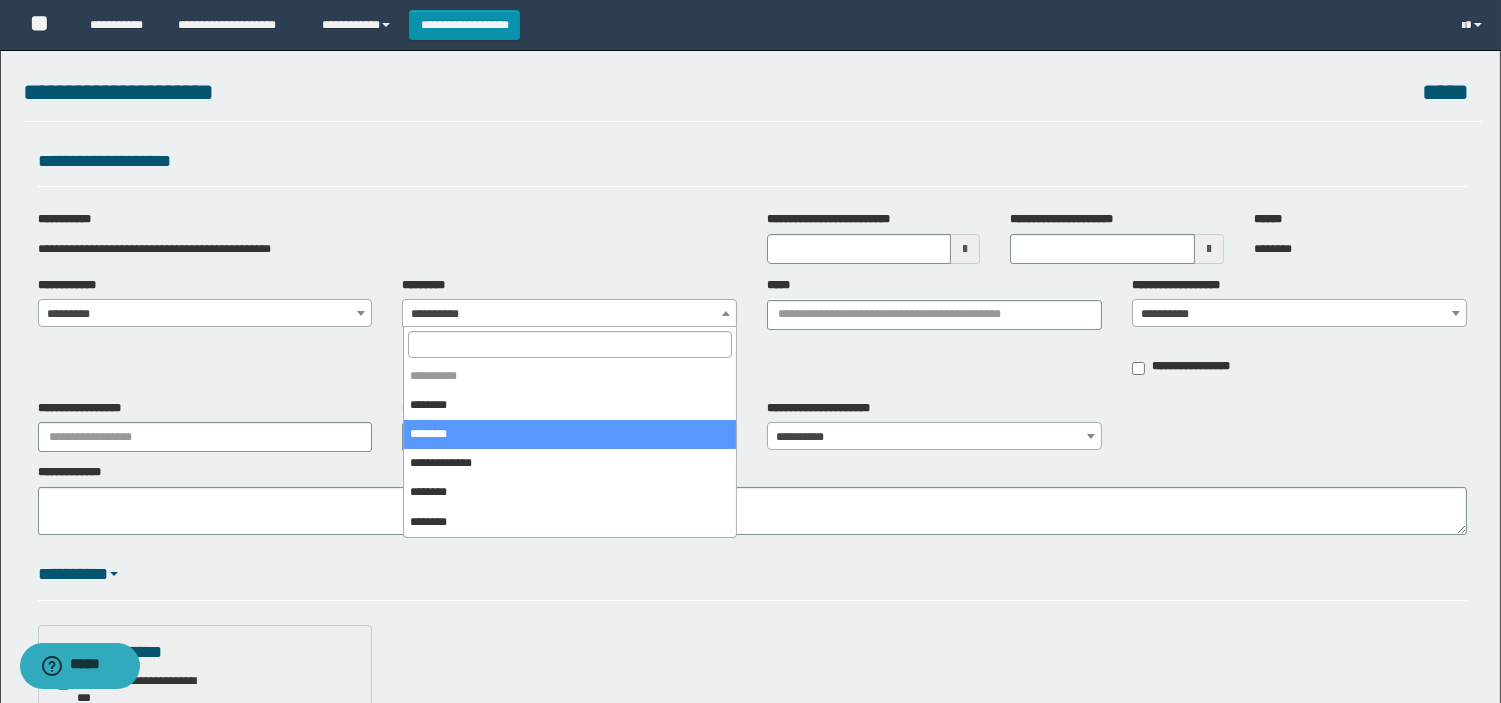 select on "*" 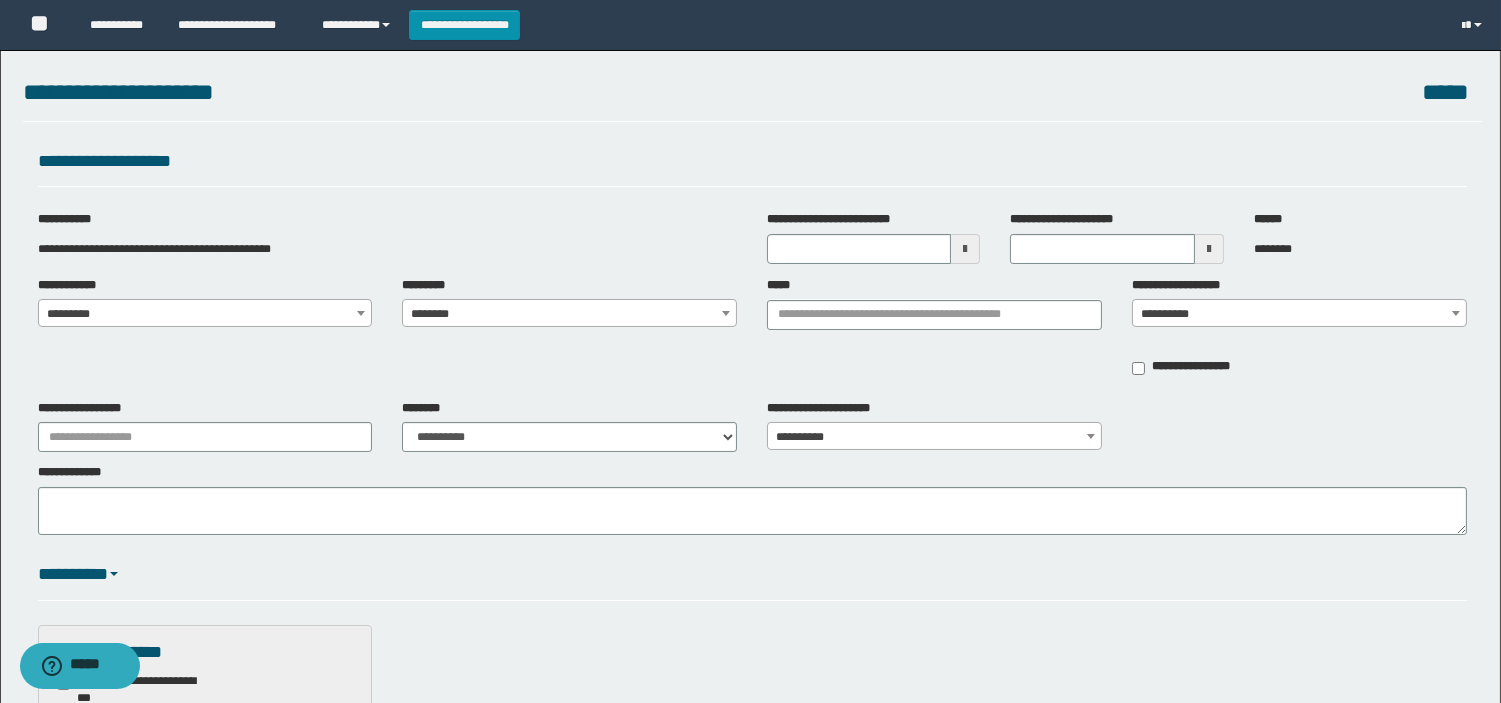 click on "**********" at bounding box center [750, 845] 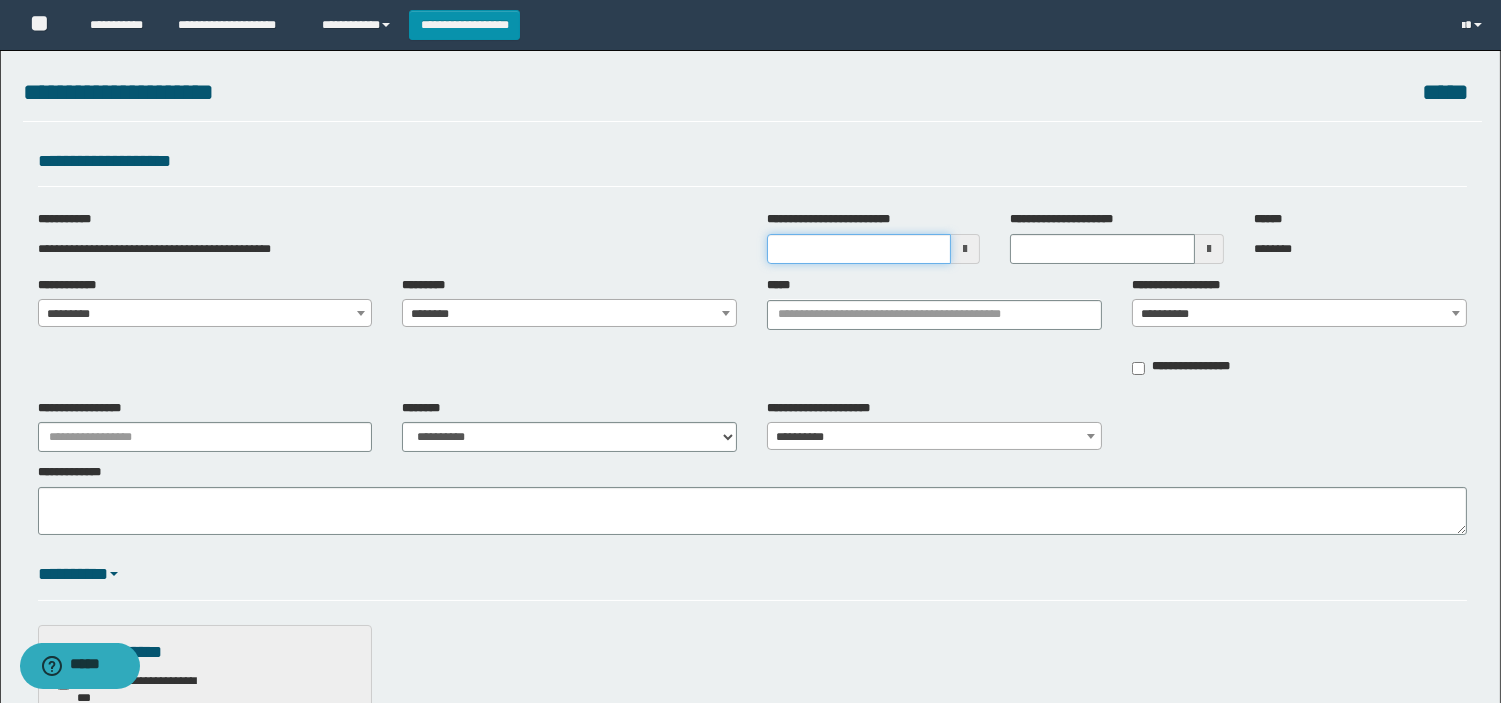 click on "**********" at bounding box center (859, 249) 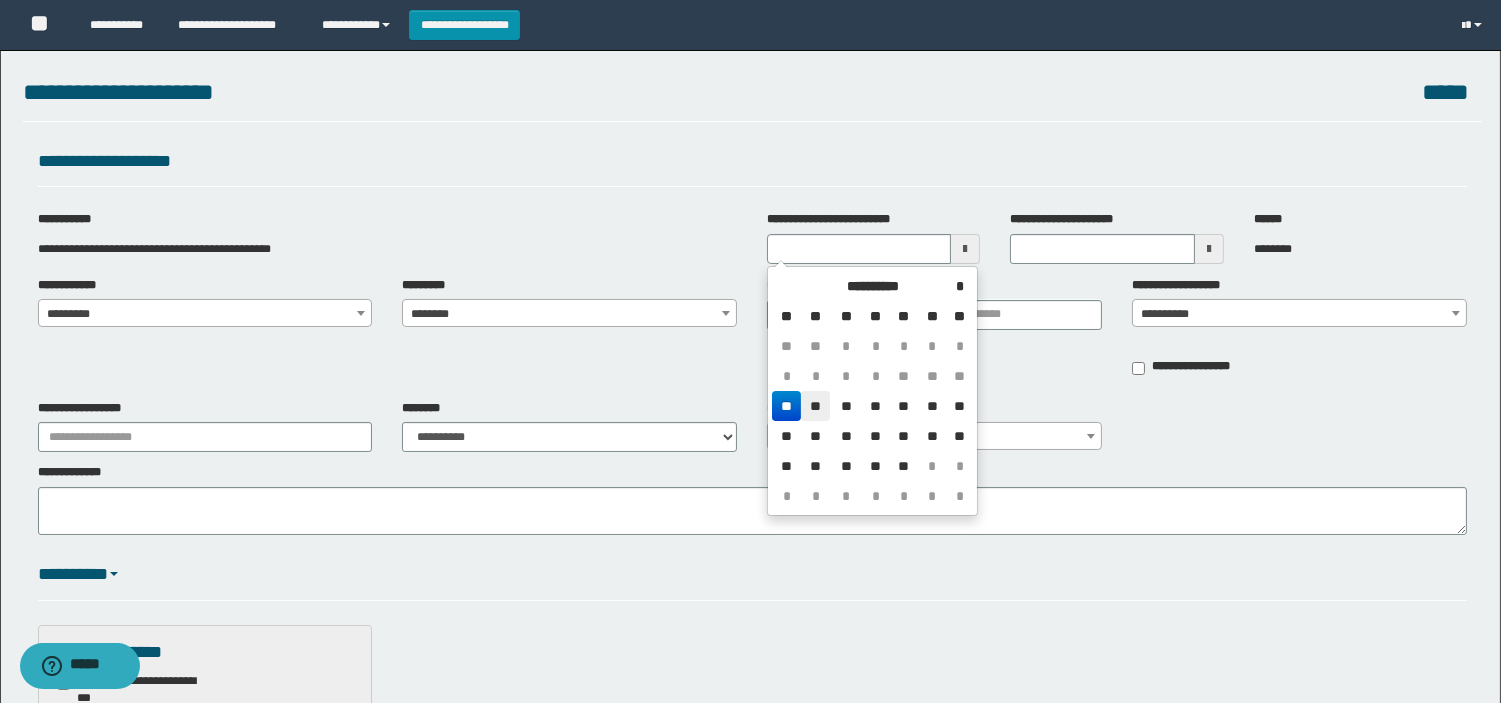 click on "**" at bounding box center (815, 406) 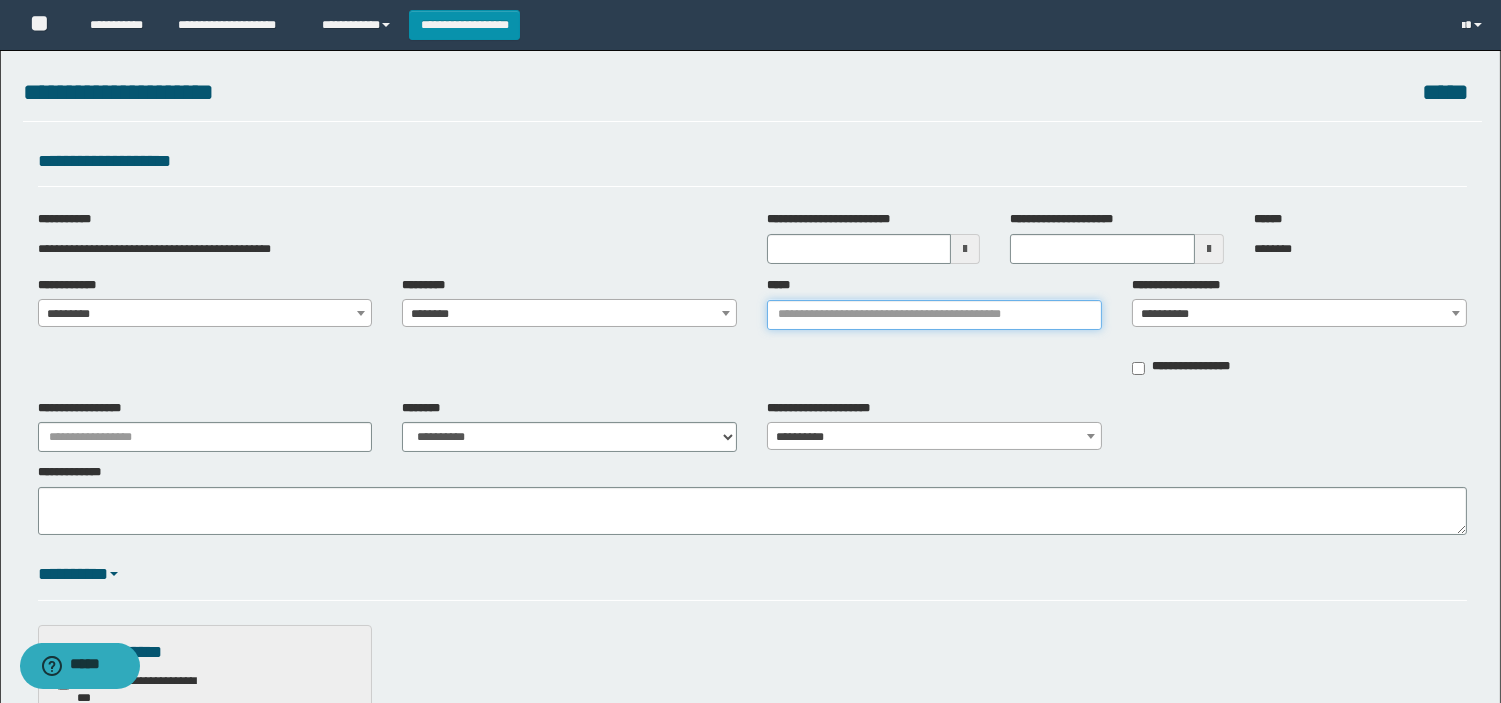 click on "*****" at bounding box center [934, 315] 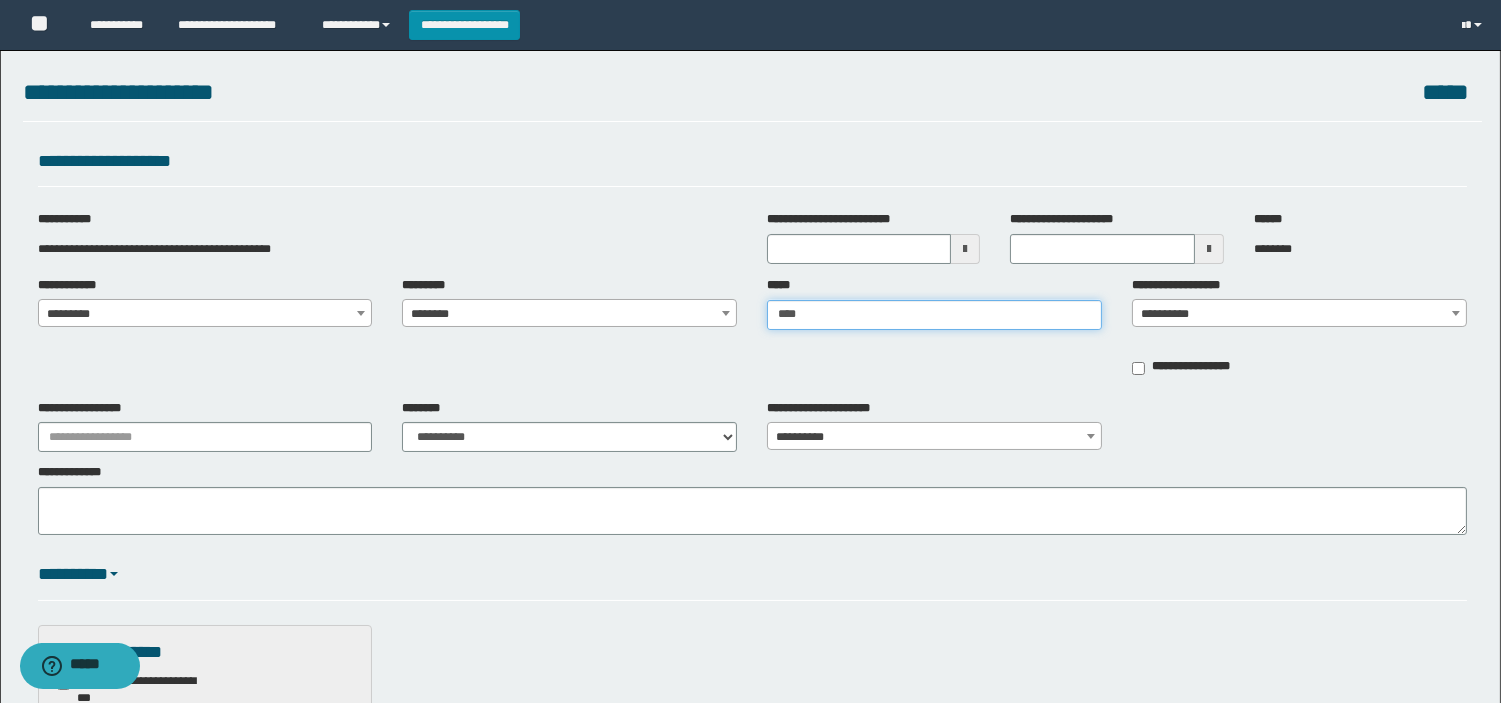 type on "*****" 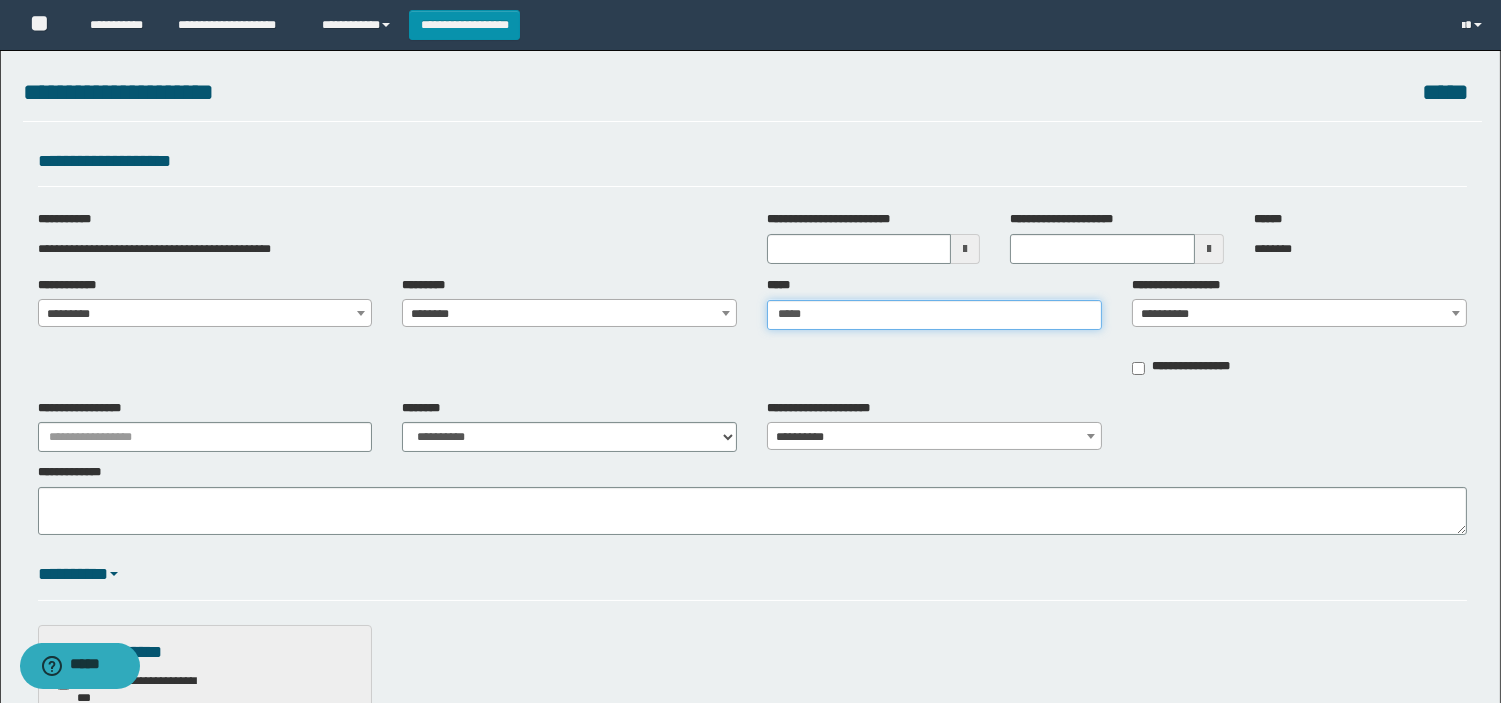 type on "*****" 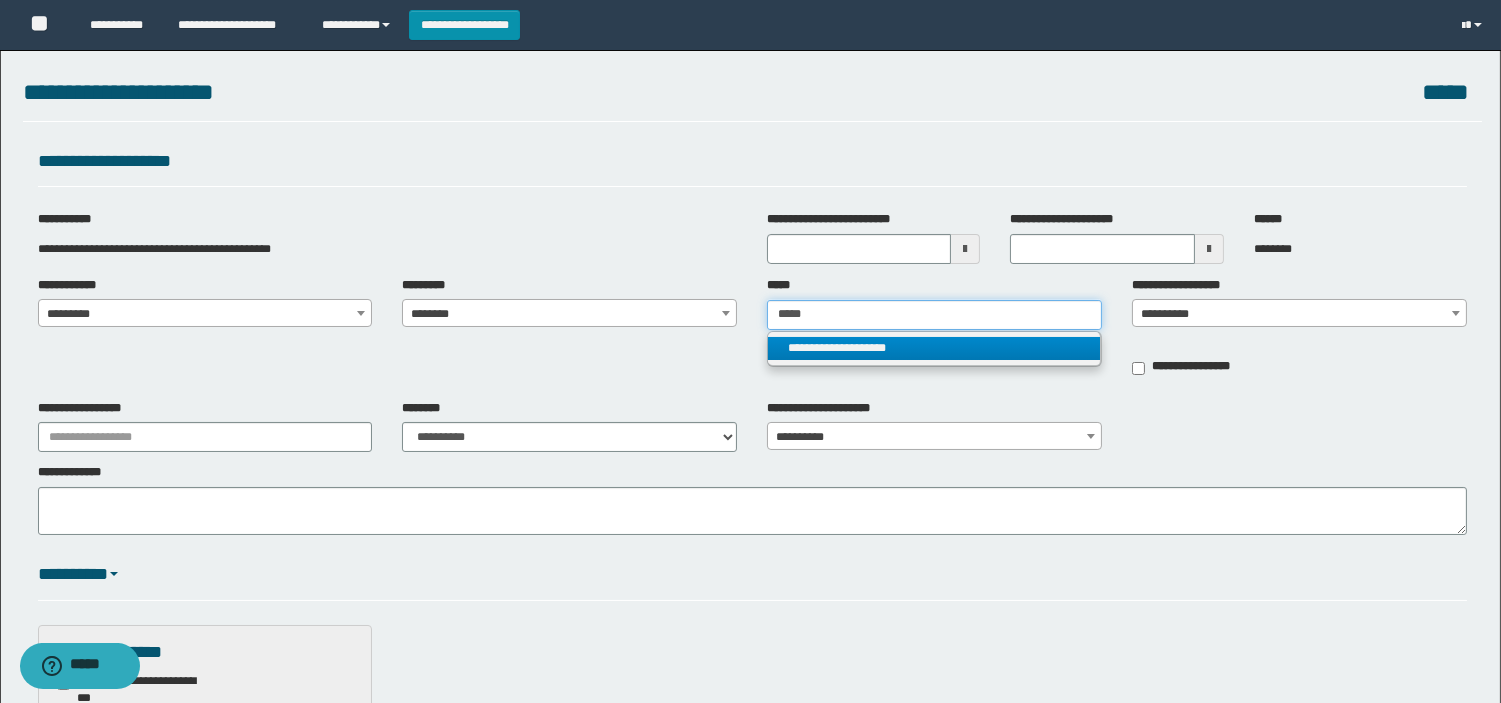 type on "*****" 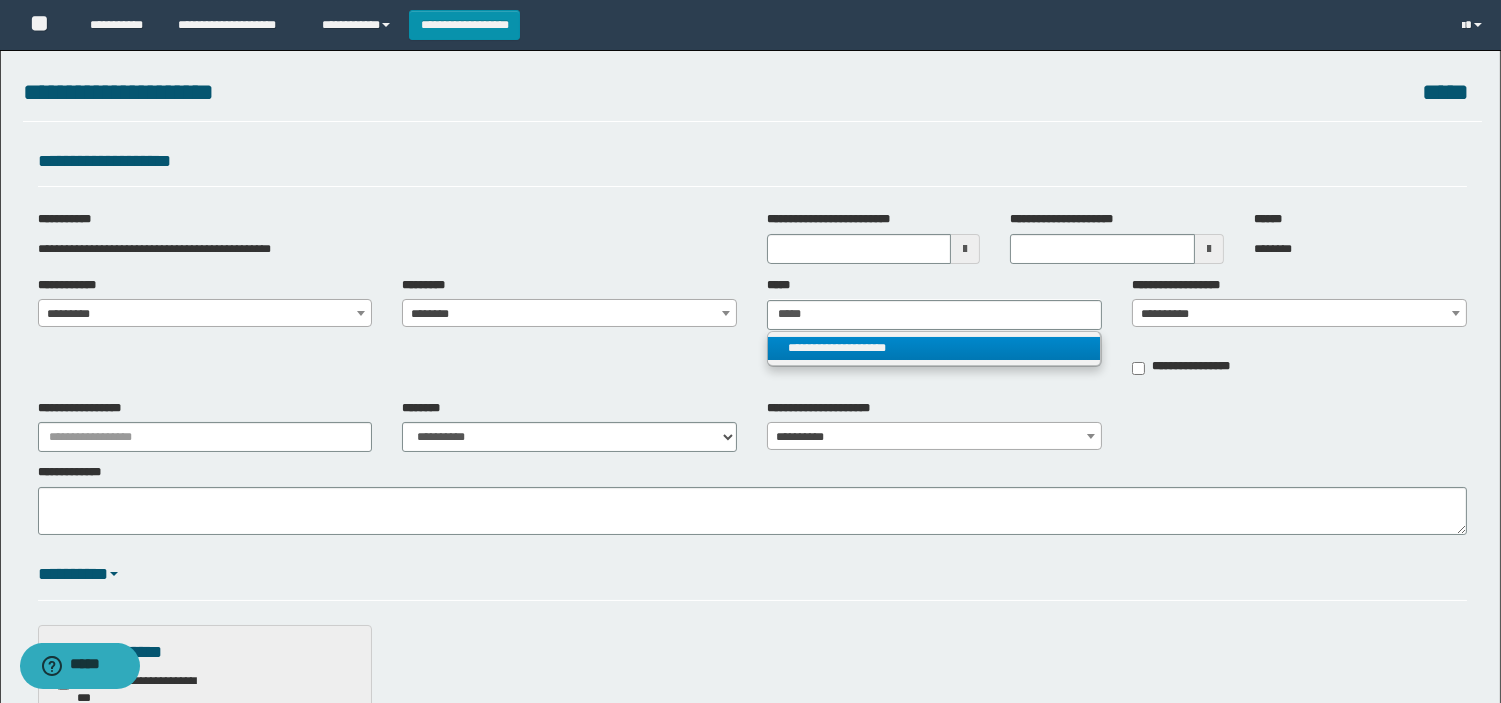 type 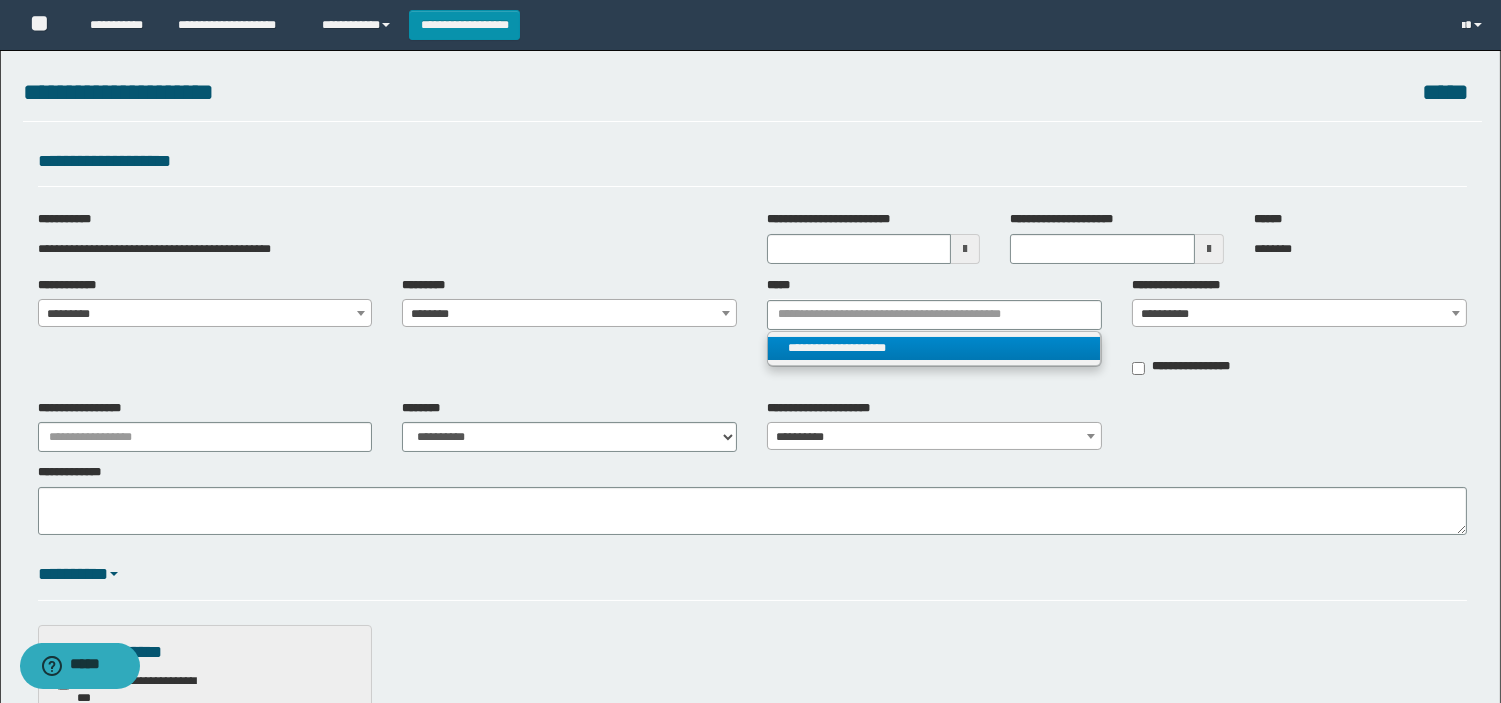 click on "**********" at bounding box center (934, 348) 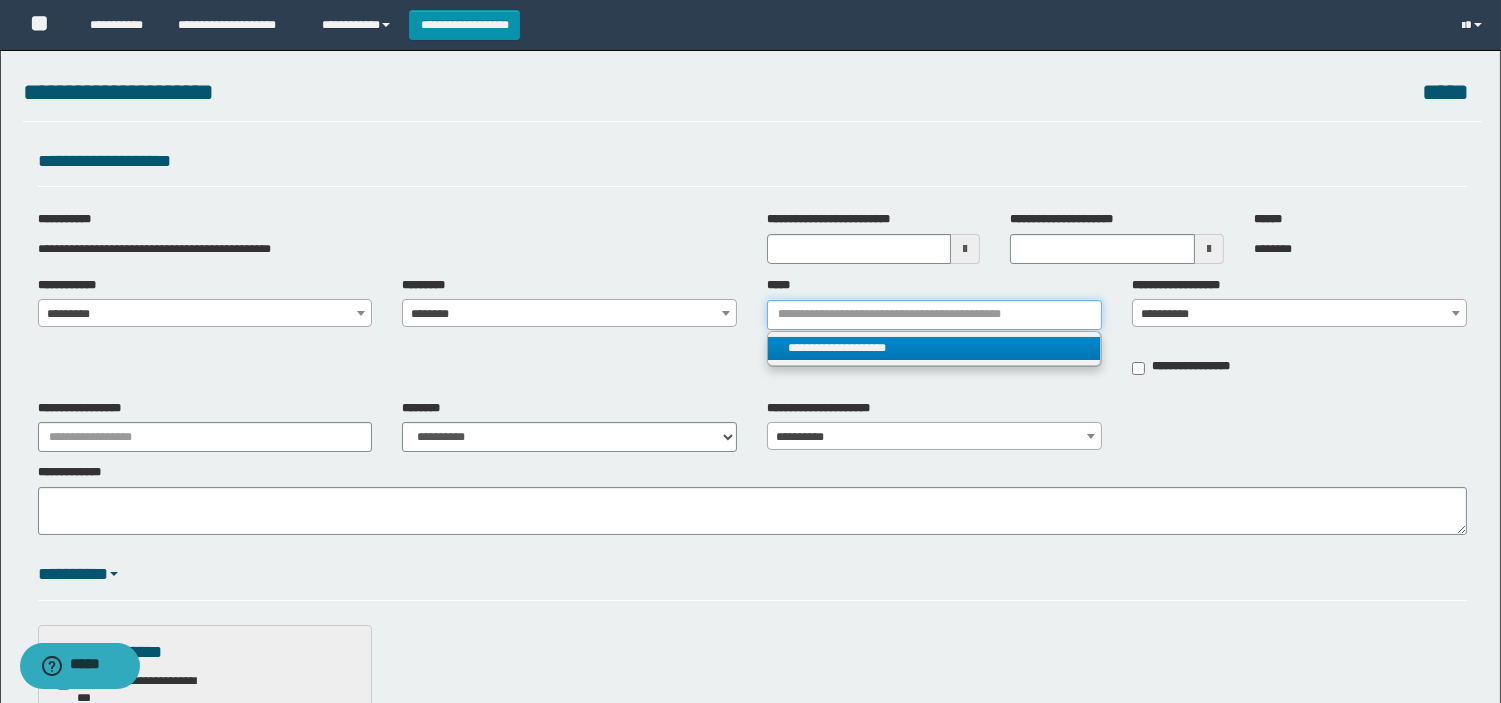 type 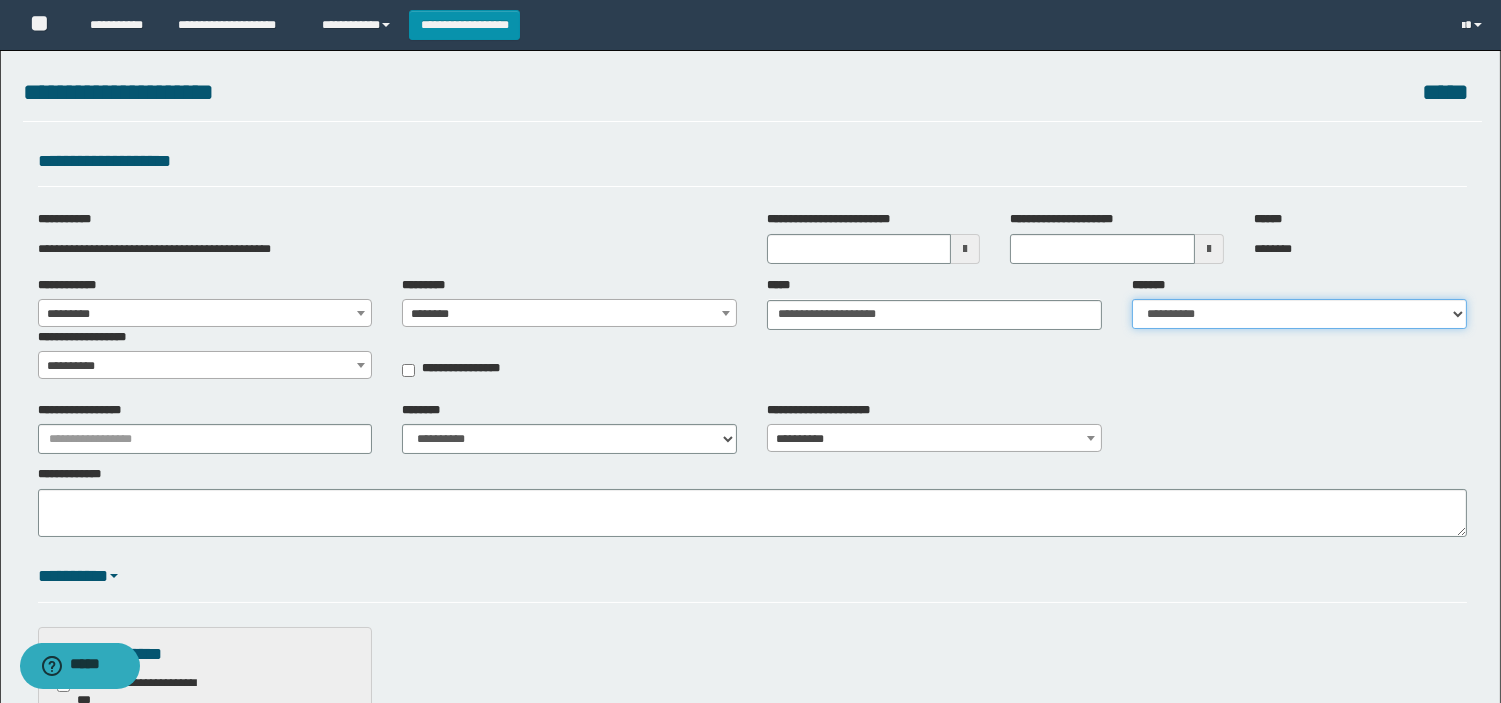 click on "**********" at bounding box center (1299, 314) 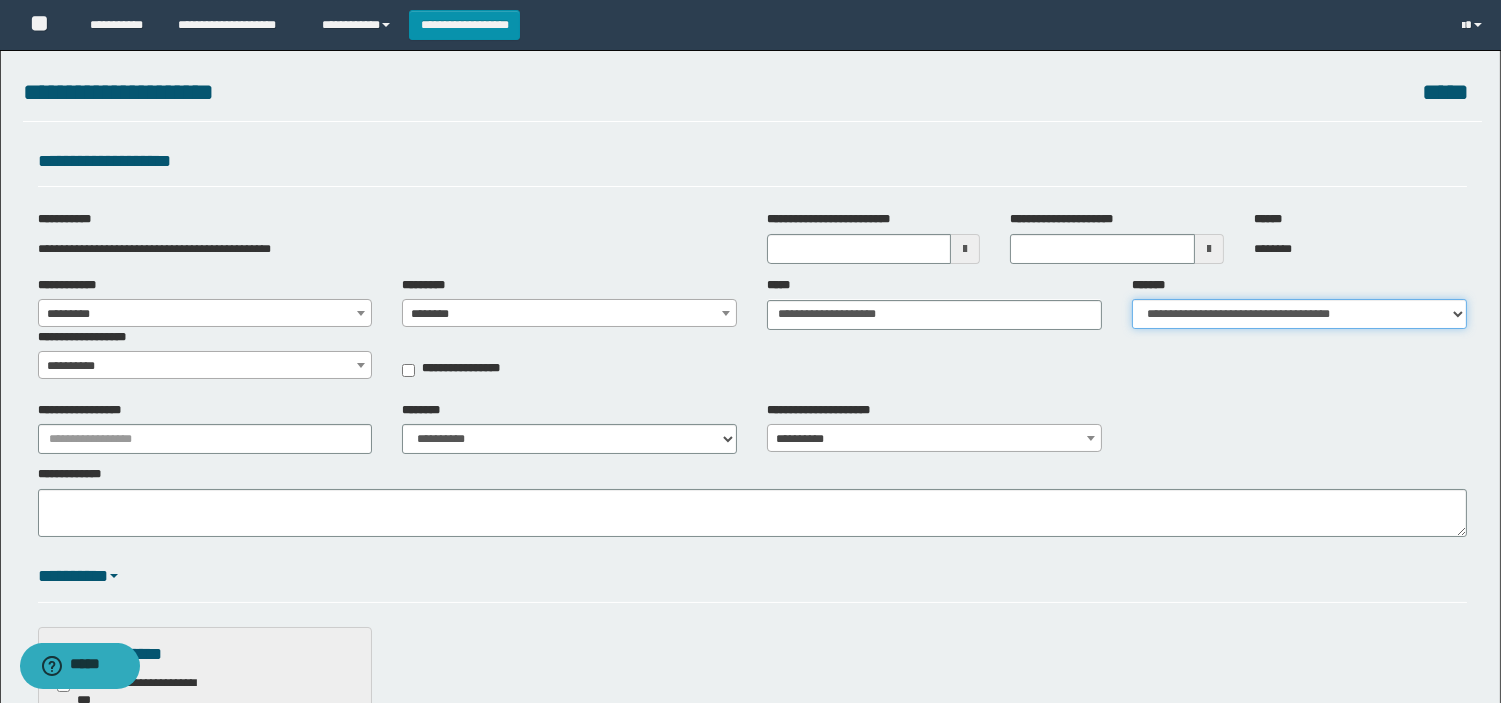 click on "**********" at bounding box center [1299, 314] 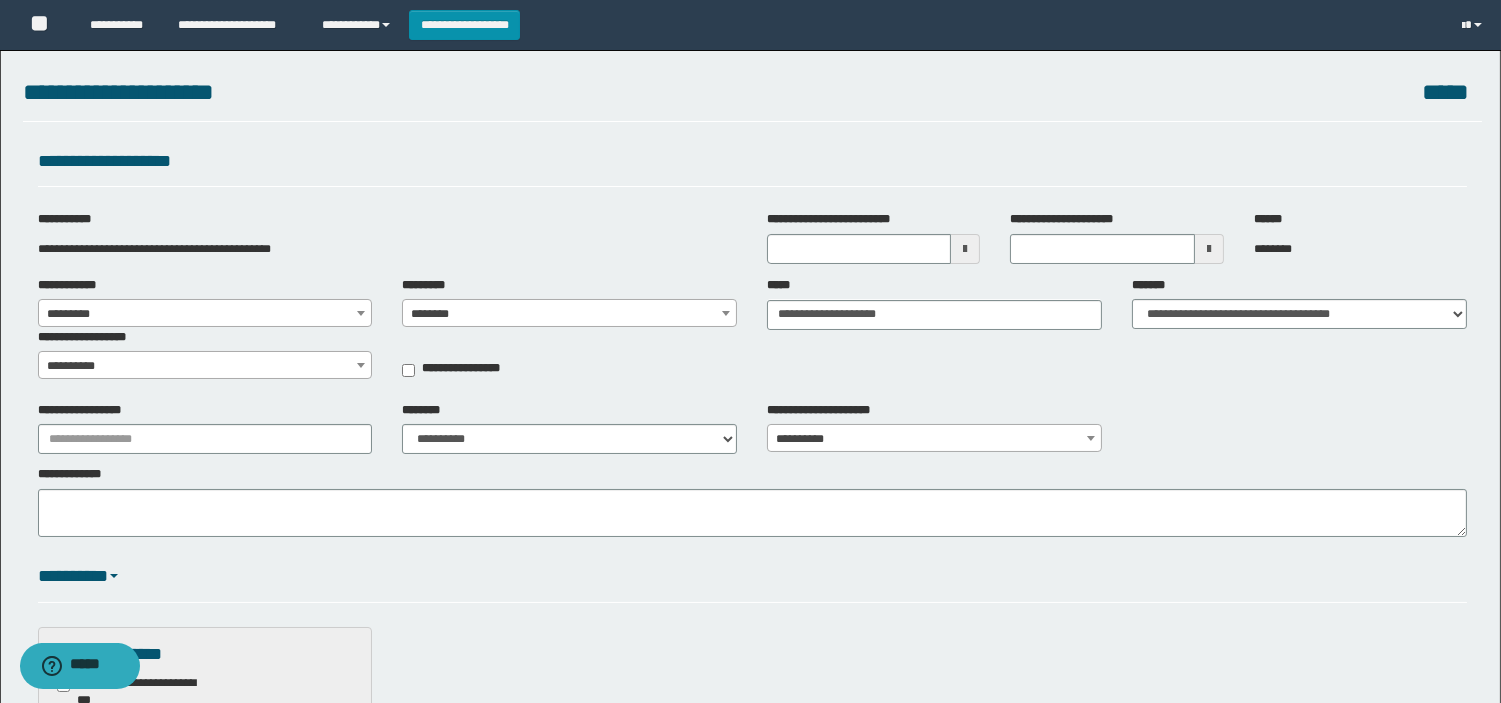 click on "**********" at bounding box center [750, 846] 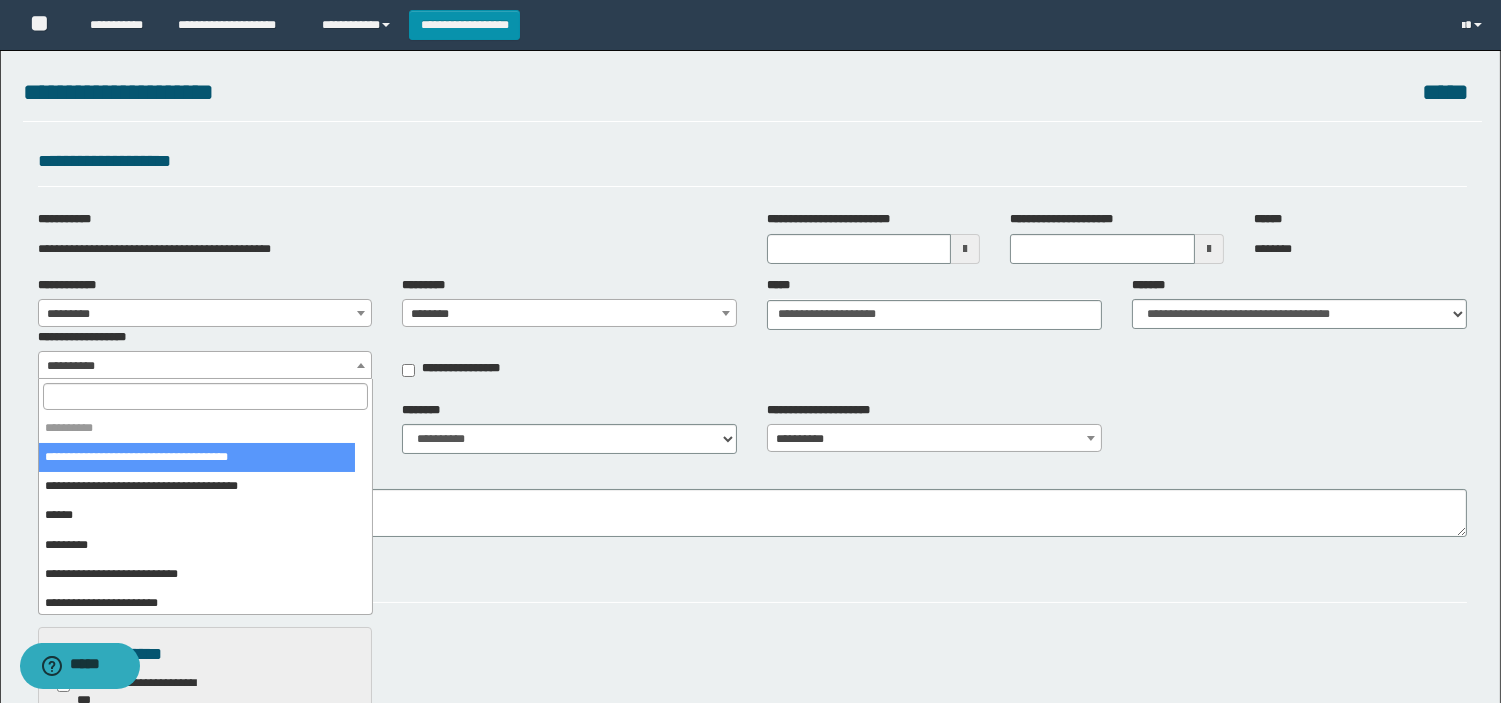 select on "***" 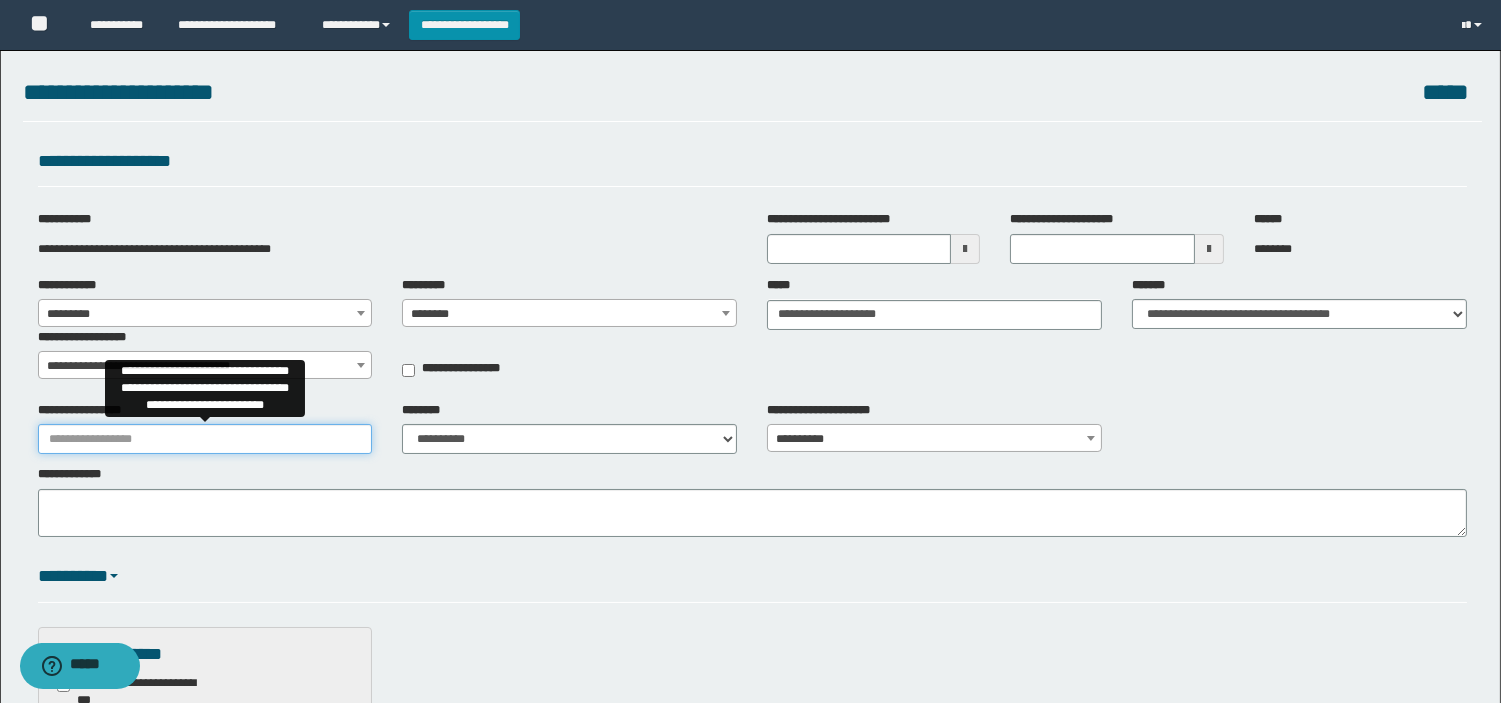click on "**********" at bounding box center [205, 439] 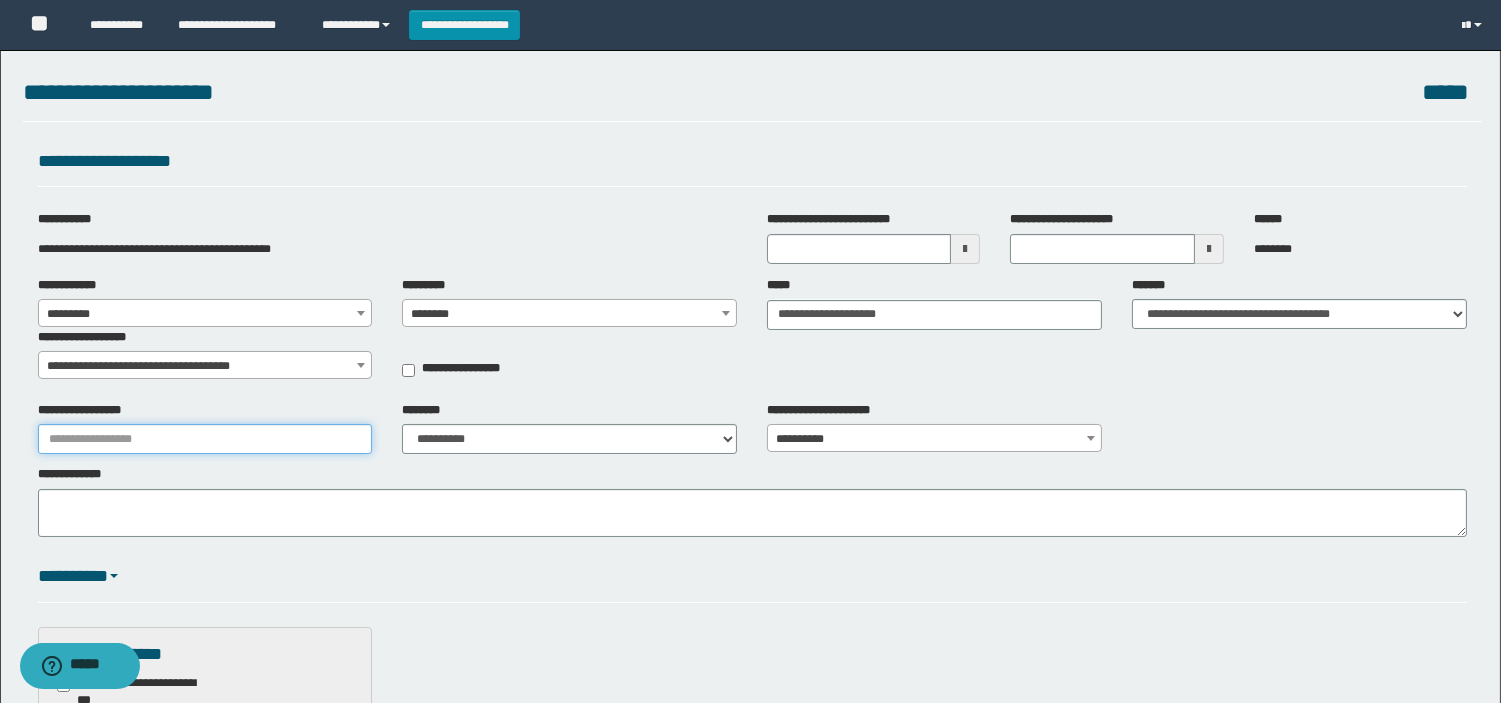 type on "**********" 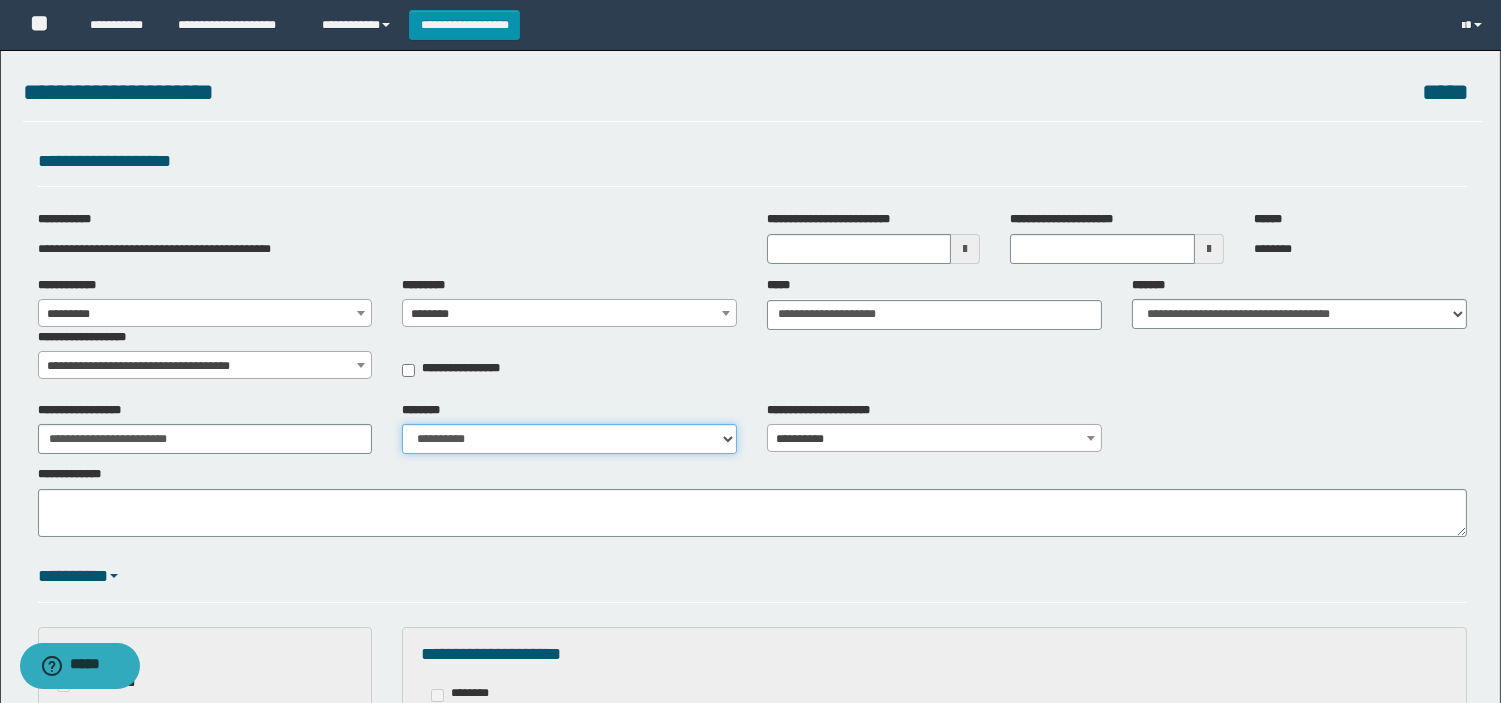click on "**********" at bounding box center [569, 439] 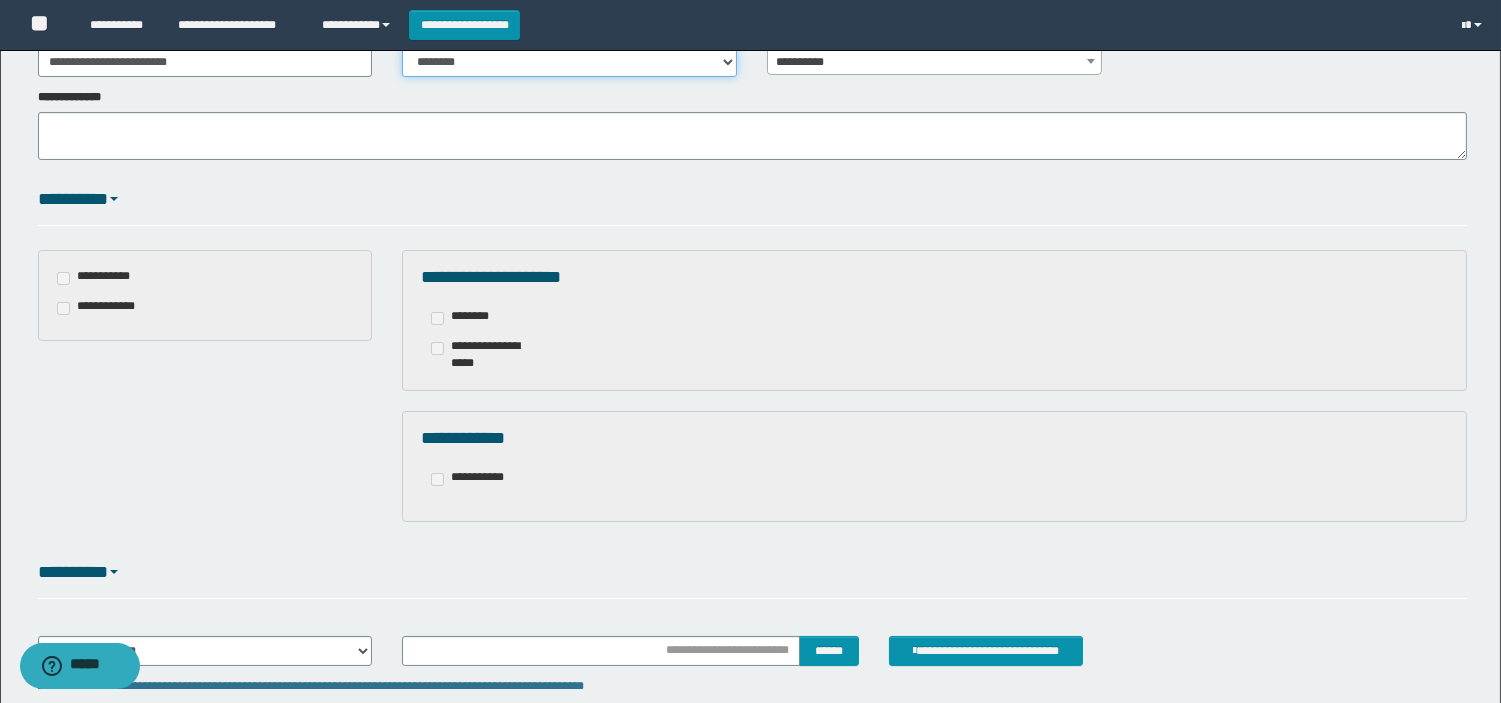 scroll, scrollTop: 481, scrollLeft: 0, axis: vertical 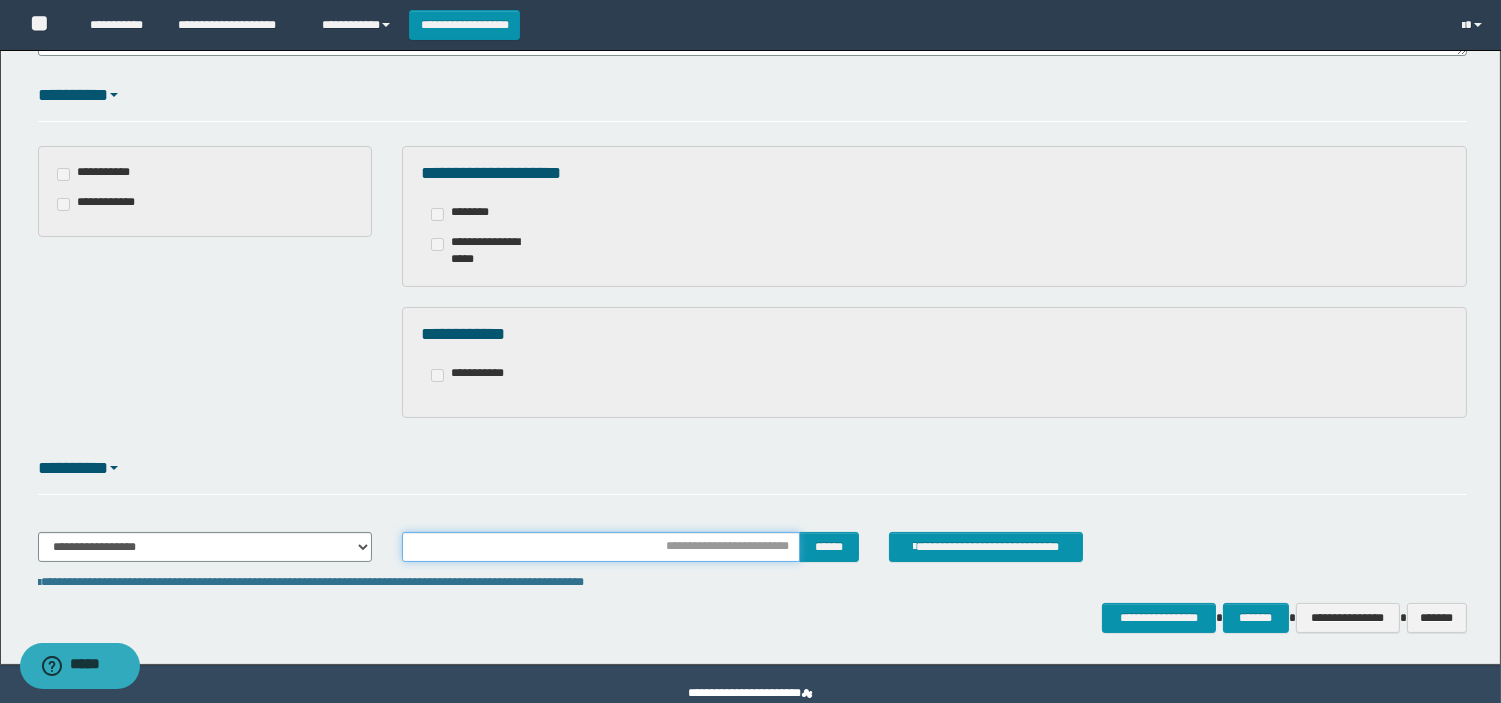click at bounding box center (601, 547) 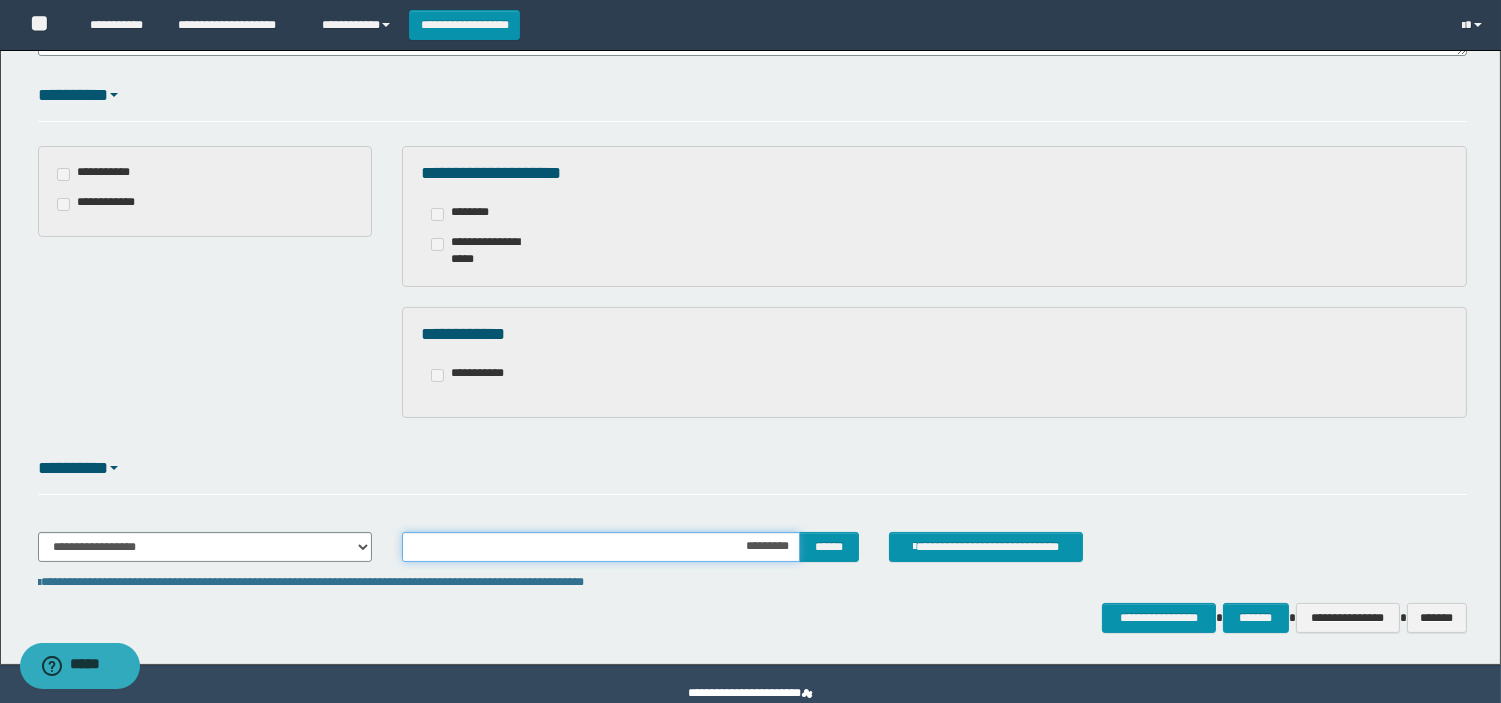 type on "**********" 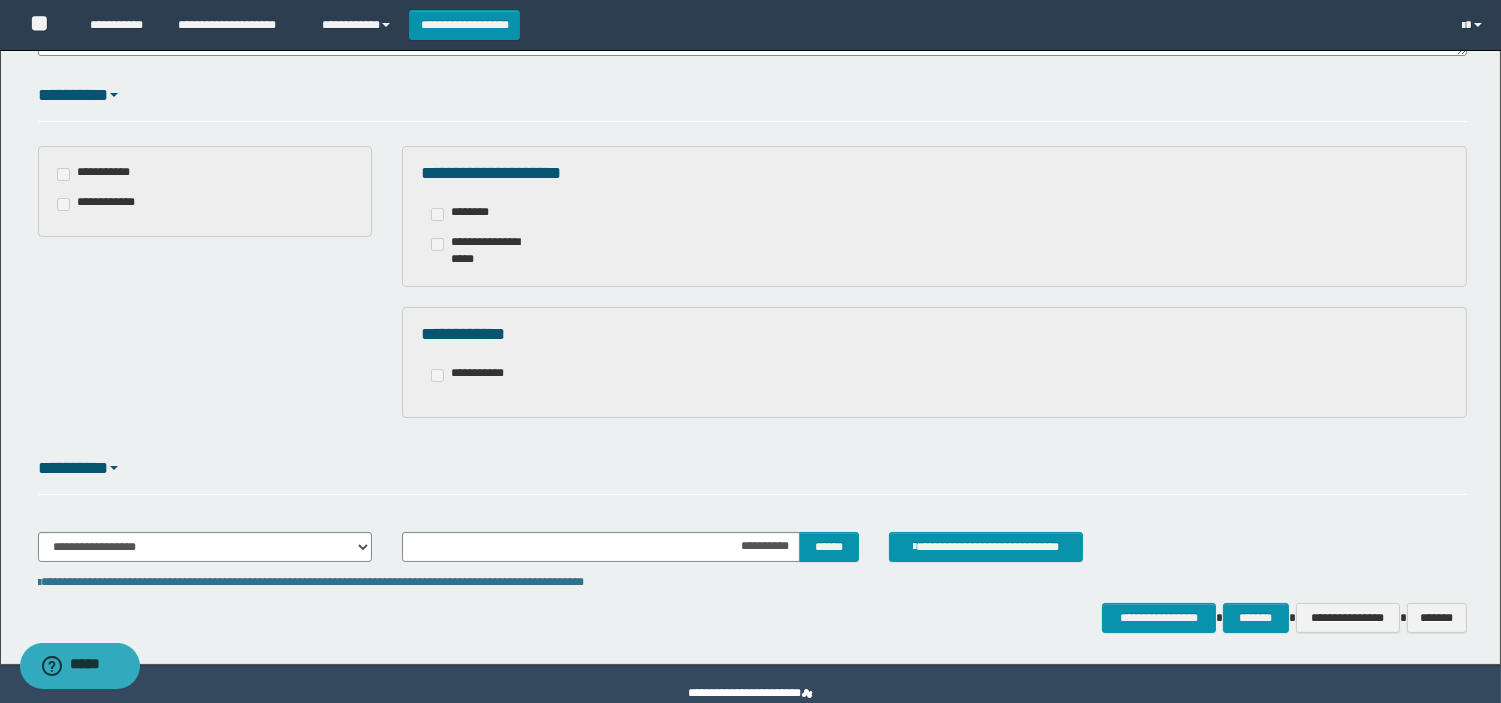 click on "**********" at bounding box center (752, 555) 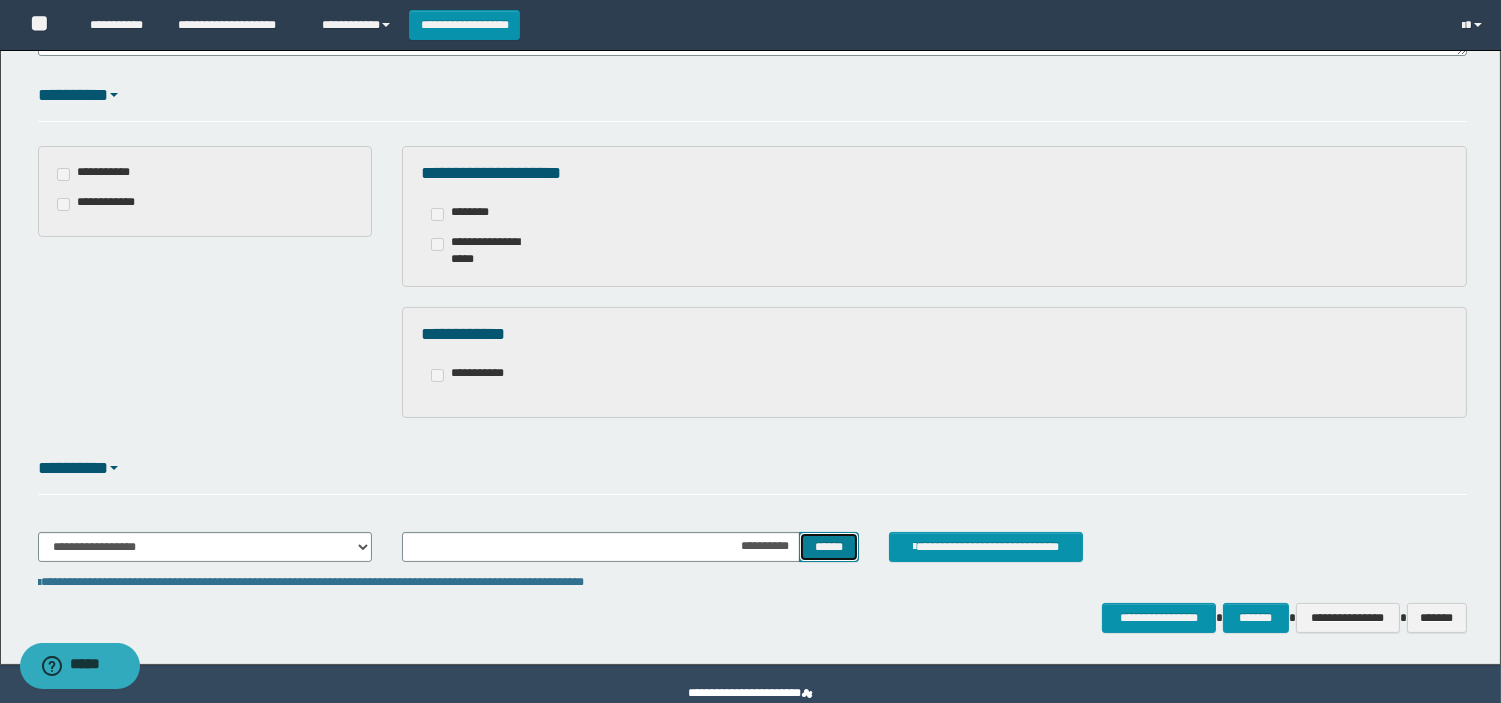 click on "******" at bounding box center [829, 547] 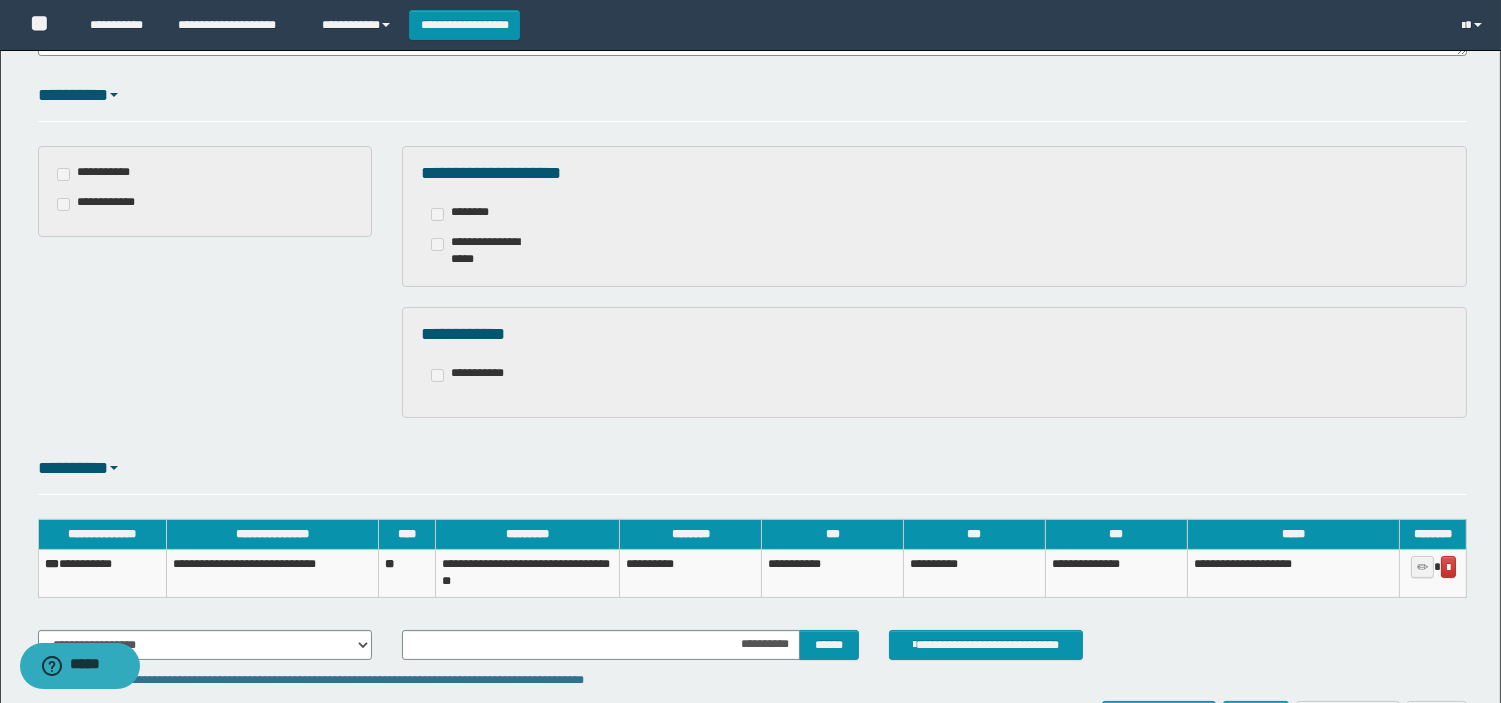 click on "**********" at bounding box center (102, 574) 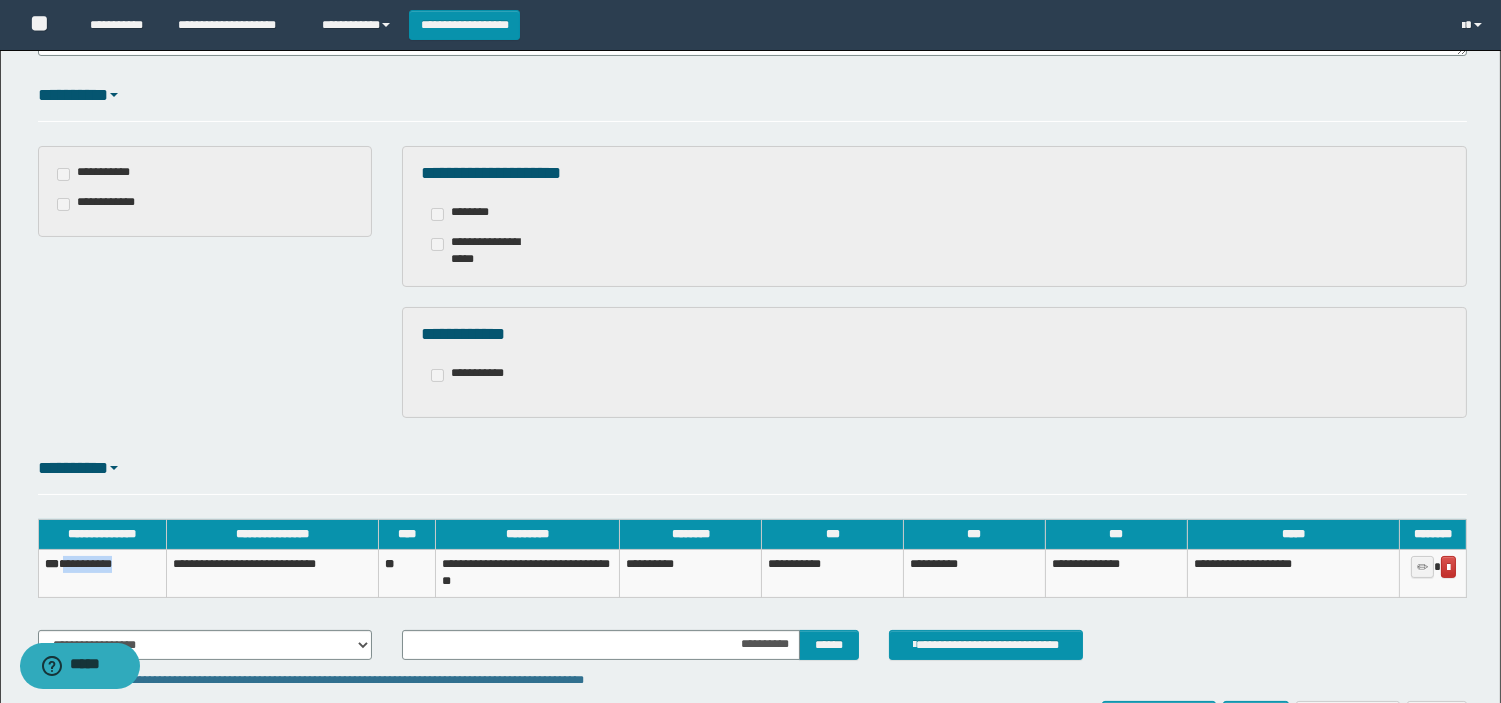 click on "**********" at bounding box center (102, 574) 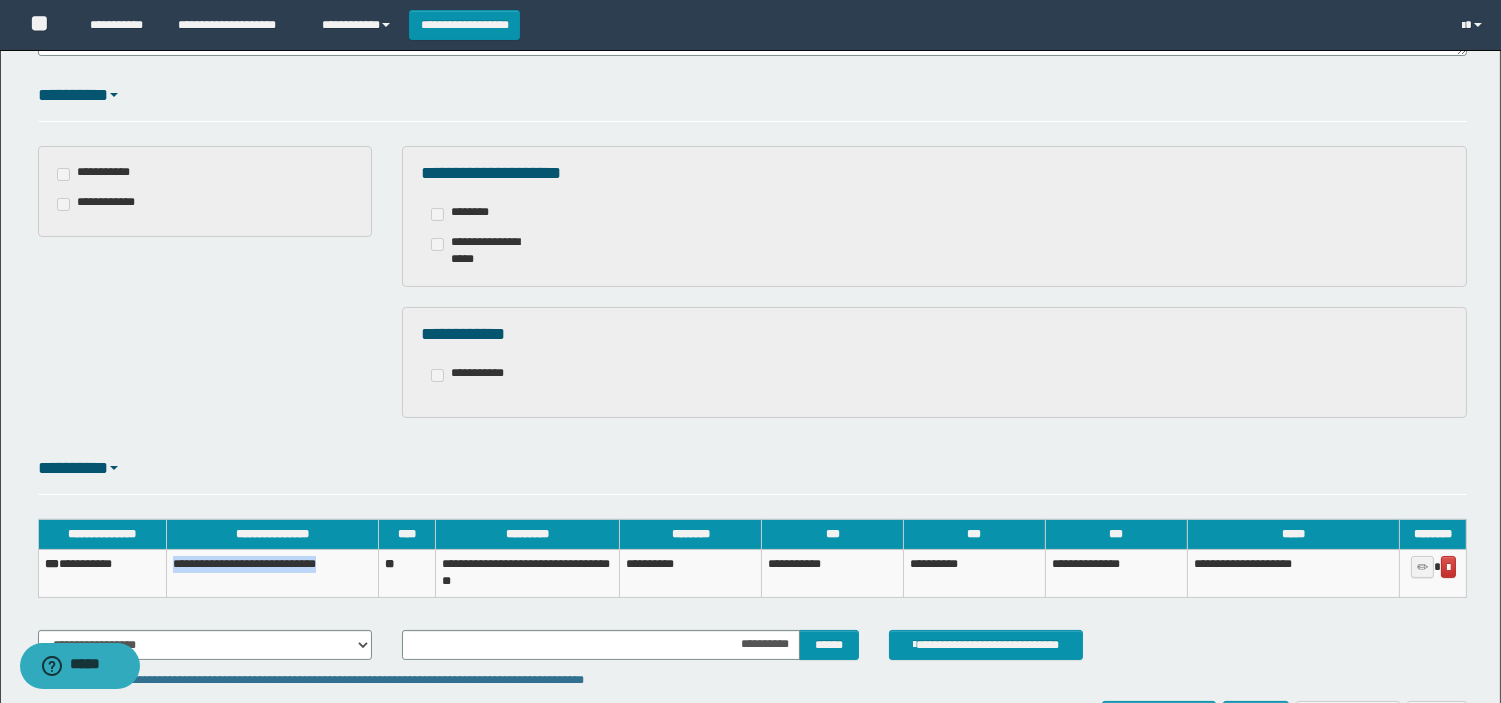 drag, startPoint x: 168, startPoint y: 562, endPoint x: 342, endPoint y: 574, distance: 174.4133 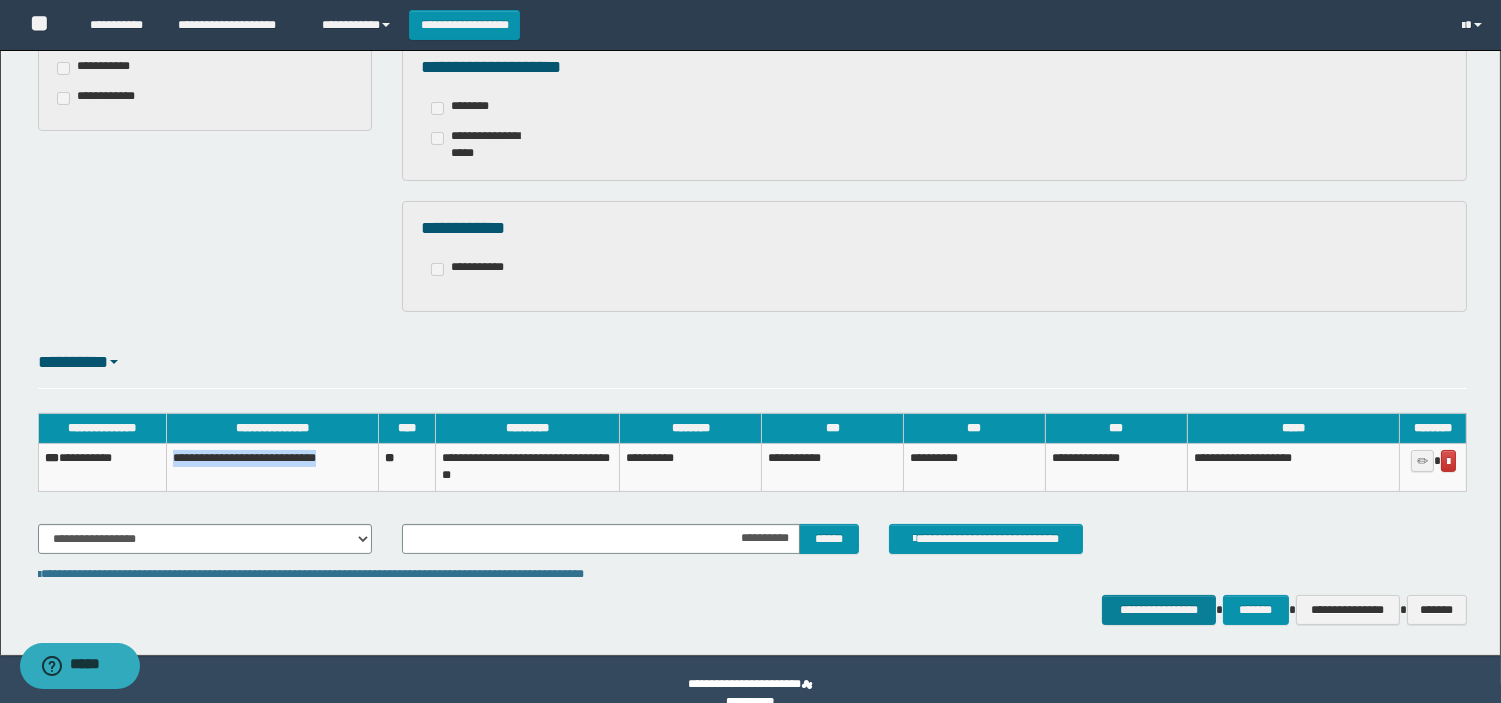 scroll, scrollTop: 592, scrollLeft: 0, axis: vertical 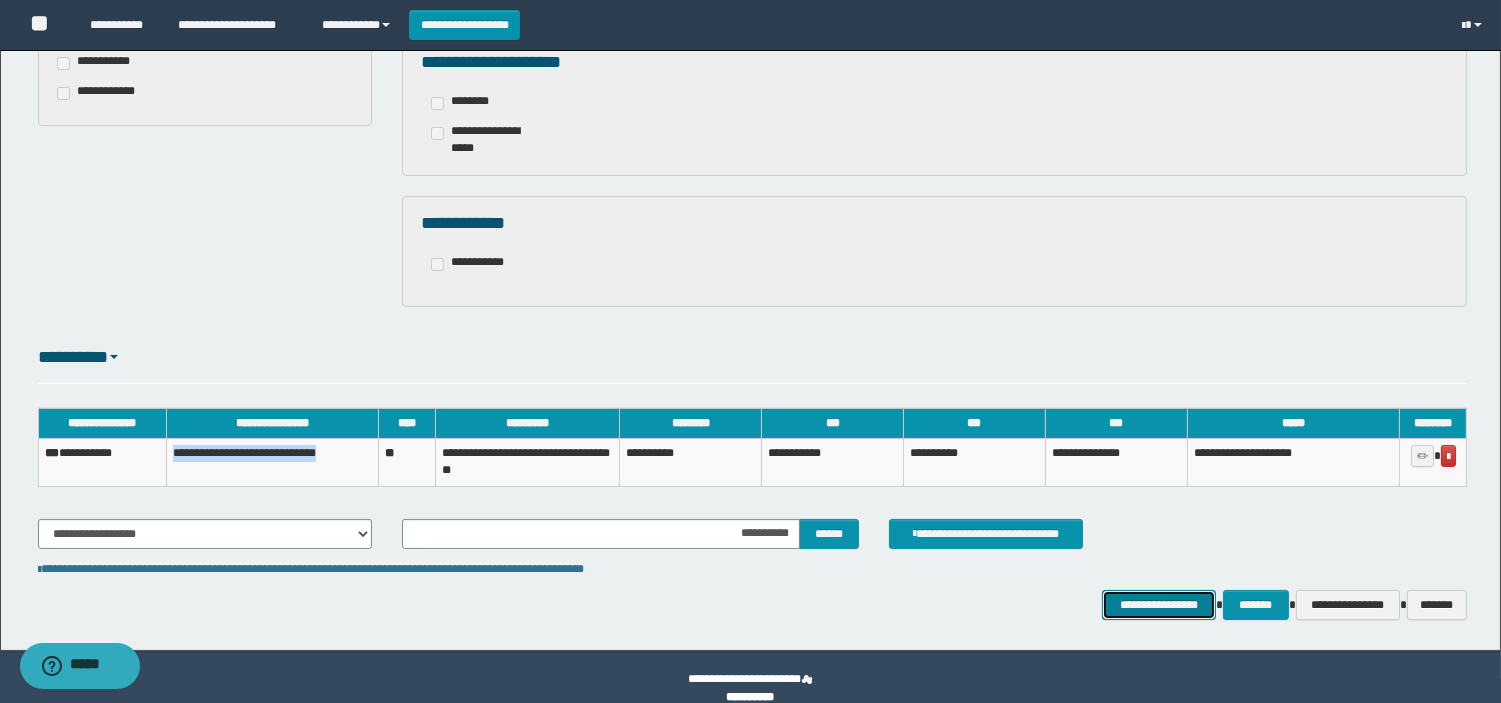 click on "**********" at bounding box center (1159, 605) 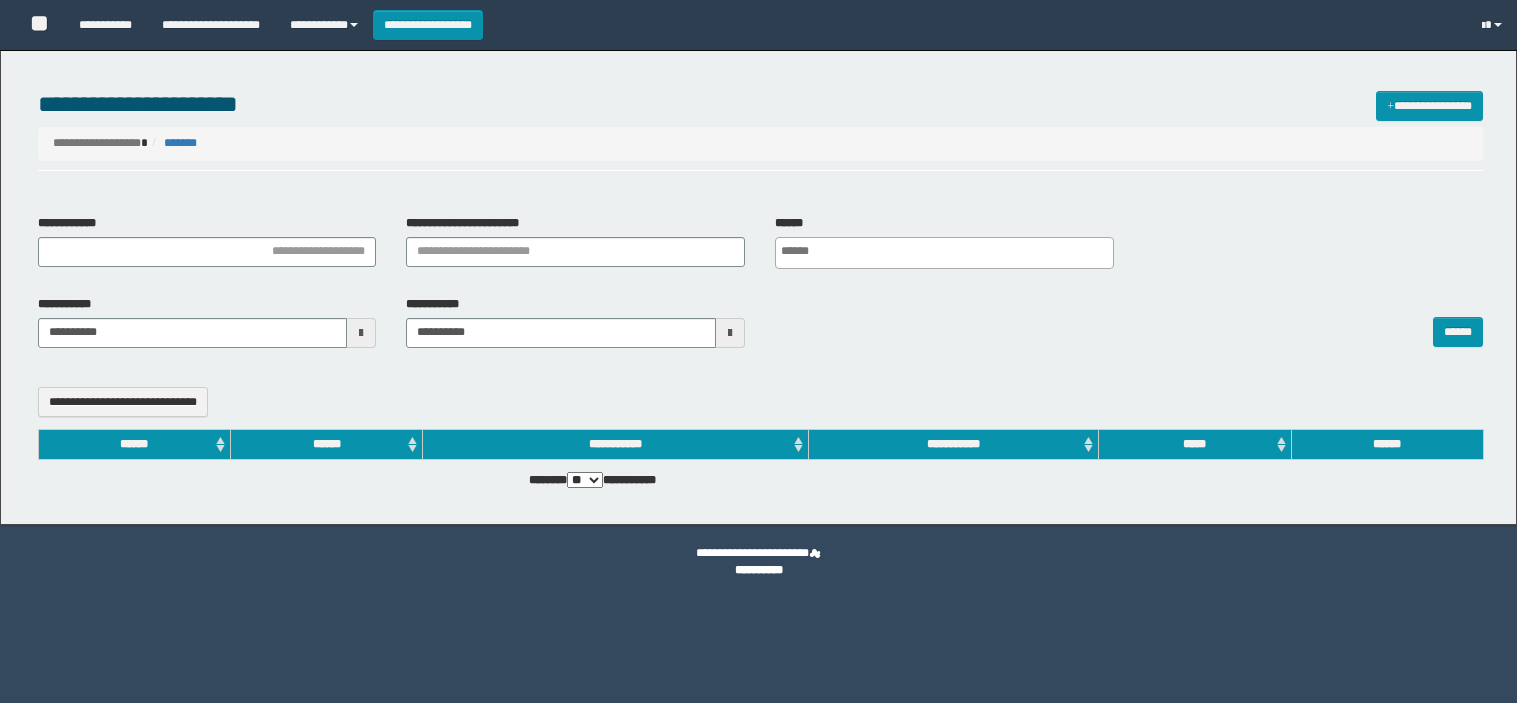 select 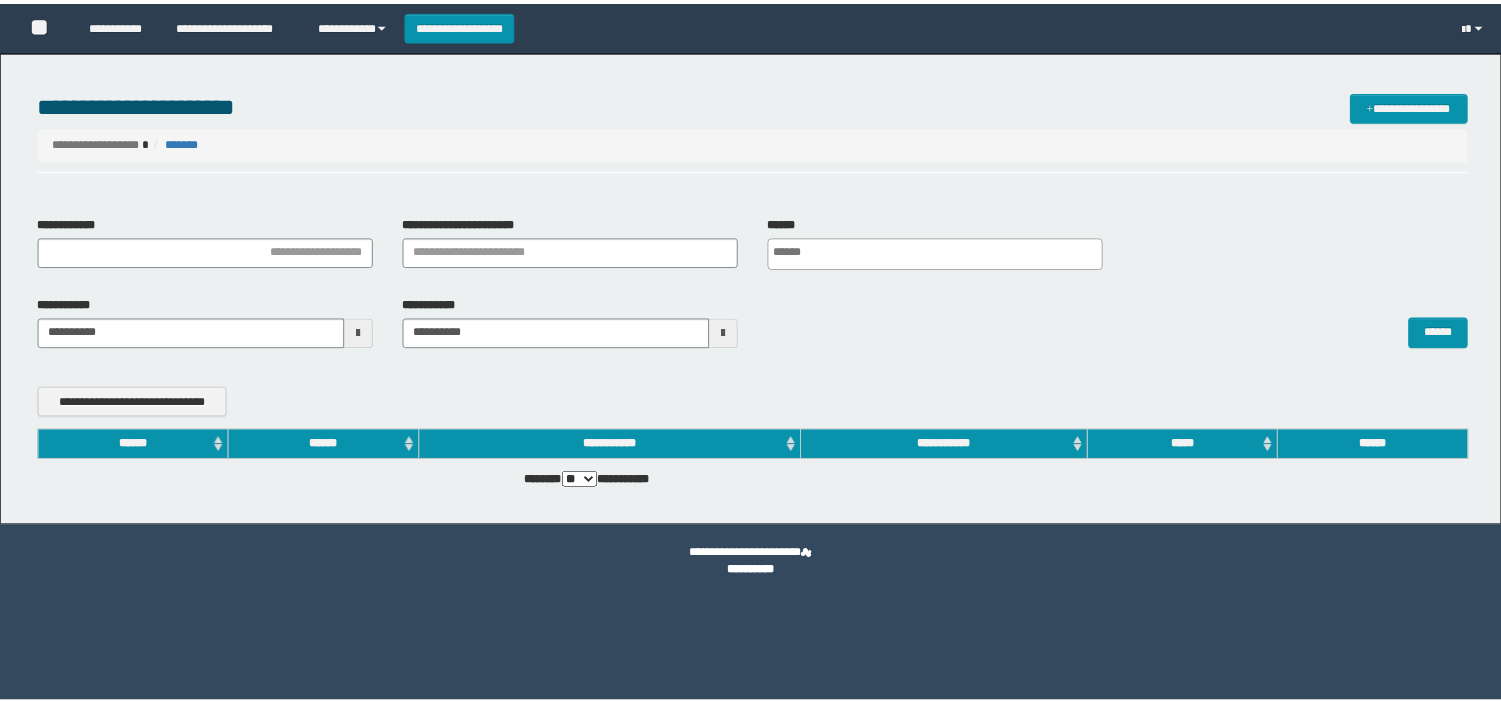 scroll, scrollTop: 0, scrollLeft: 0, axis: both 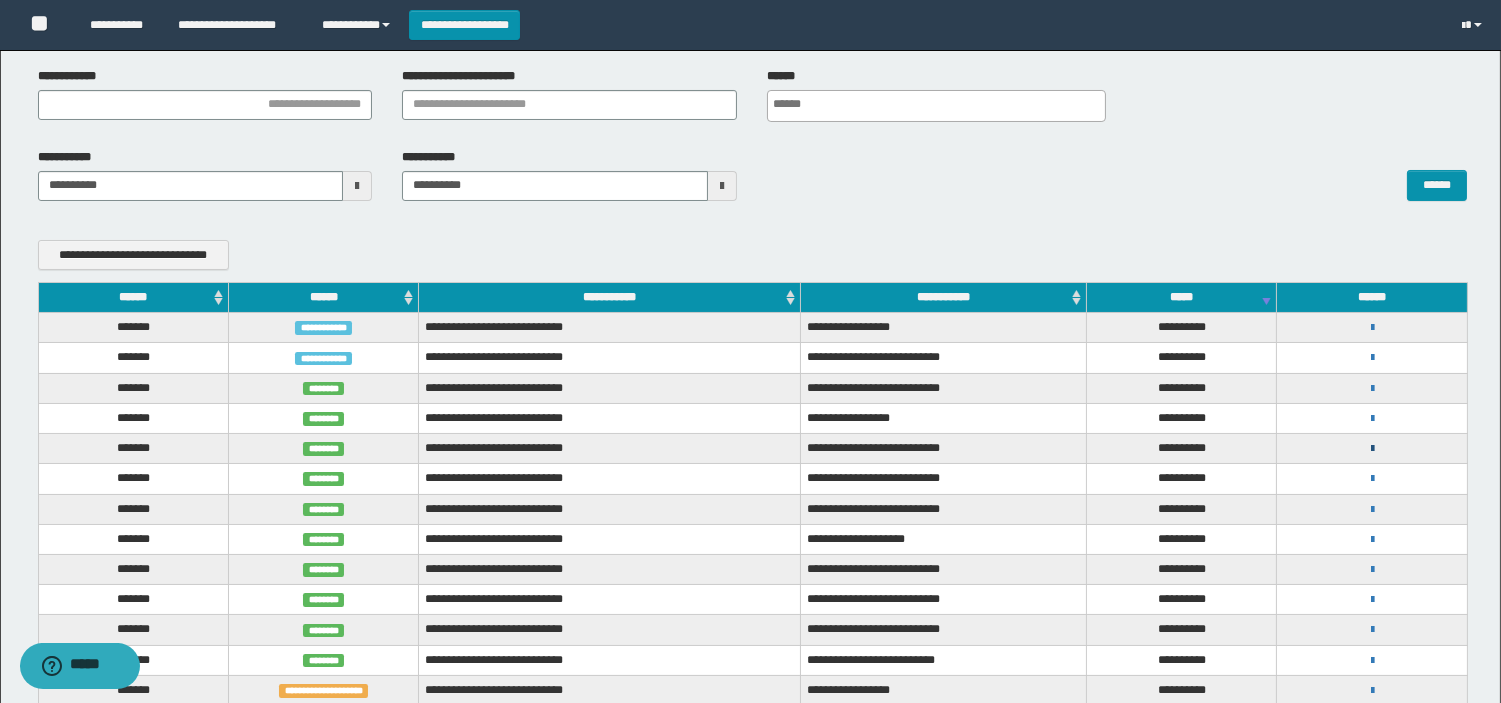 click at bounding box center [1372, 449] 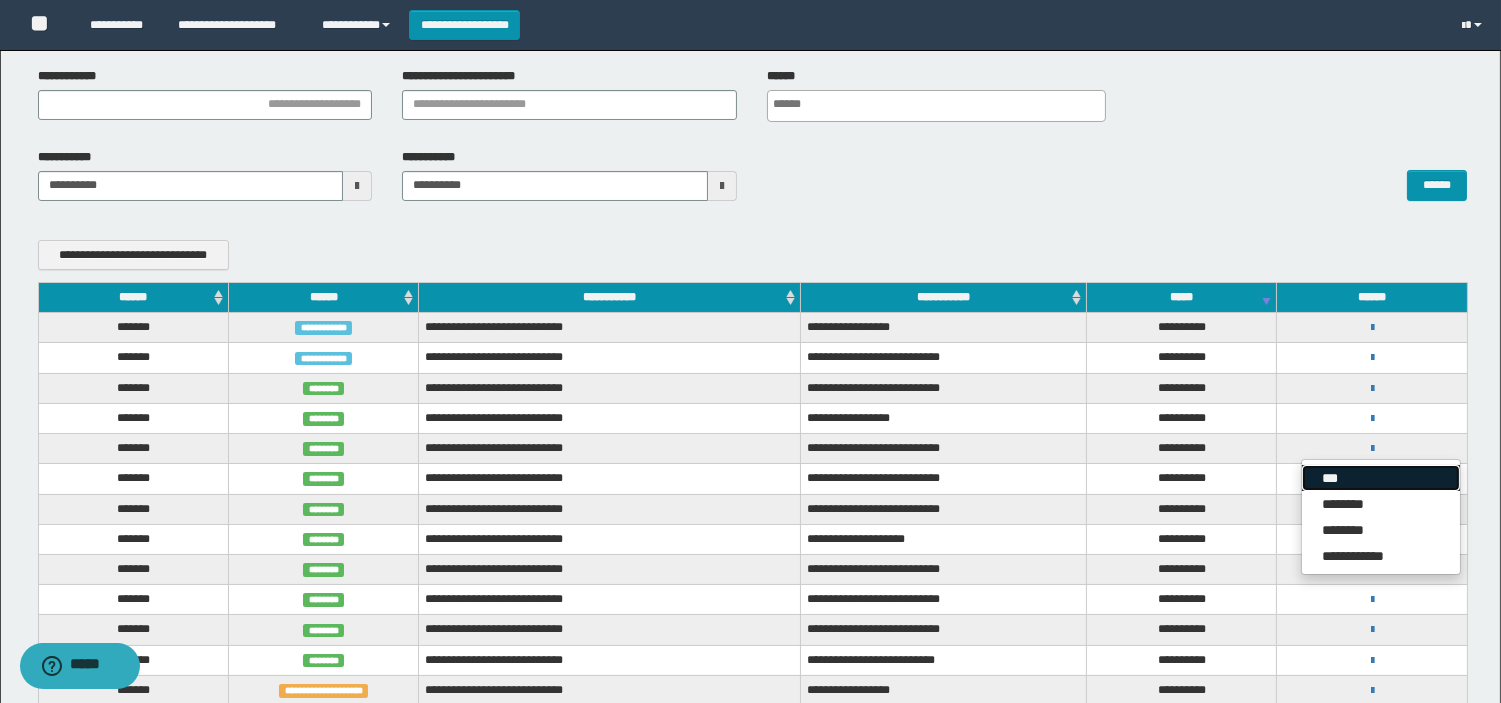 click on "***" at bounding box center (1381, 478) 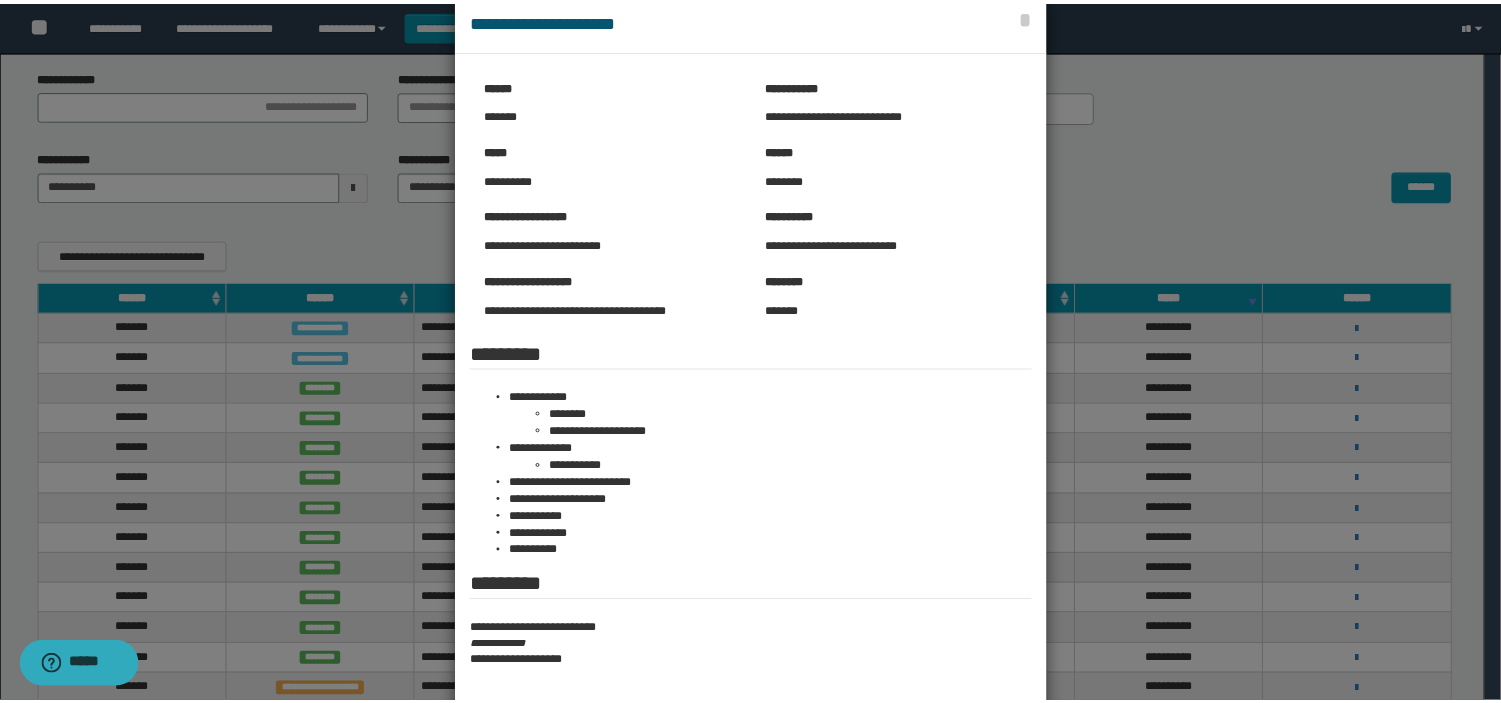 scroll, scrollTop: 0, scrollLeft: 0, axis: both 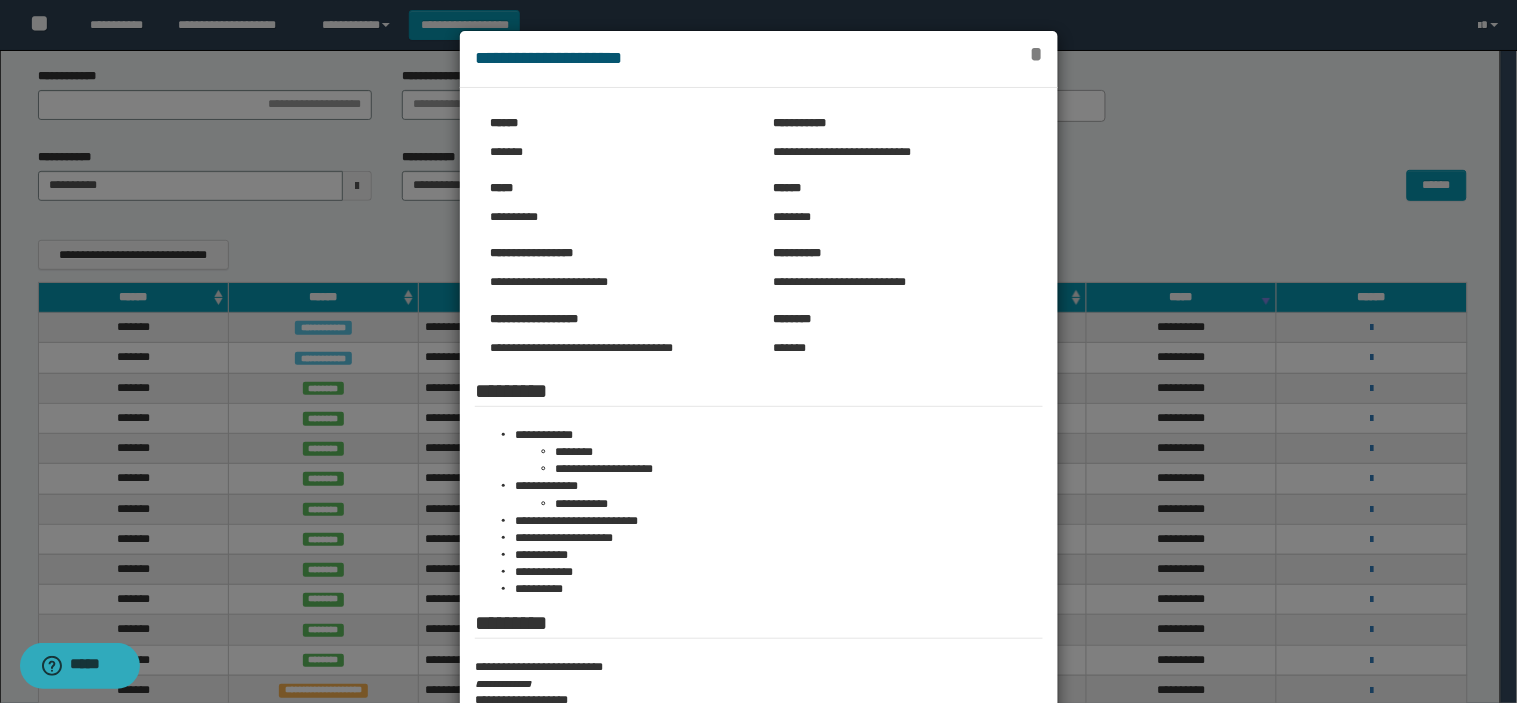 click on "*" at bounding box center [1036, 54] 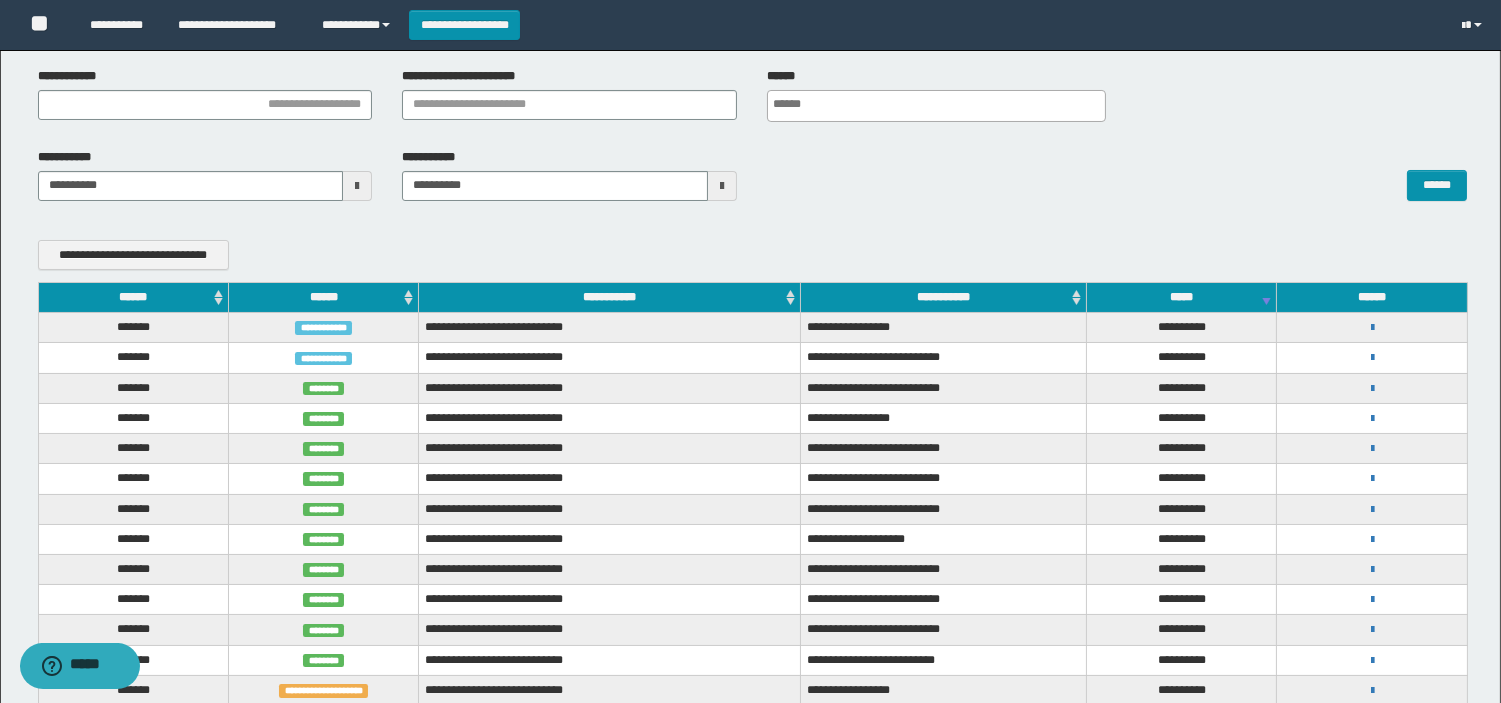 click on "**********" at bounding box center (1372, 478) 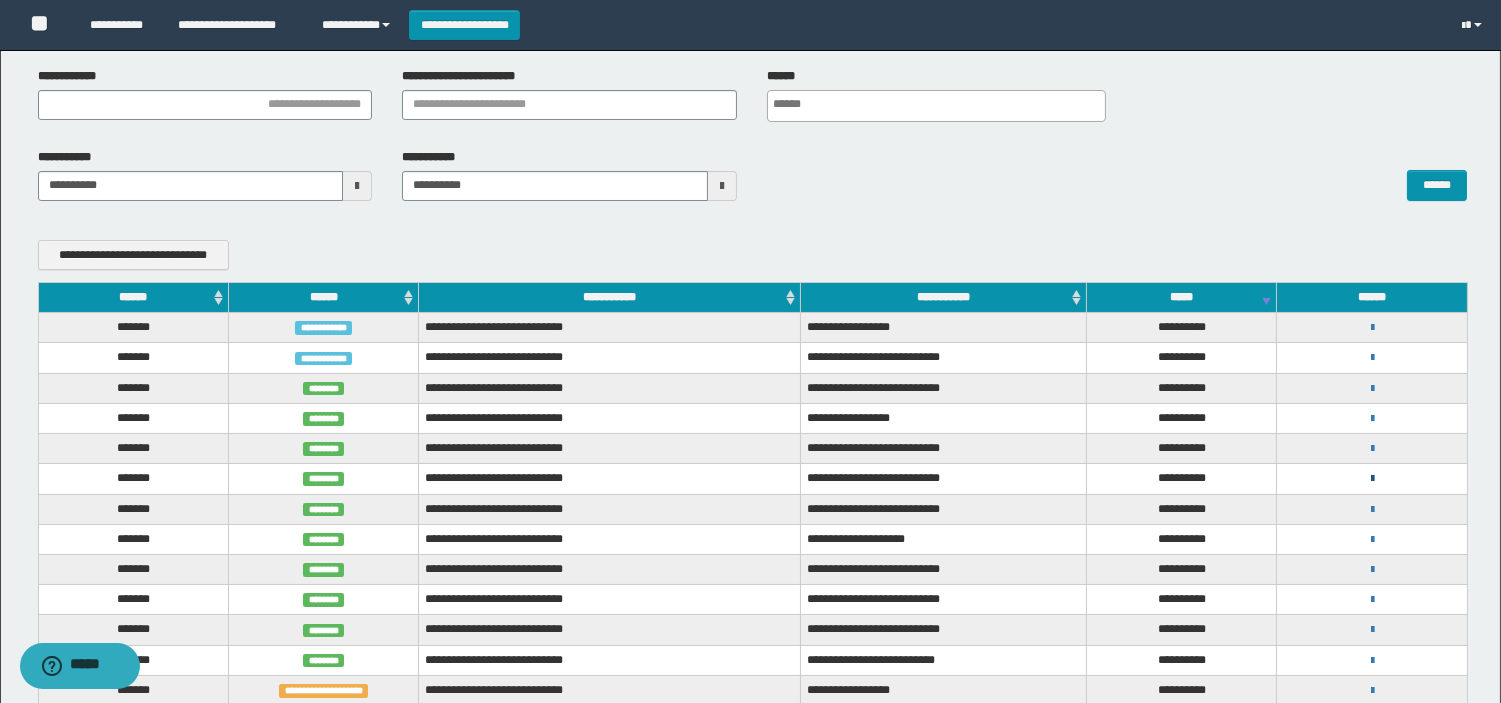 click at bounding box center [1372, 479] 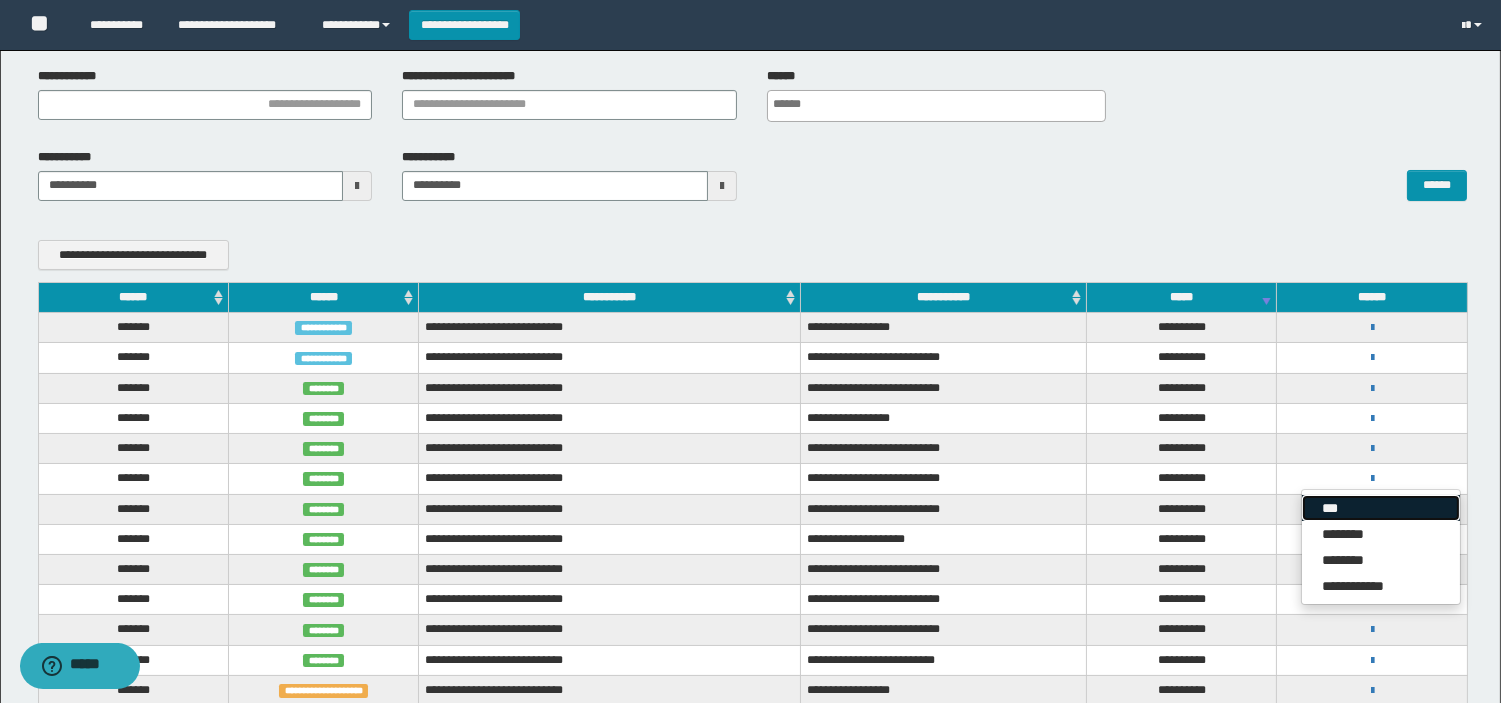 click on "***" at bounding box center [1381, 508] 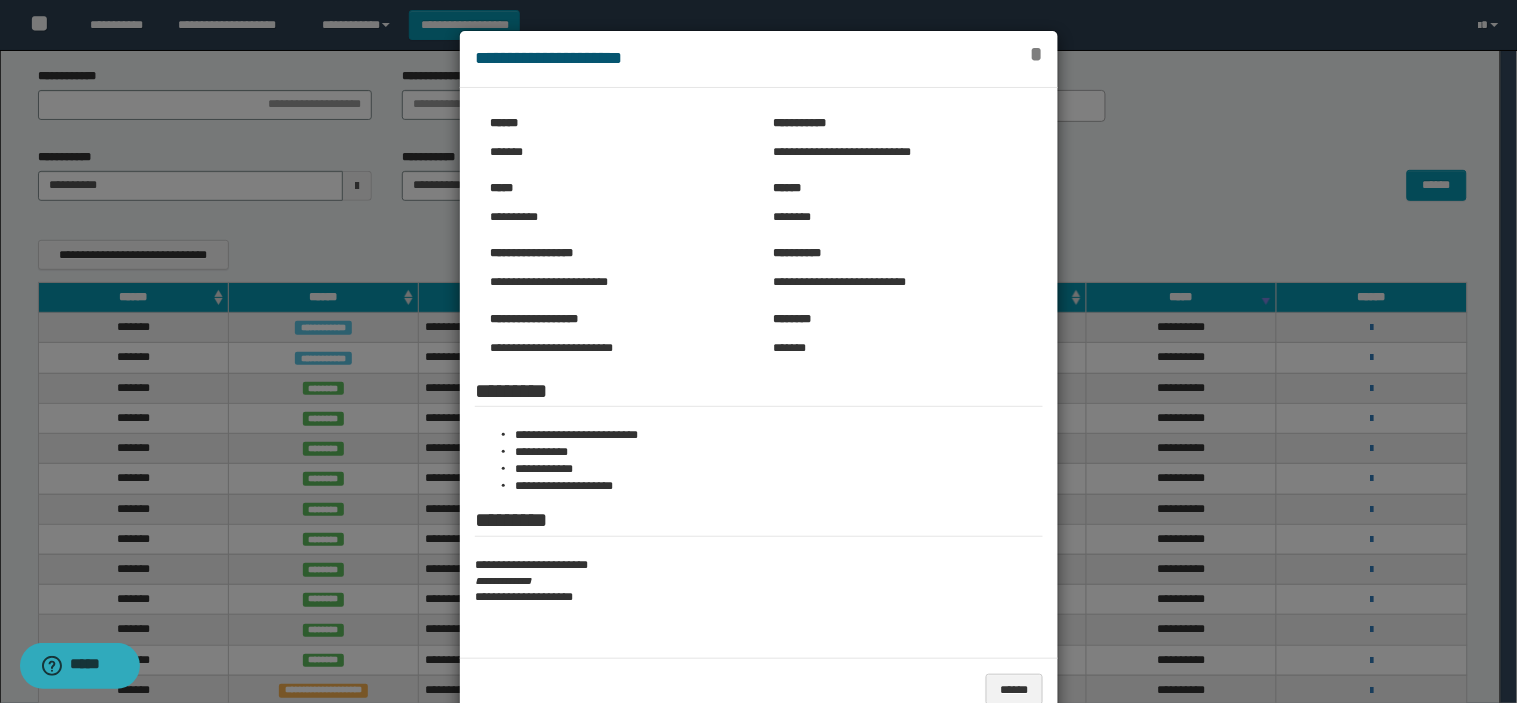 click on "*" at bounding box center [1036, 54] 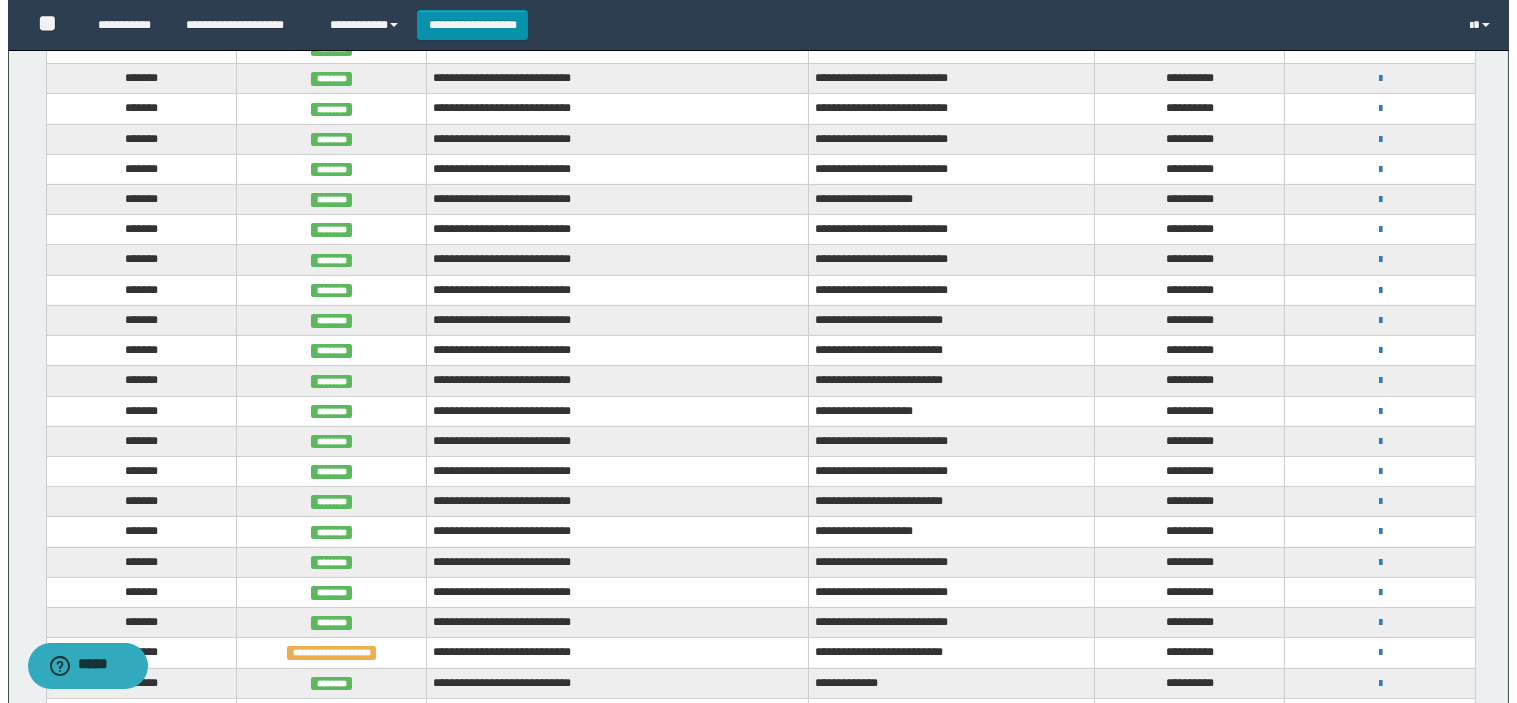 scroll, scrollTop: 1111, scrollLeft: 0, axis: vertical 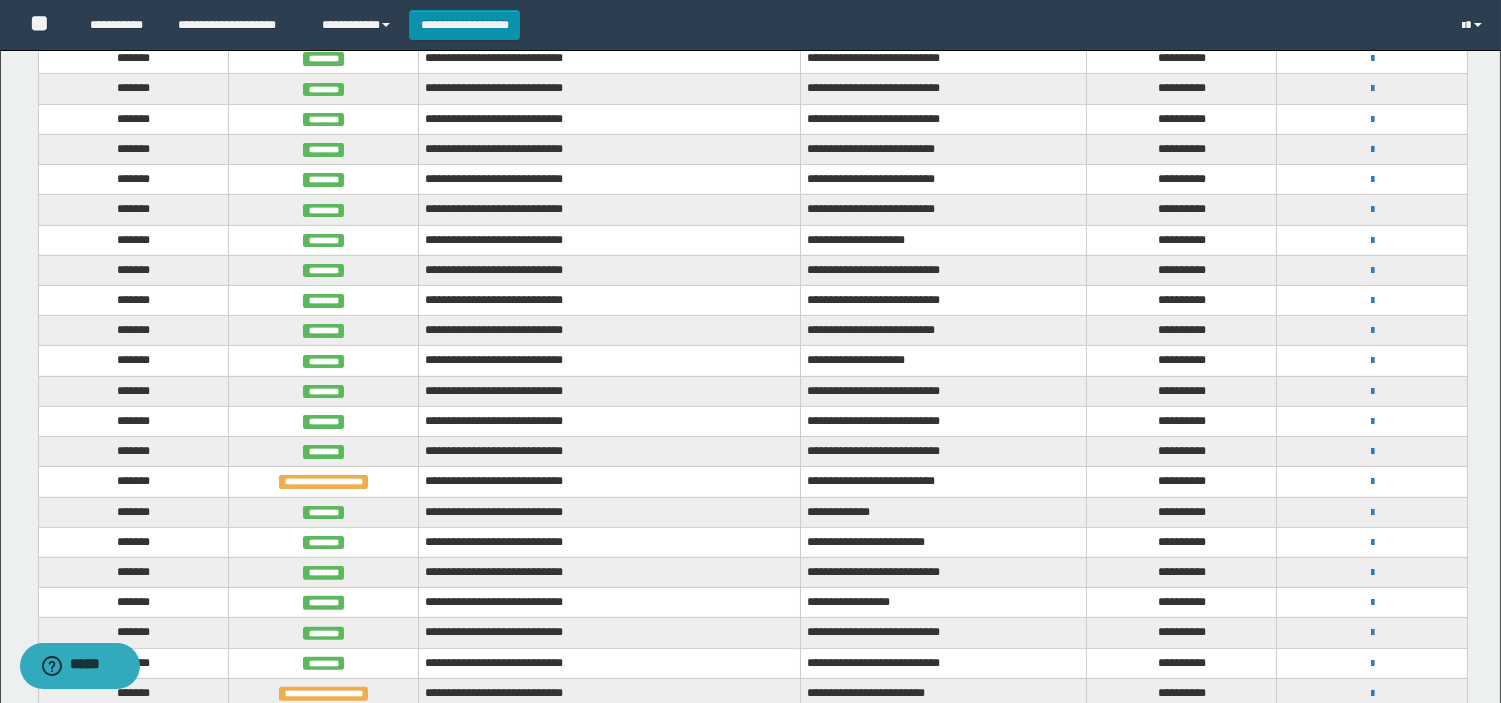 click on "**********" at bounding box center (1372, 360) 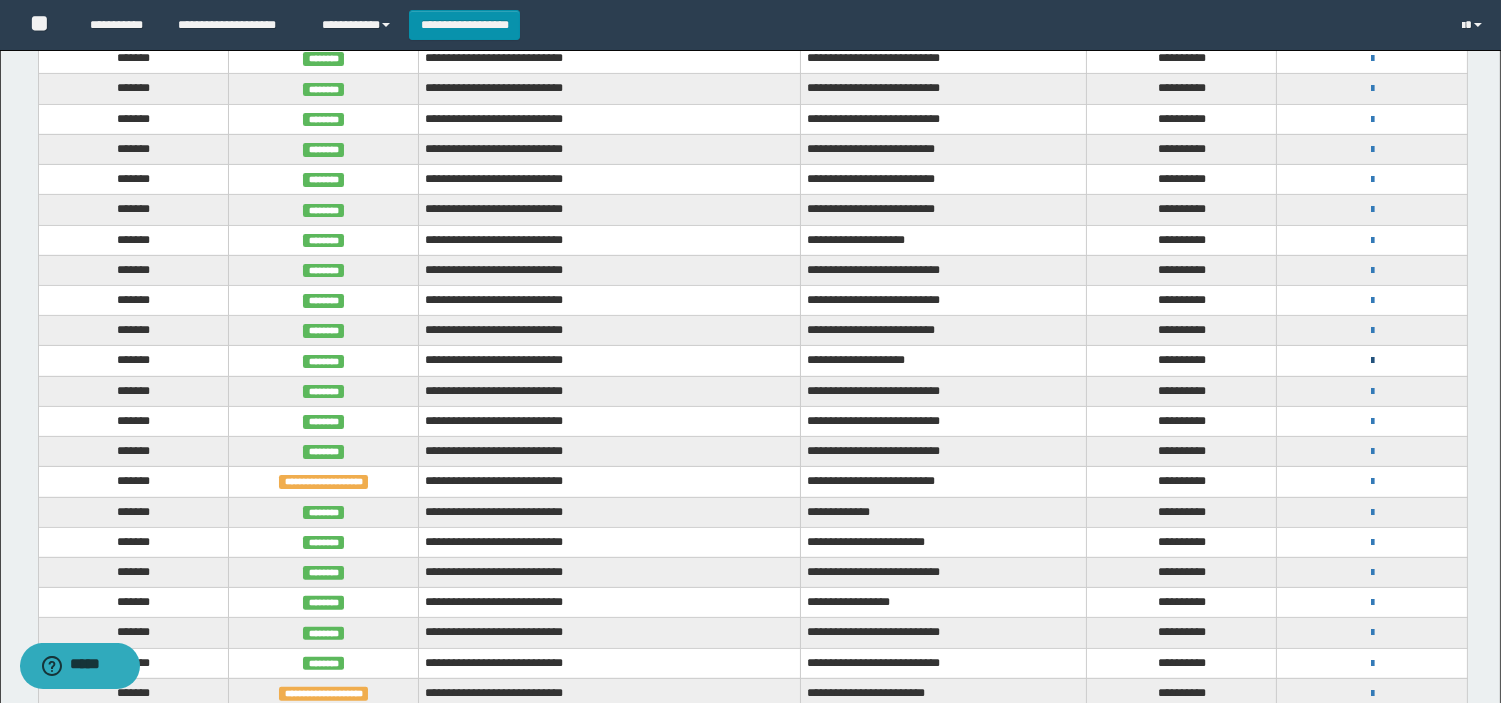 click at bounding box center (1372, 361) 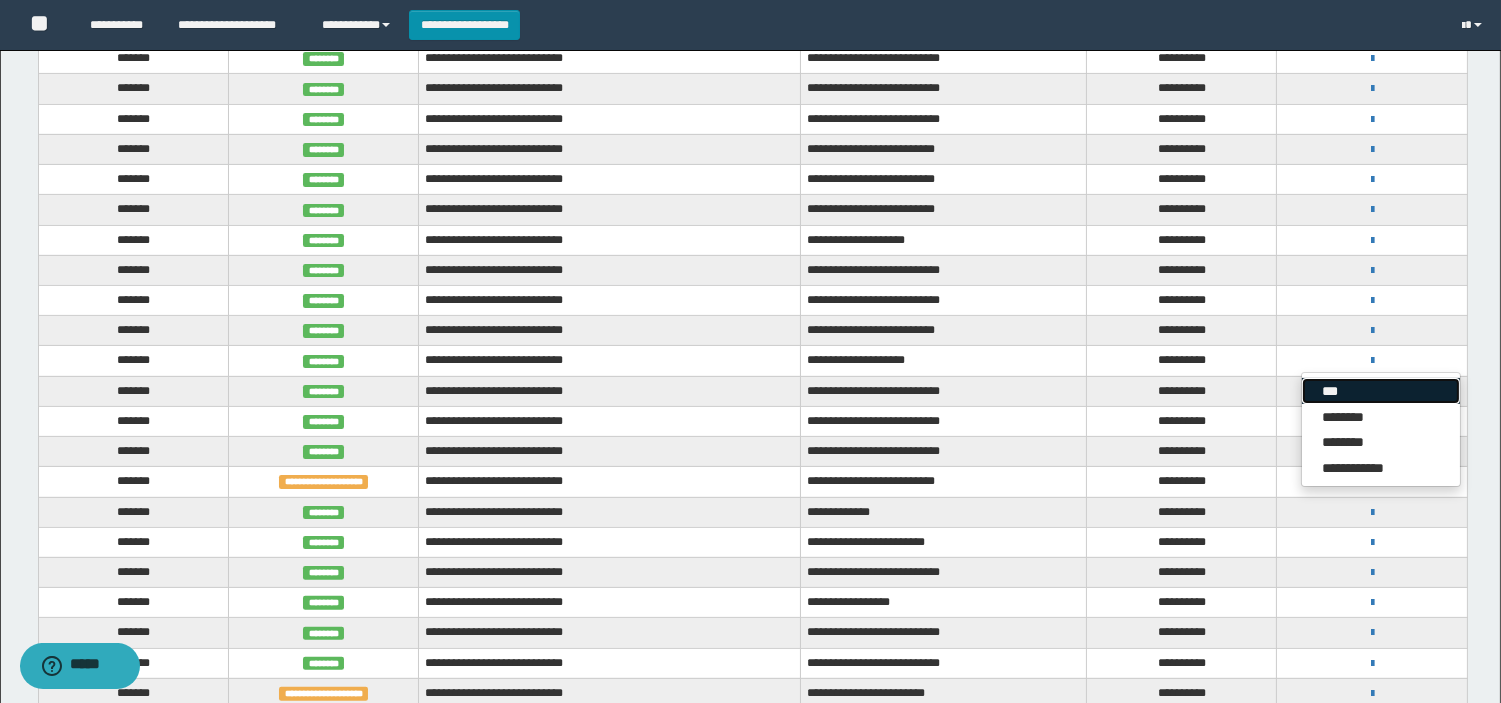 click on "***" at bounding box center [1381, 391] 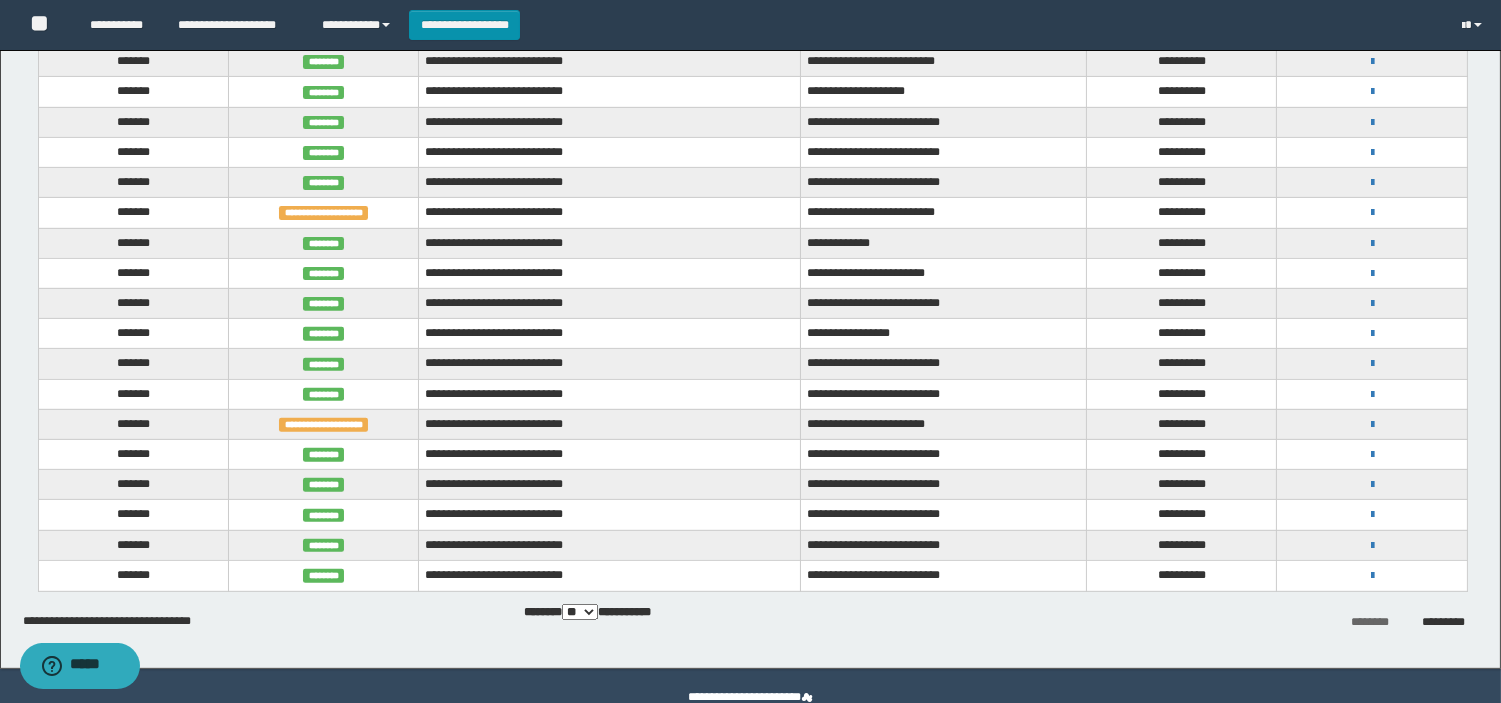scroll, scrollTop: 1420, scrollLeft: 0, axis: vertical 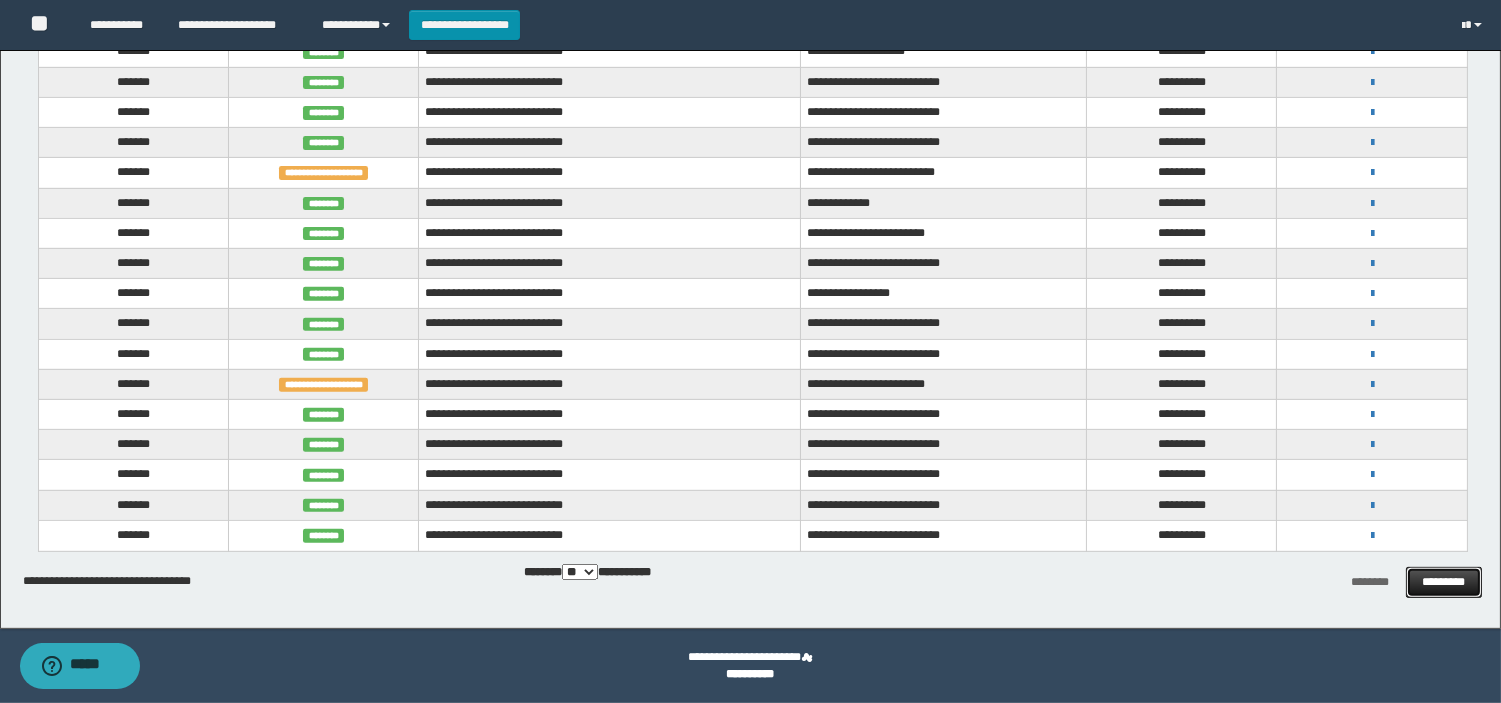 click on "*********" at bounding box center (1444, 582) 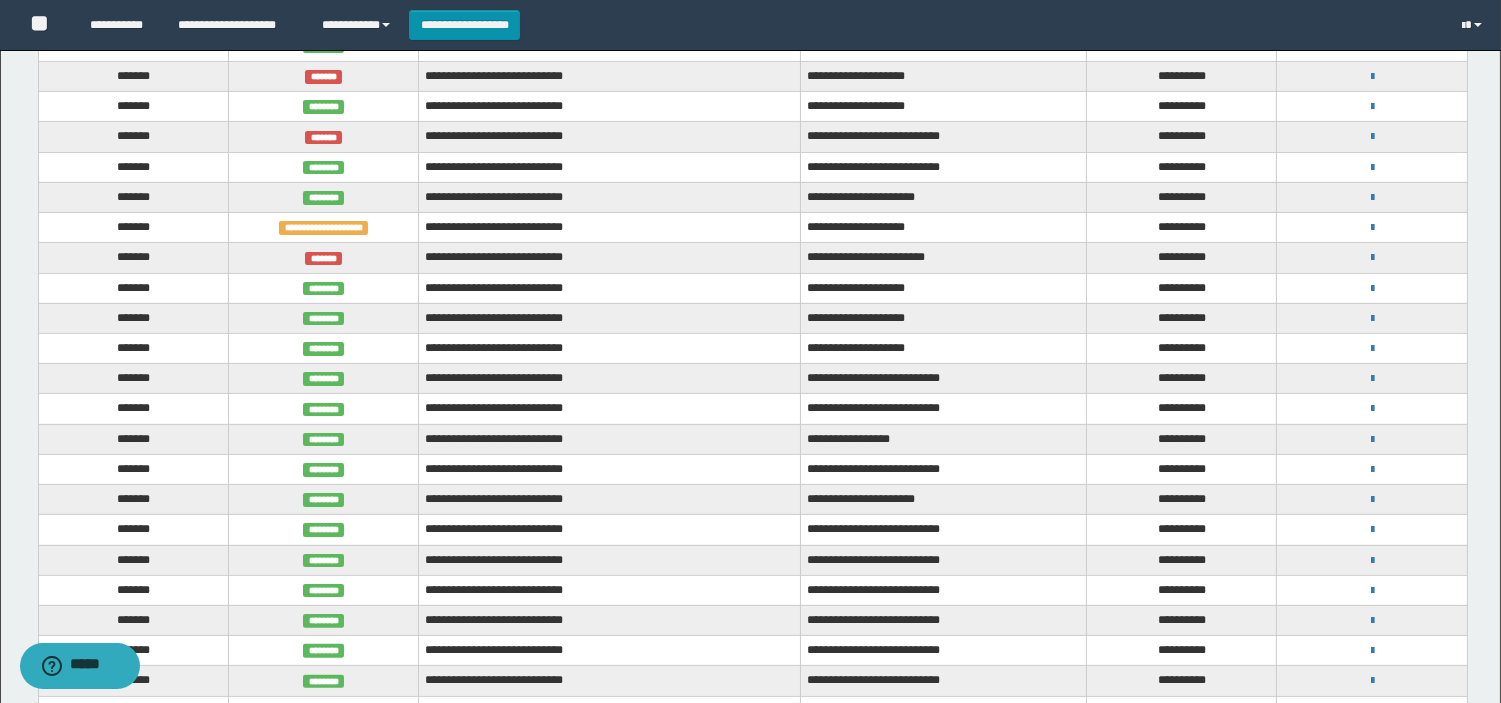 scroll, scrollTop: 1050, scrollLeft: 0, axis: vertical 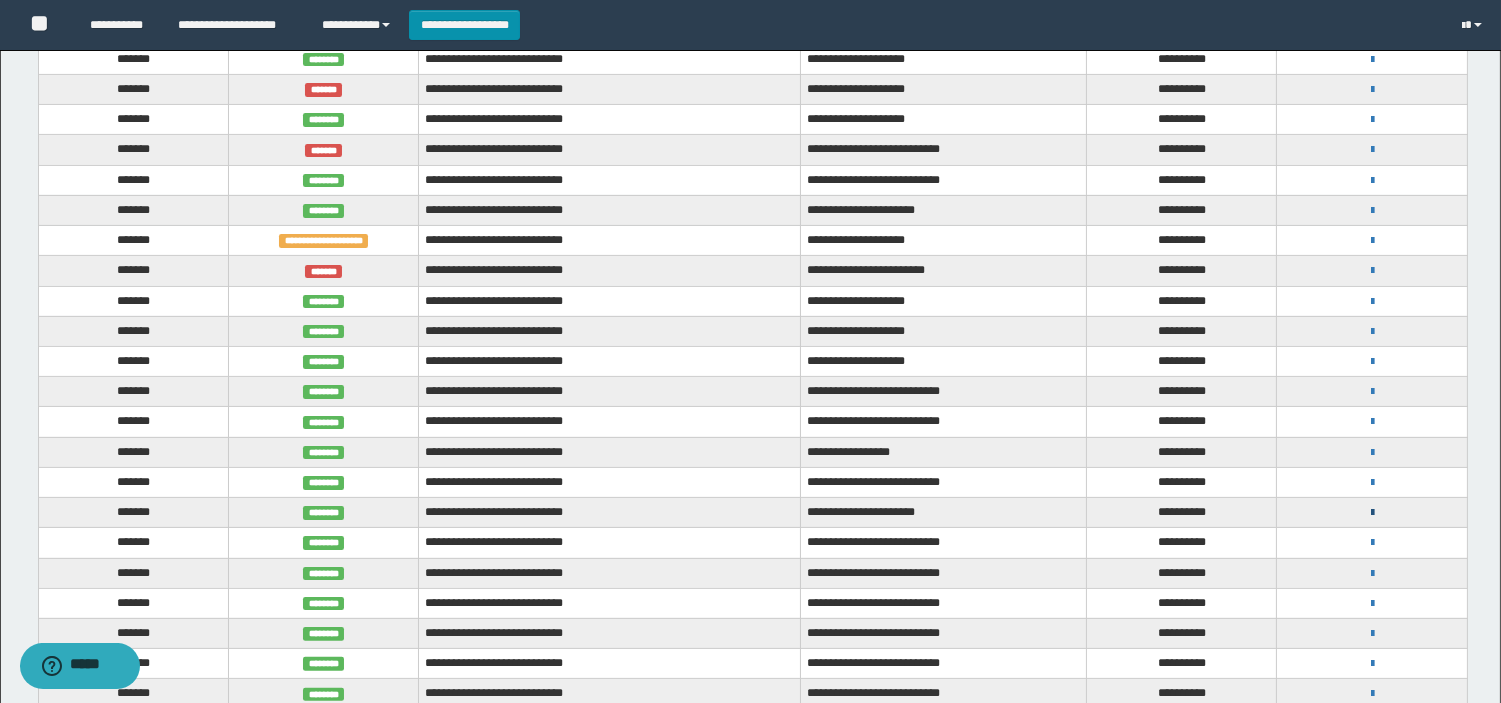 click at bounding box center [1372, 513] 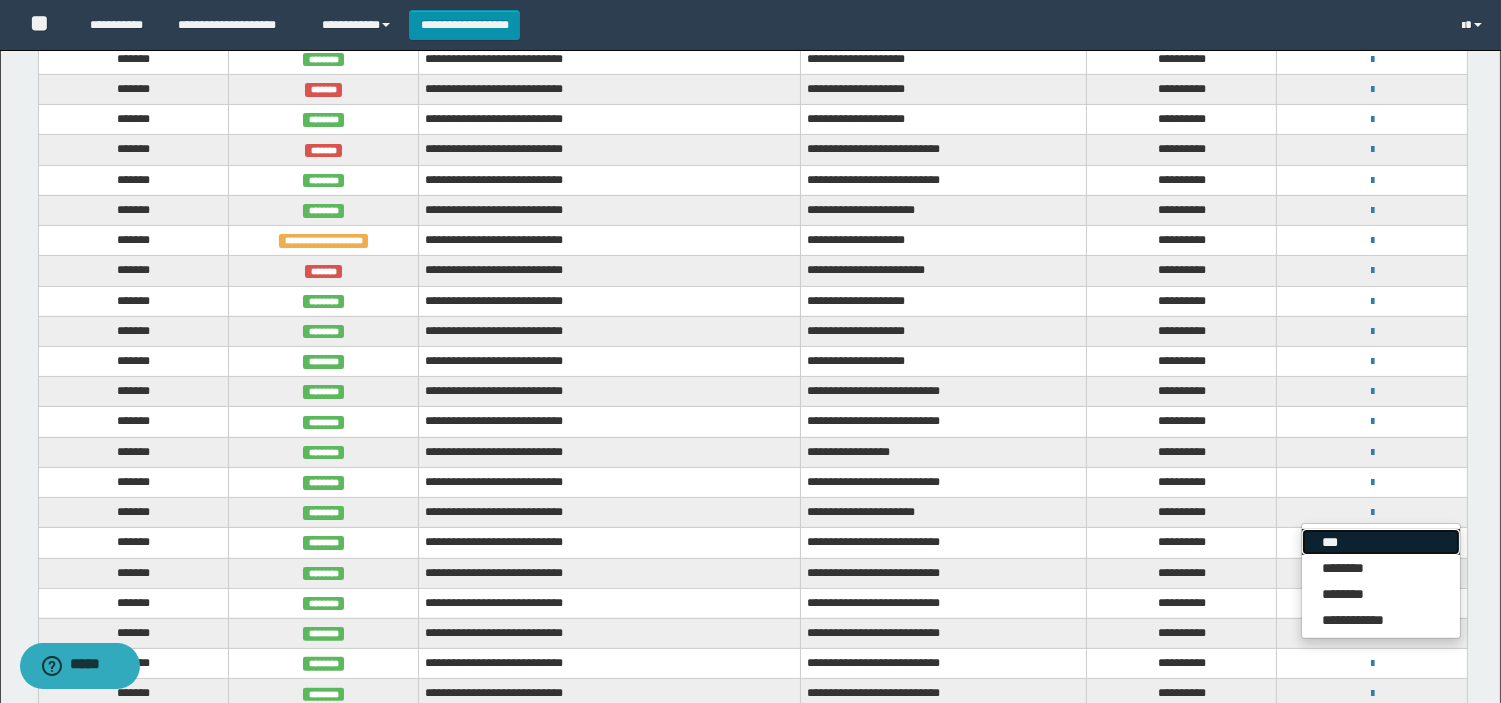 click on "***" at bounding box center (1381, 542) 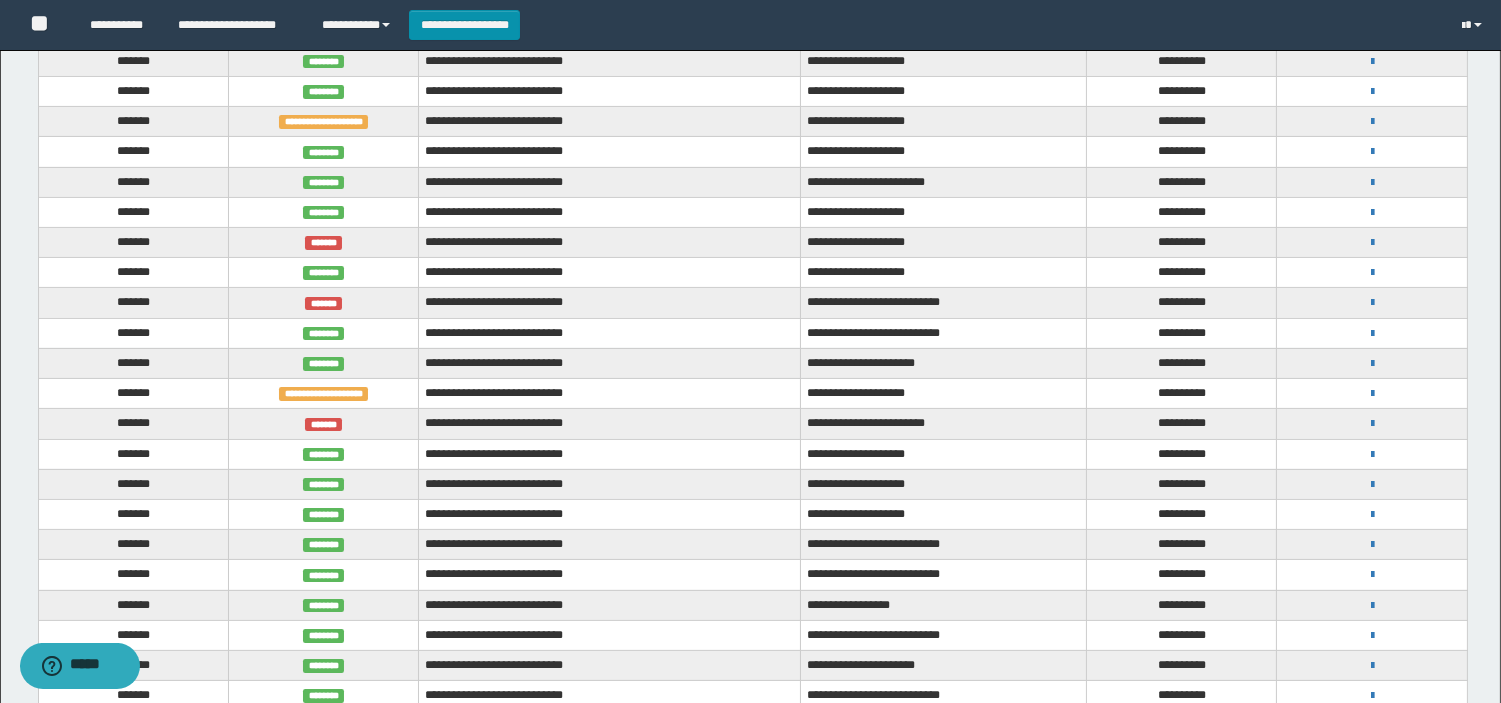 scroll, scrollTop: 864, scrollLeft: 0, axis: vertical 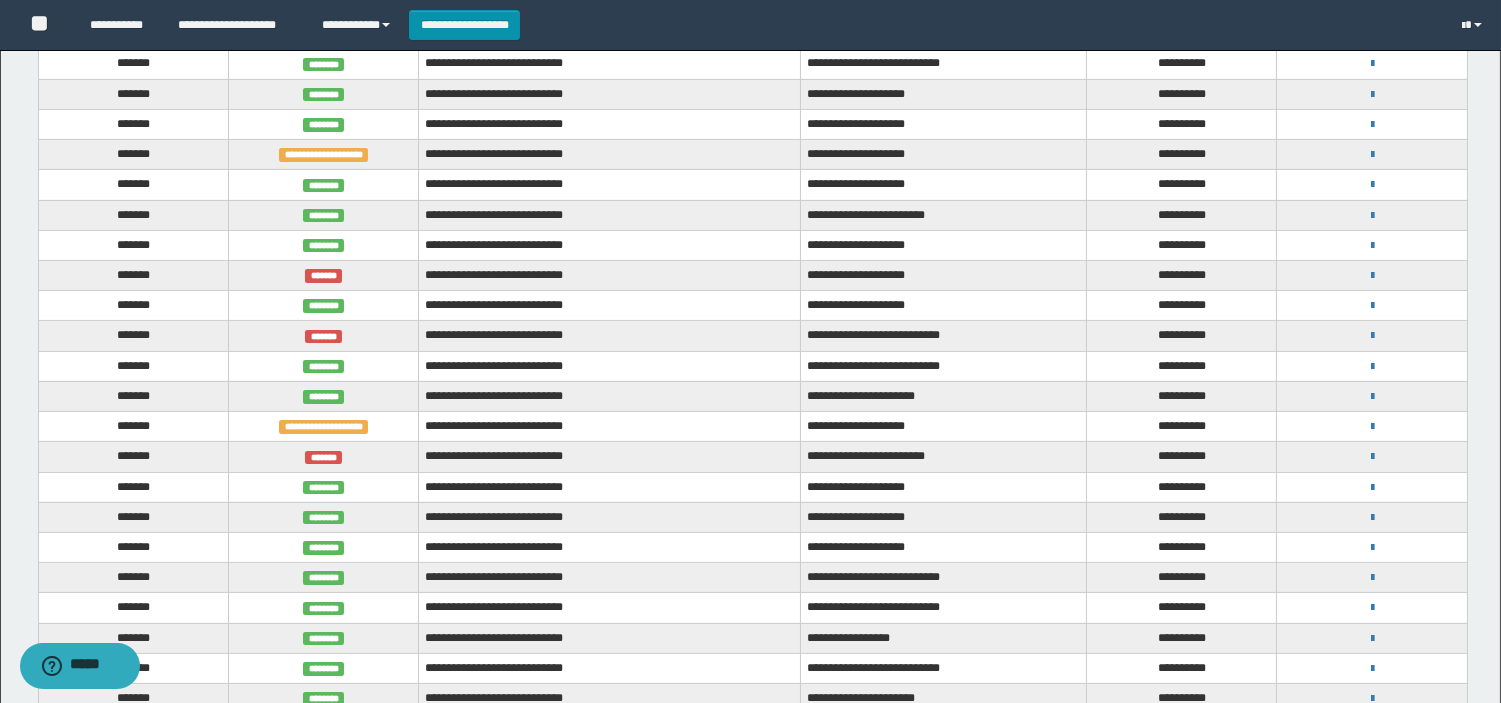 click on "**********" at bounding box center [1372, 487] 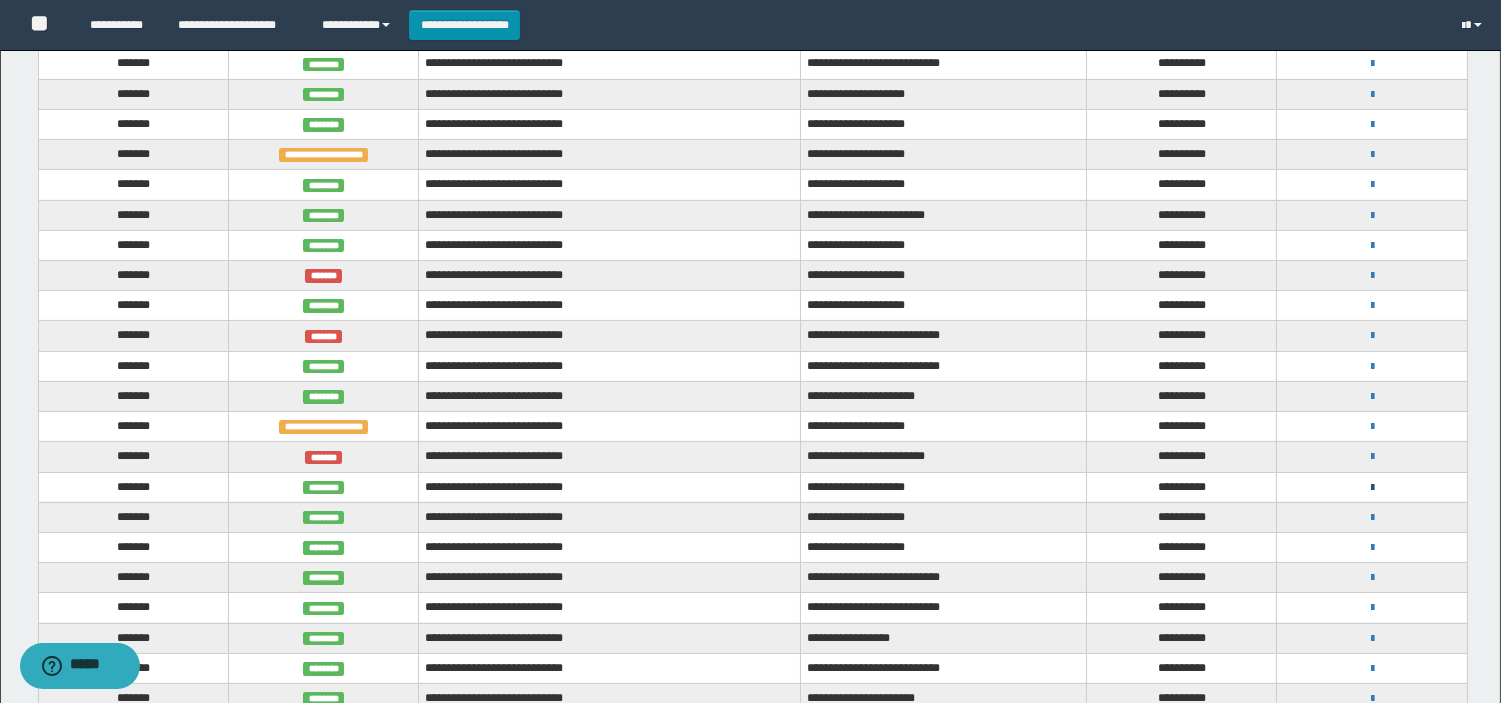 click at bounding box center [1372, 488] 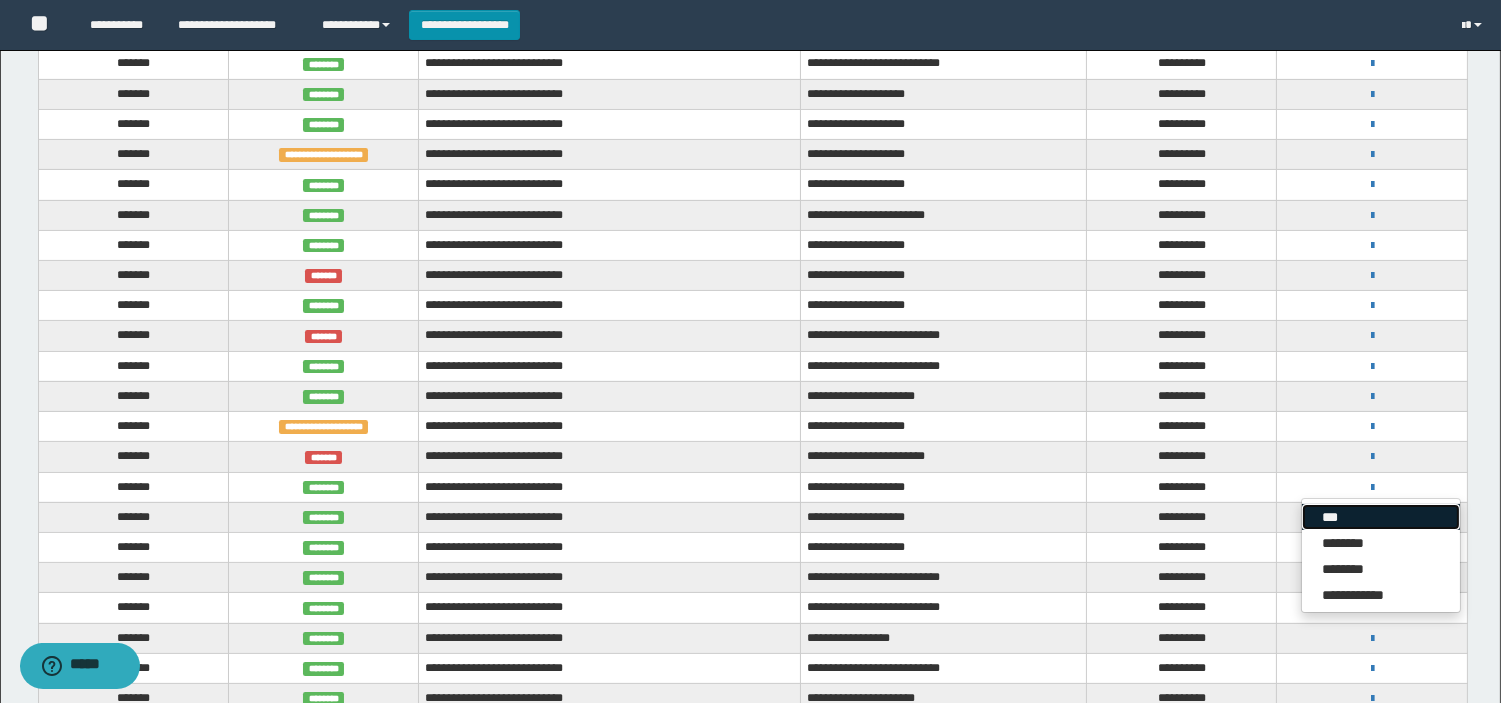 click on "***" at bounding box center [1381, 517] 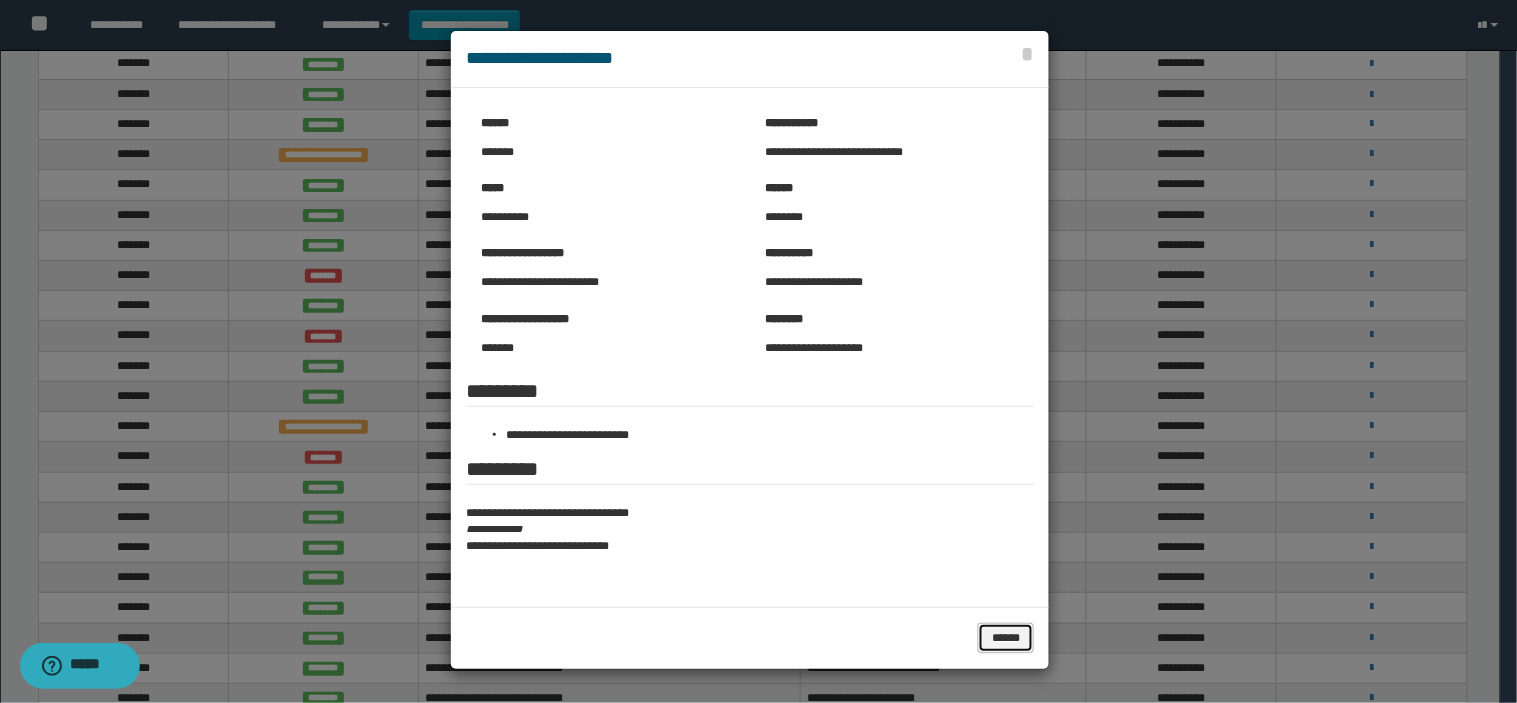 click on "******" at bounding box center [1006, 638] 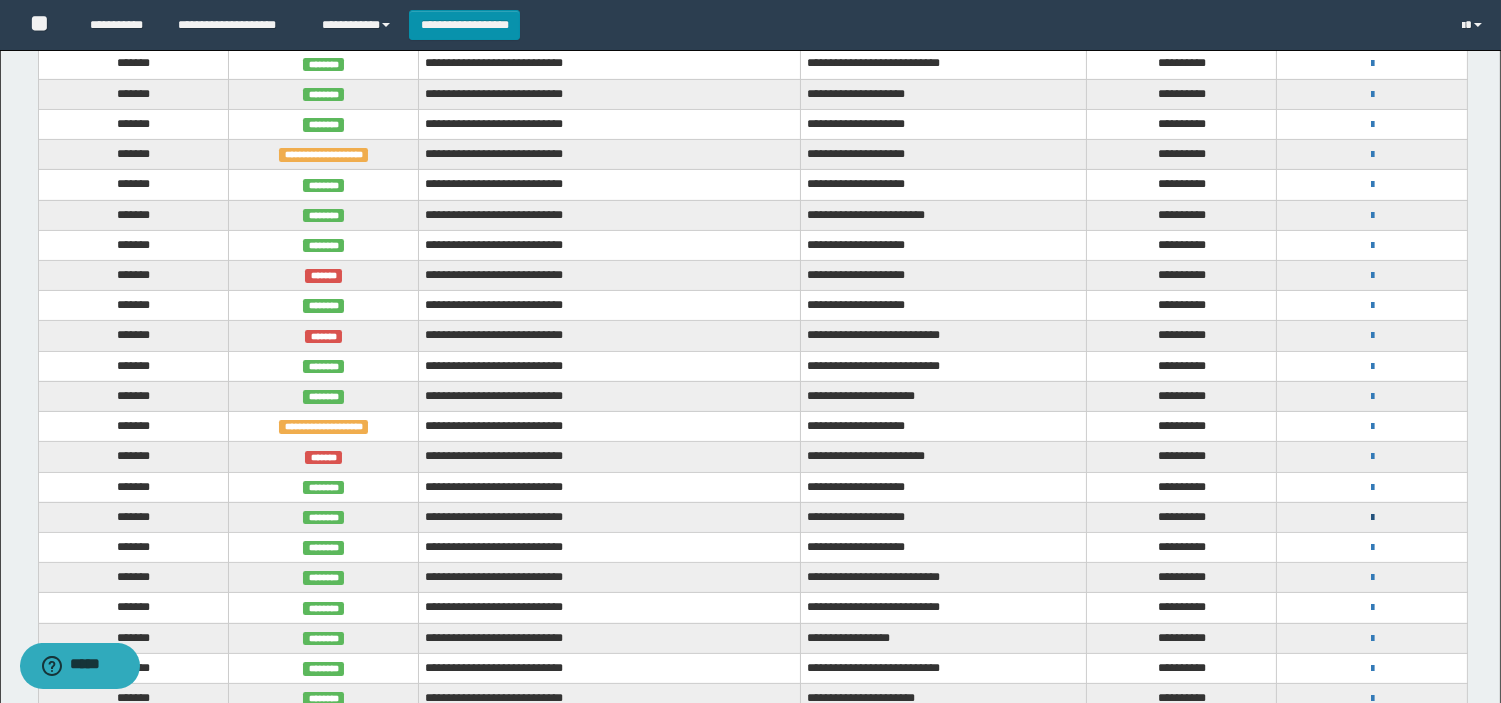 click at bounding box center (1372, 518) 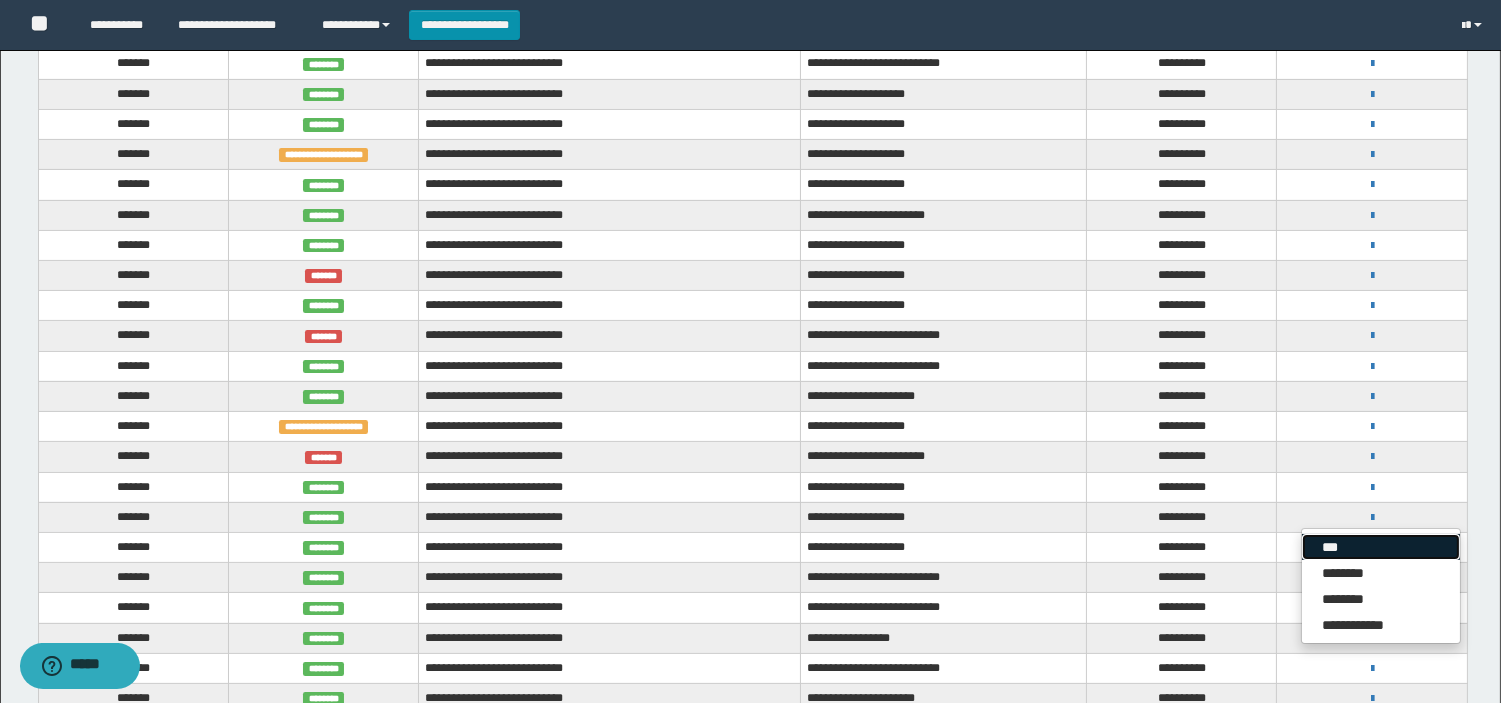 click on "***" at bounding box center (1381, 547) 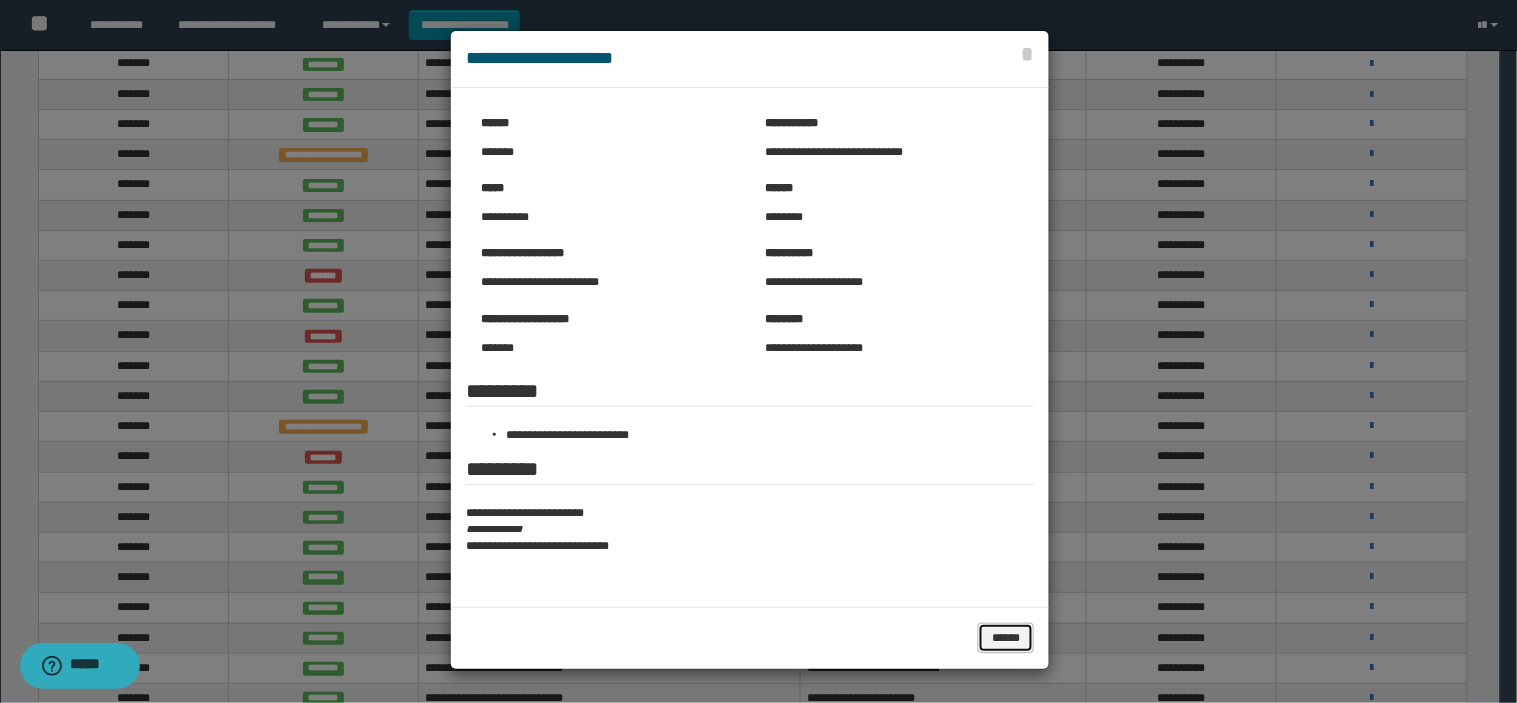 click on "******" at bounding box center (1006, 638) 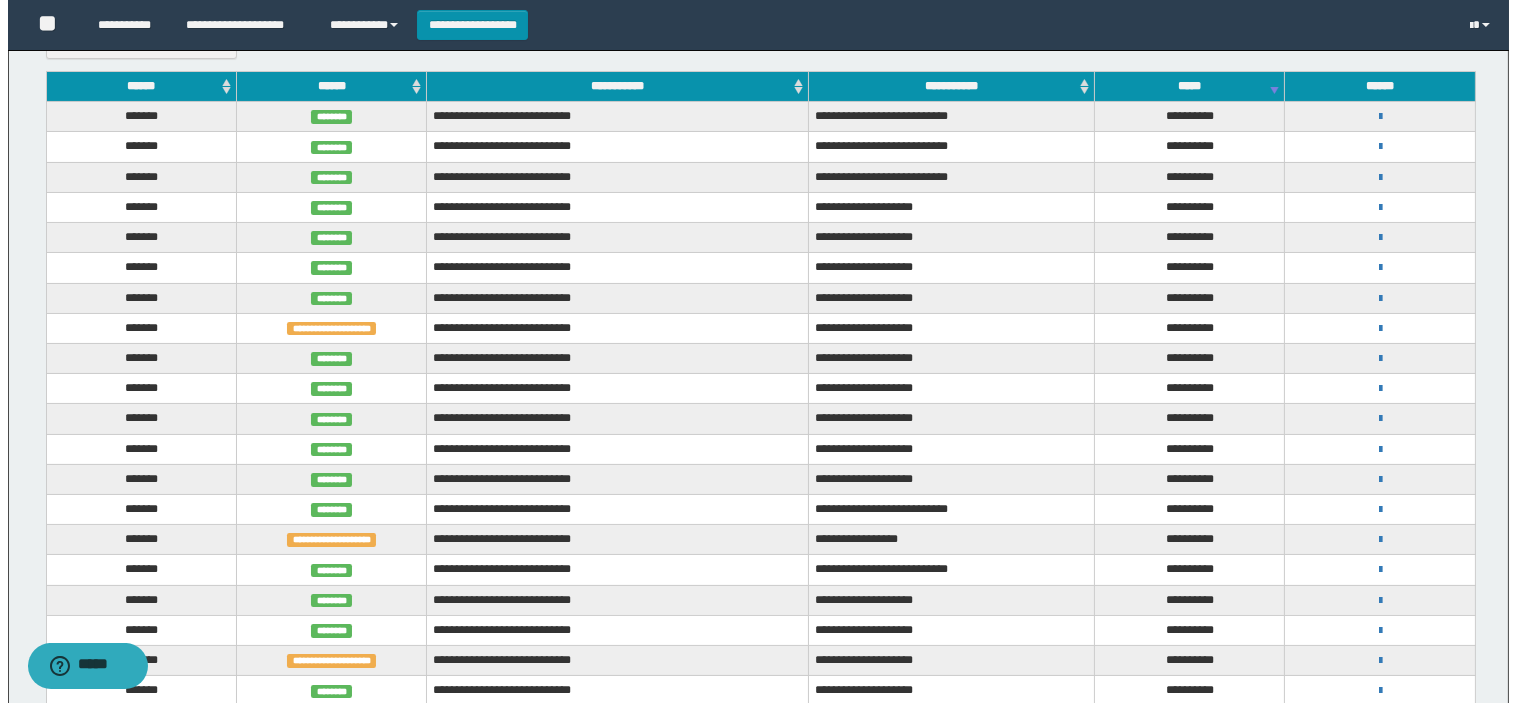 scroll, scrollTop: 308, scrollLeft: 0, axis: vertical 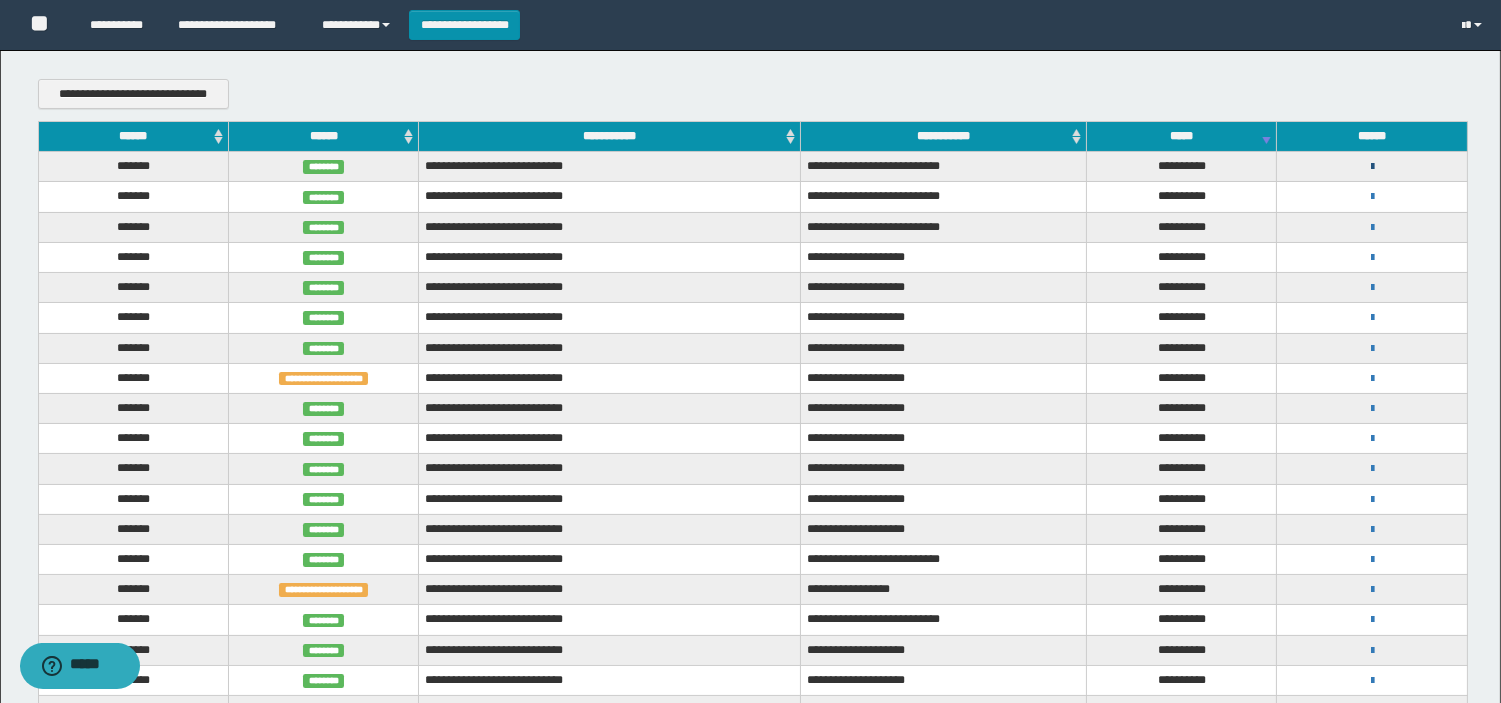 click at bounding box center (1372, 167) 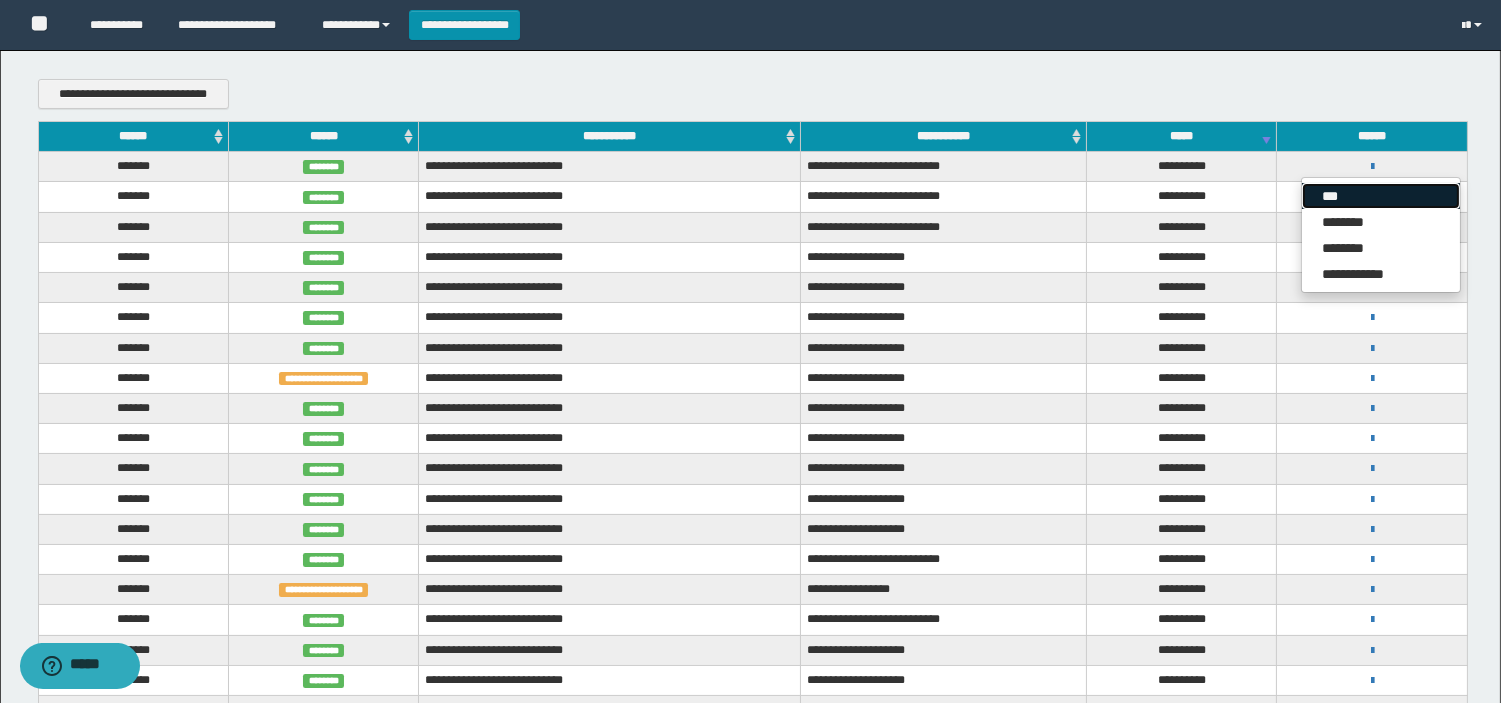 click on "***" at bounding box center (1381, 196) 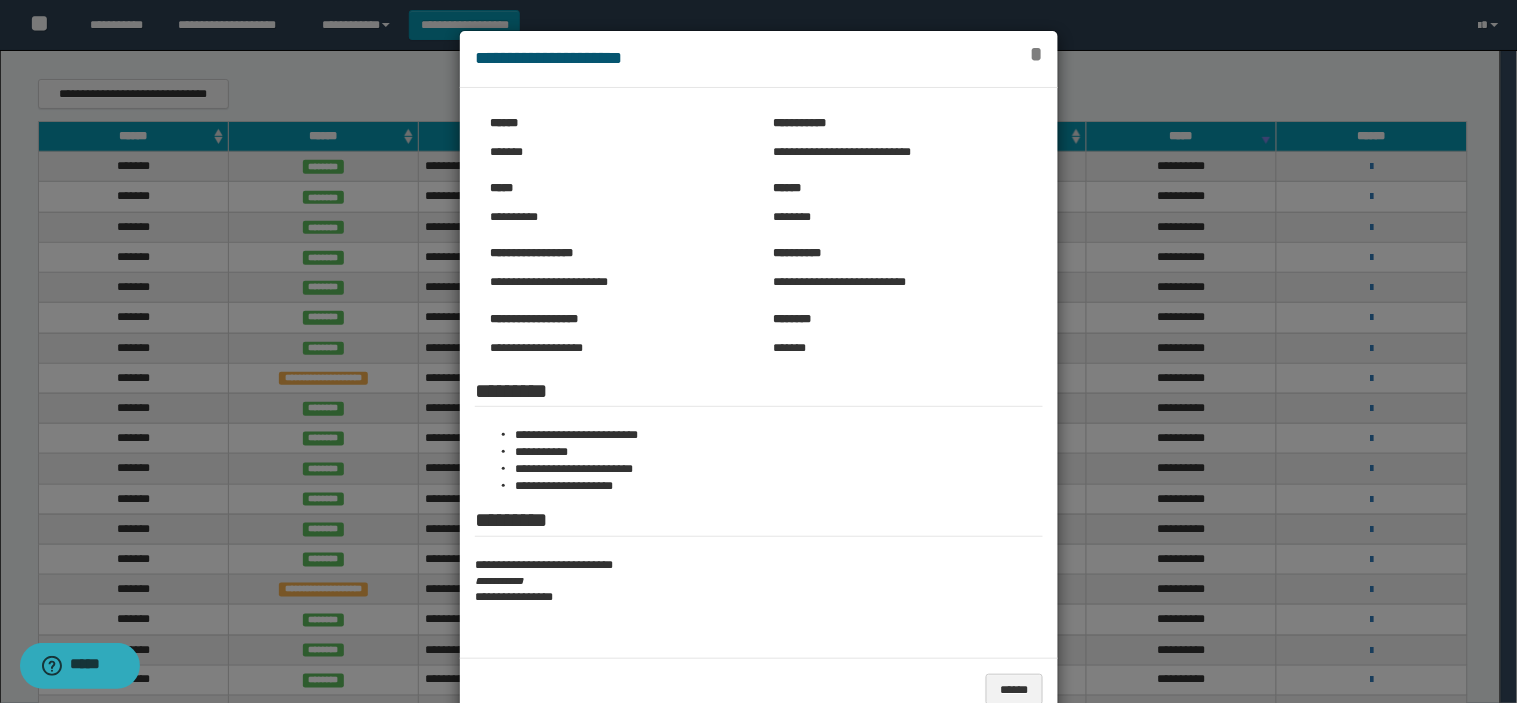 click on "*" at bounding box center (1036, 54) 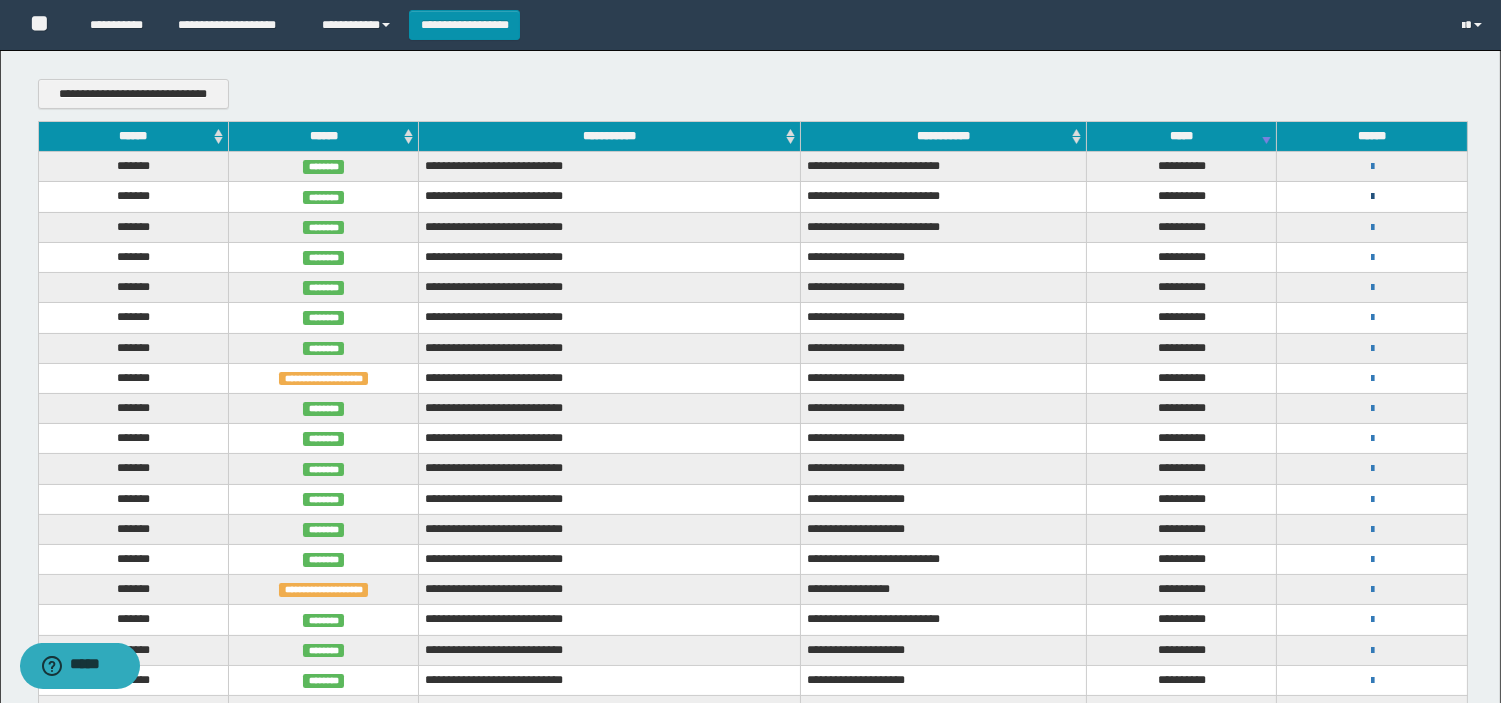 click at bounding box center [1372, 197] 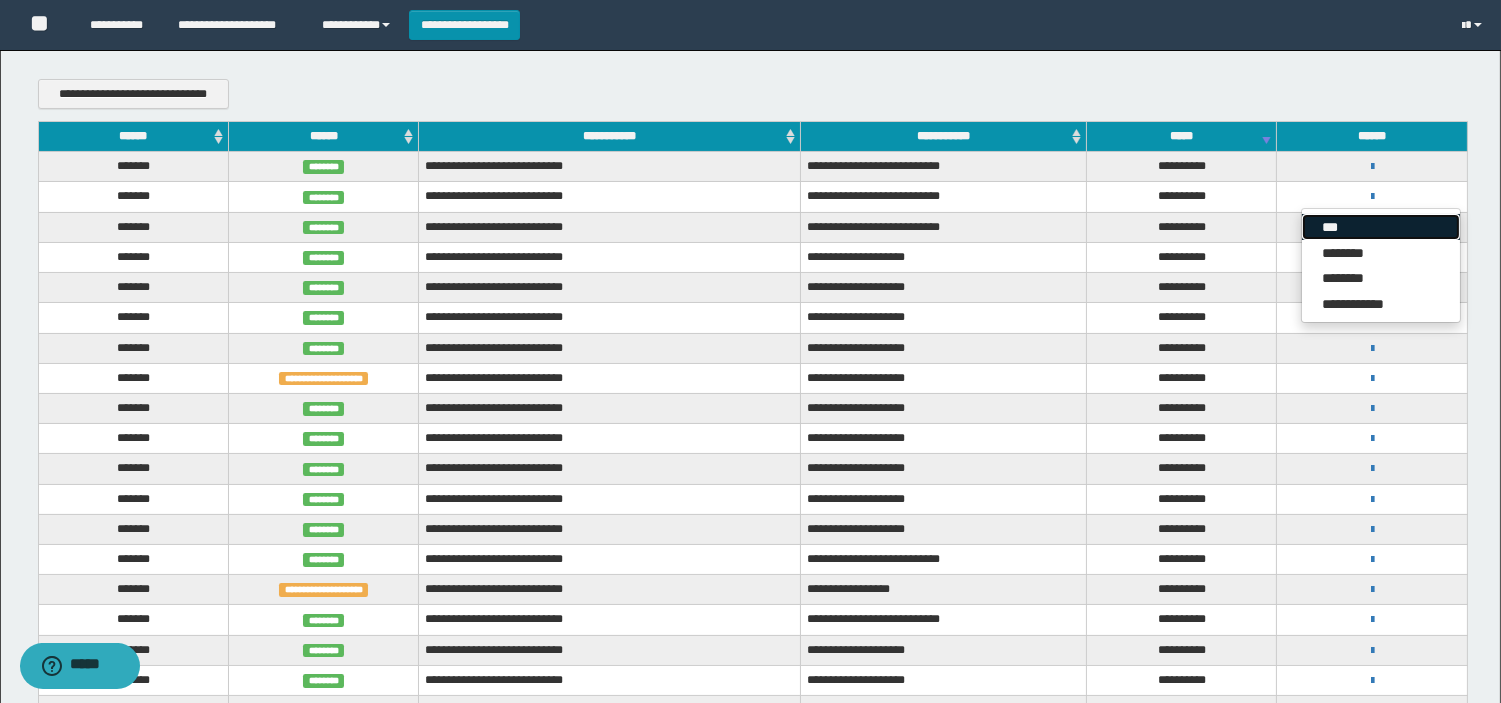 click on "***" at bounding box center (1381, 227) 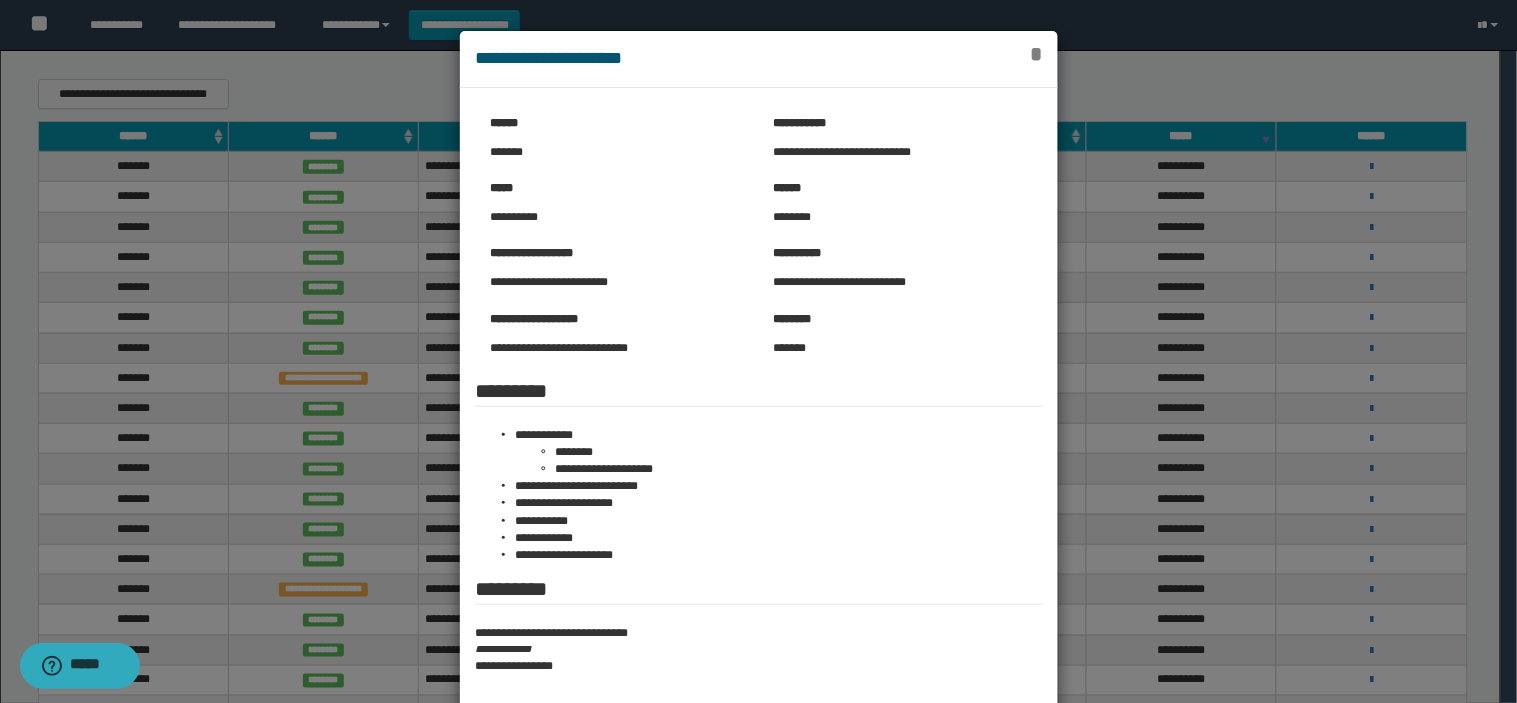 click on "*" at bounding box center [1036, 54] 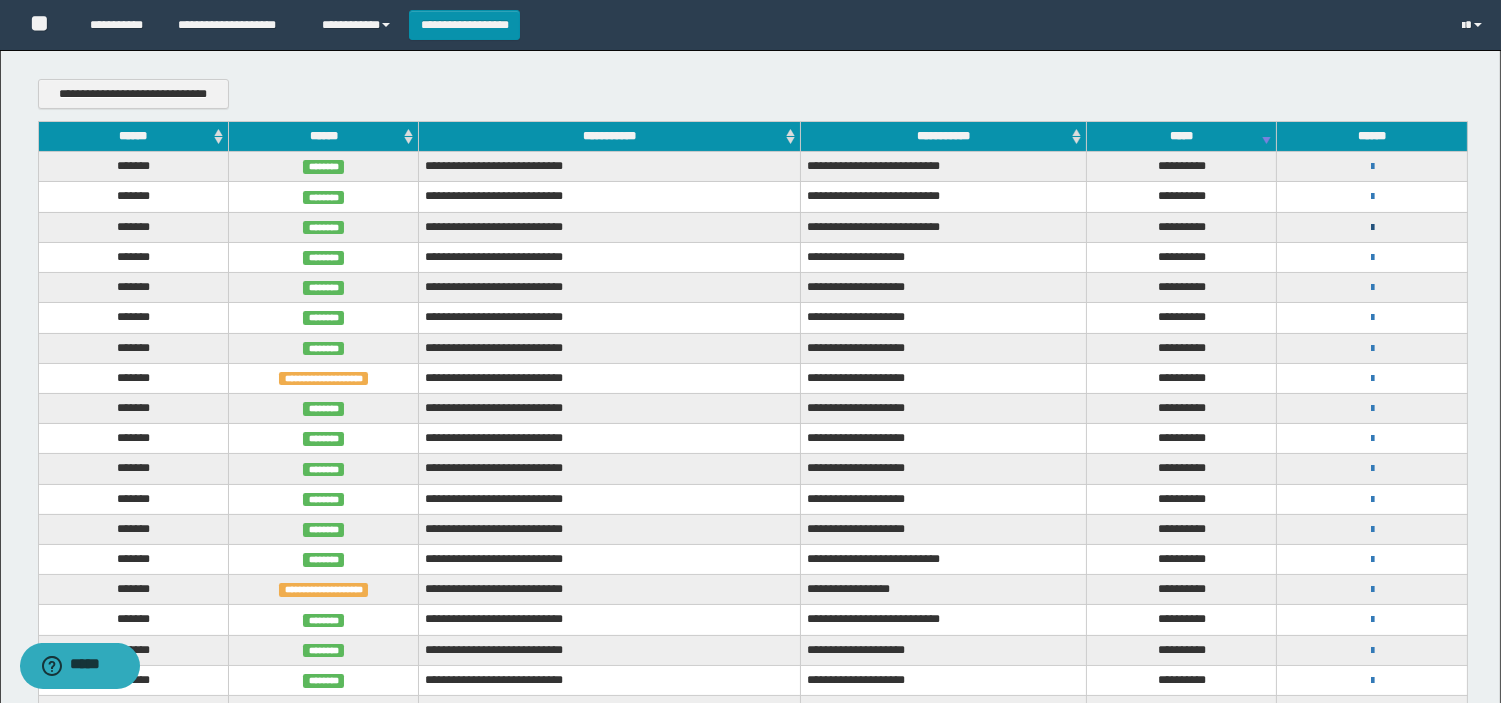 click at bounding box center (1372, 228) 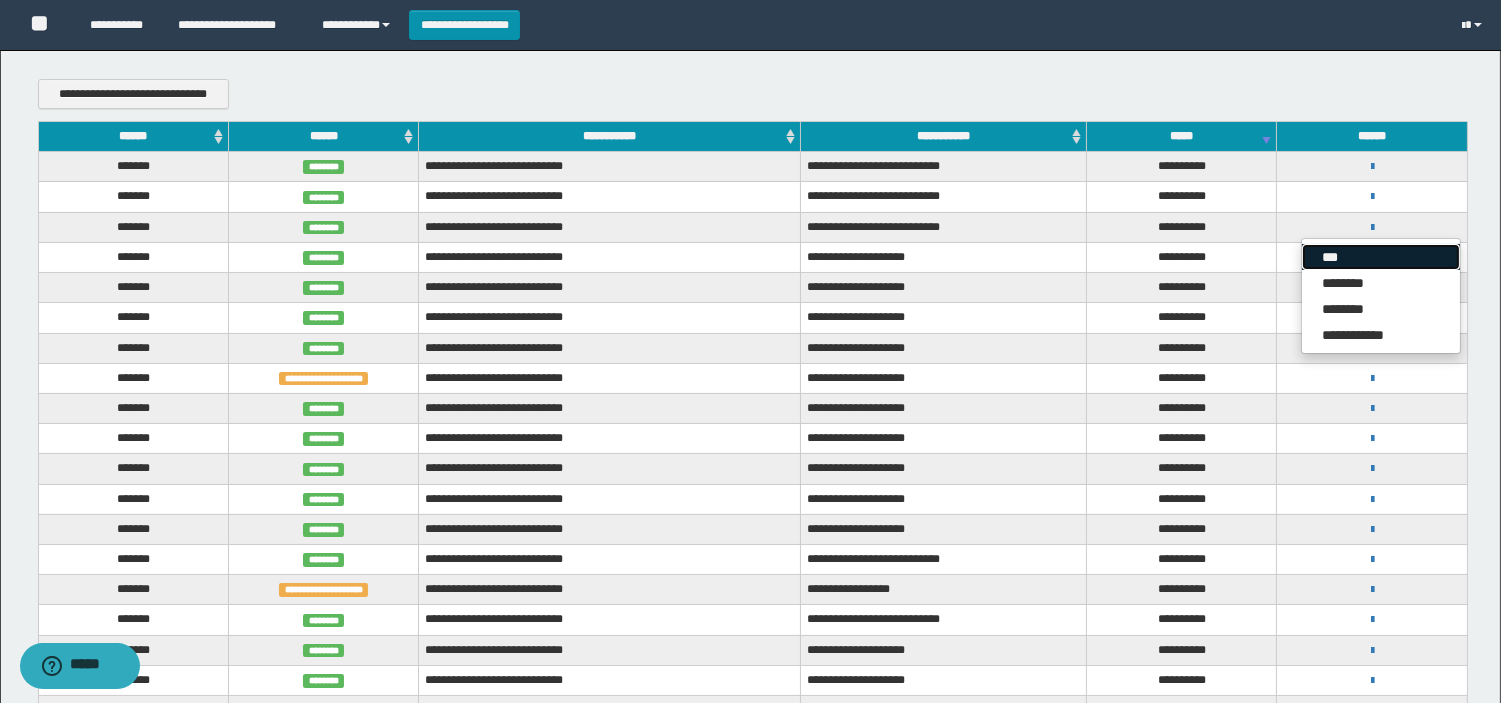 click on "***" at bounding box center [1381, 257] 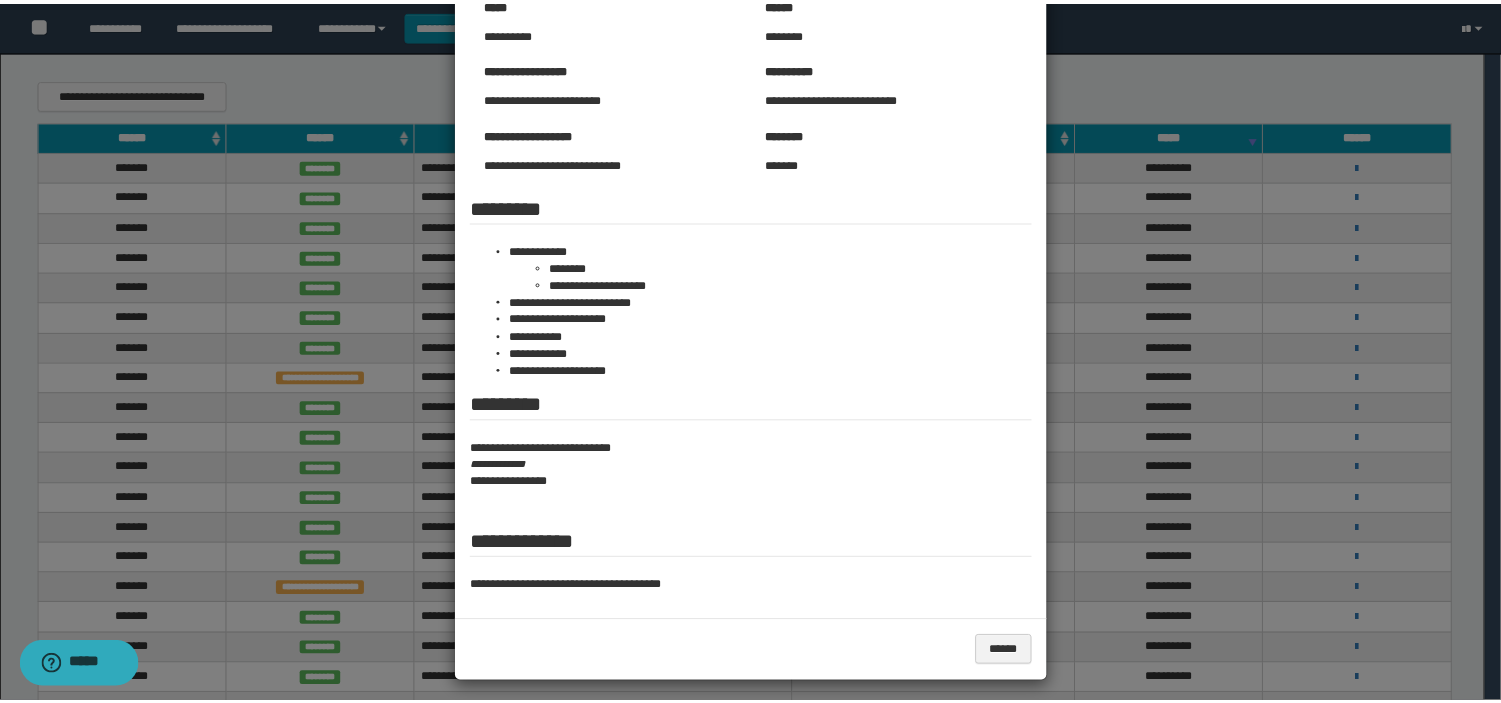scroll, scrollTop: 185, scrollLeft: 0, axis: vertical 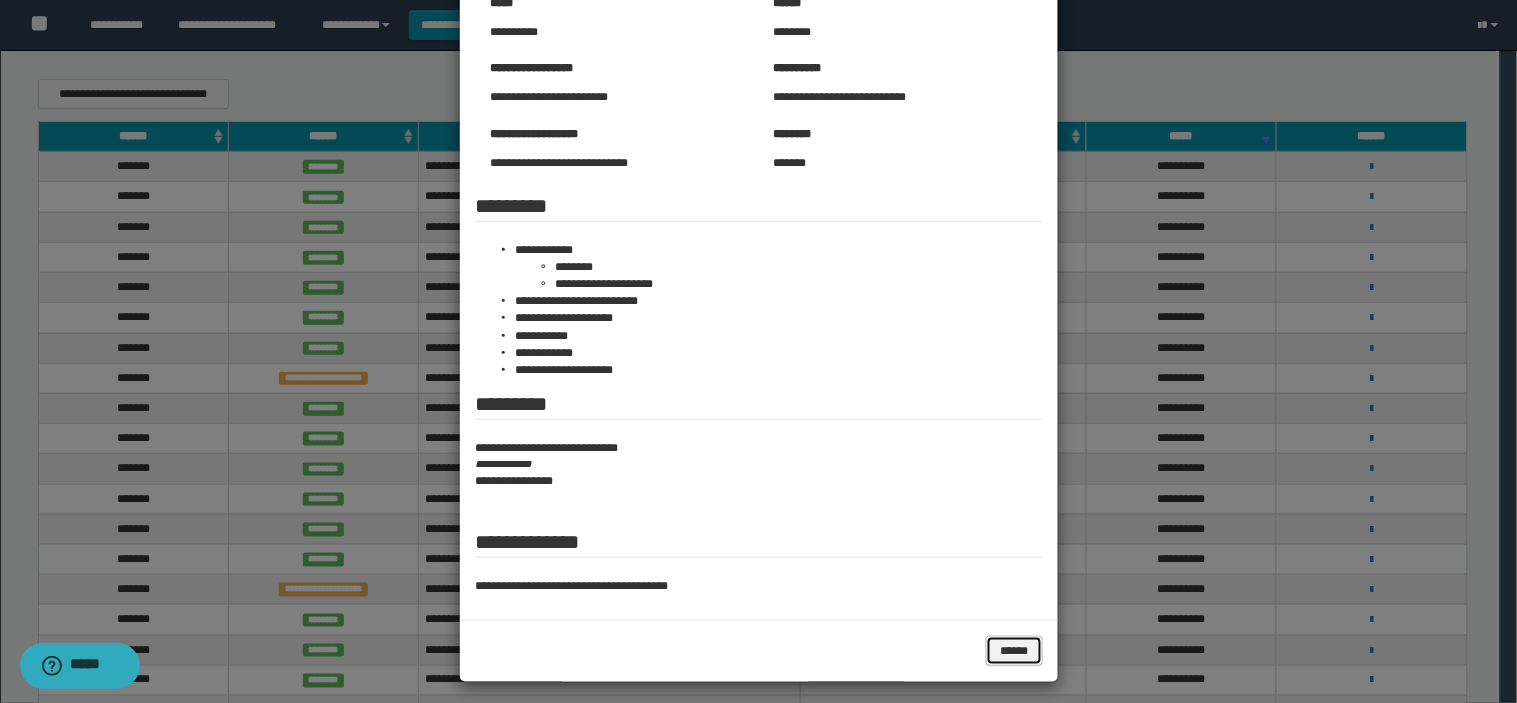 click on "******" at bounding box center [1014, 651] 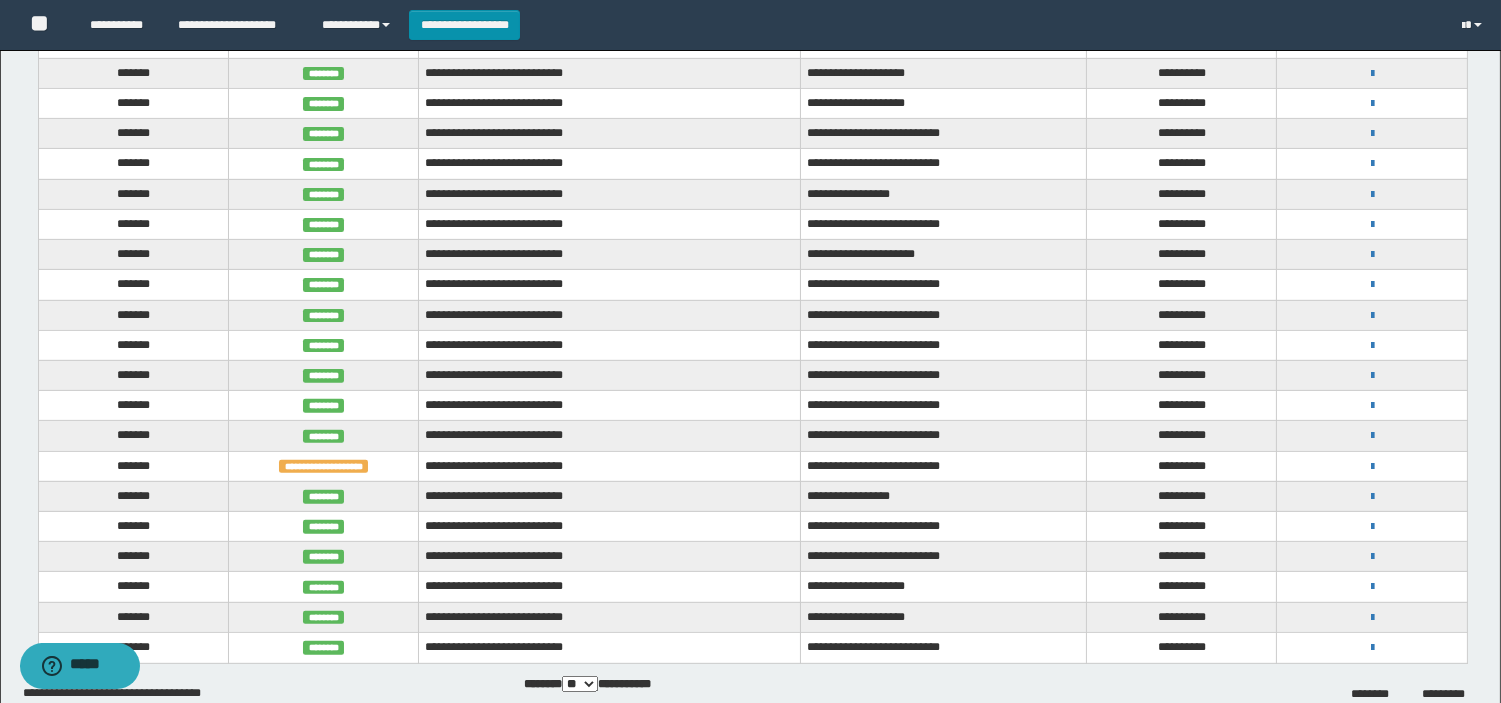 scroll, scrollTop: 1086, scrollLeft: 0, axis: vertical 